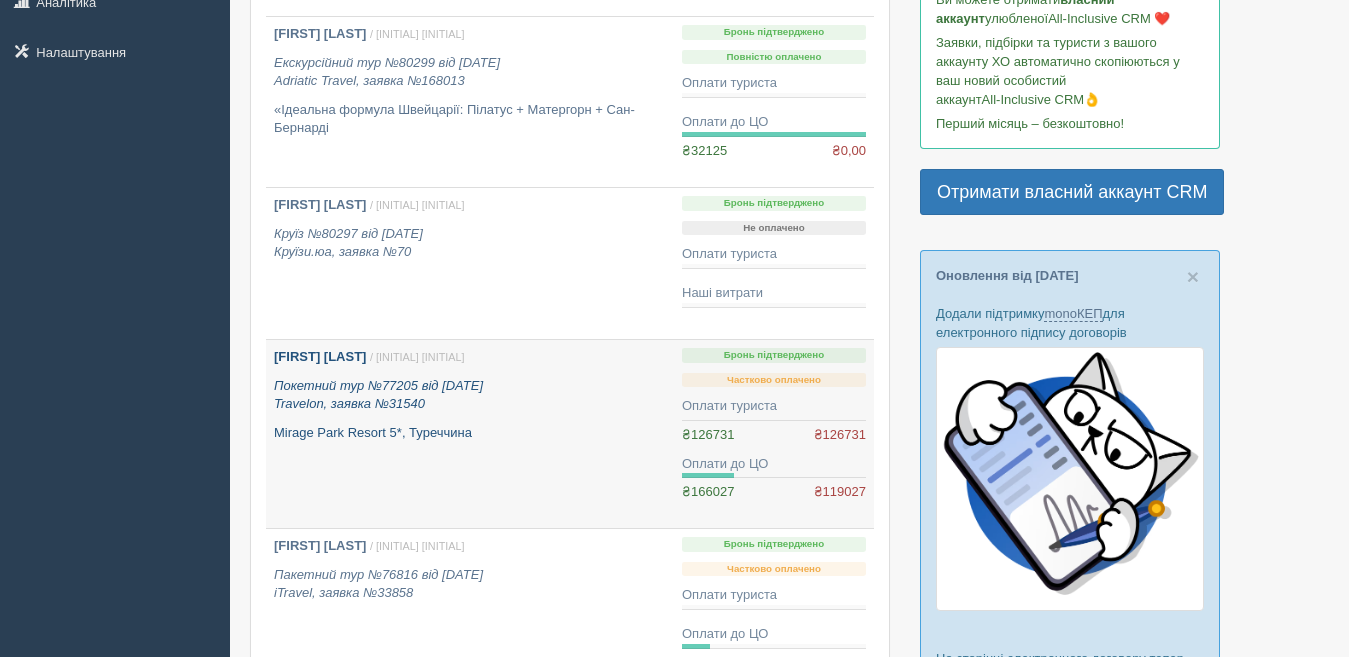 scroll, scrollTop: 400, scrollLeft: 0, axis: vertical 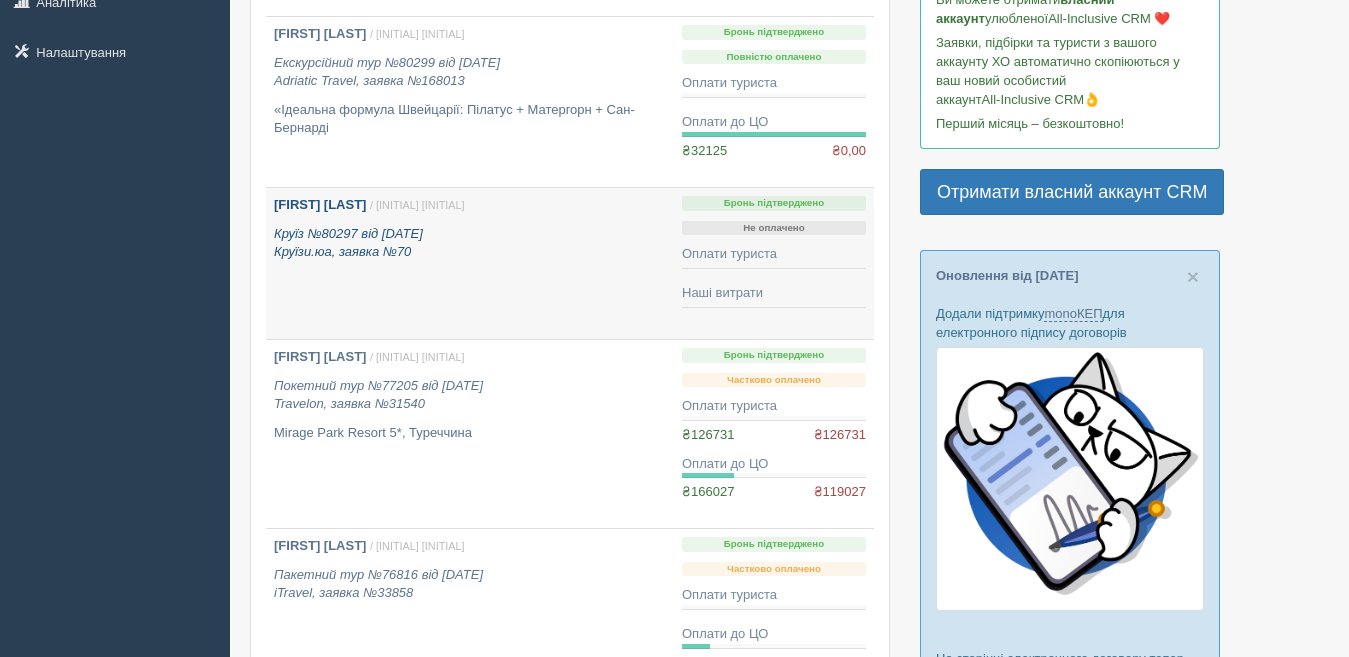click on "Карнаух Наталия
/ Світлана С.
Круїз №80297 від 25.04.2025
Круїзи.юа, заявка №70" at bounding box center (470, 263) 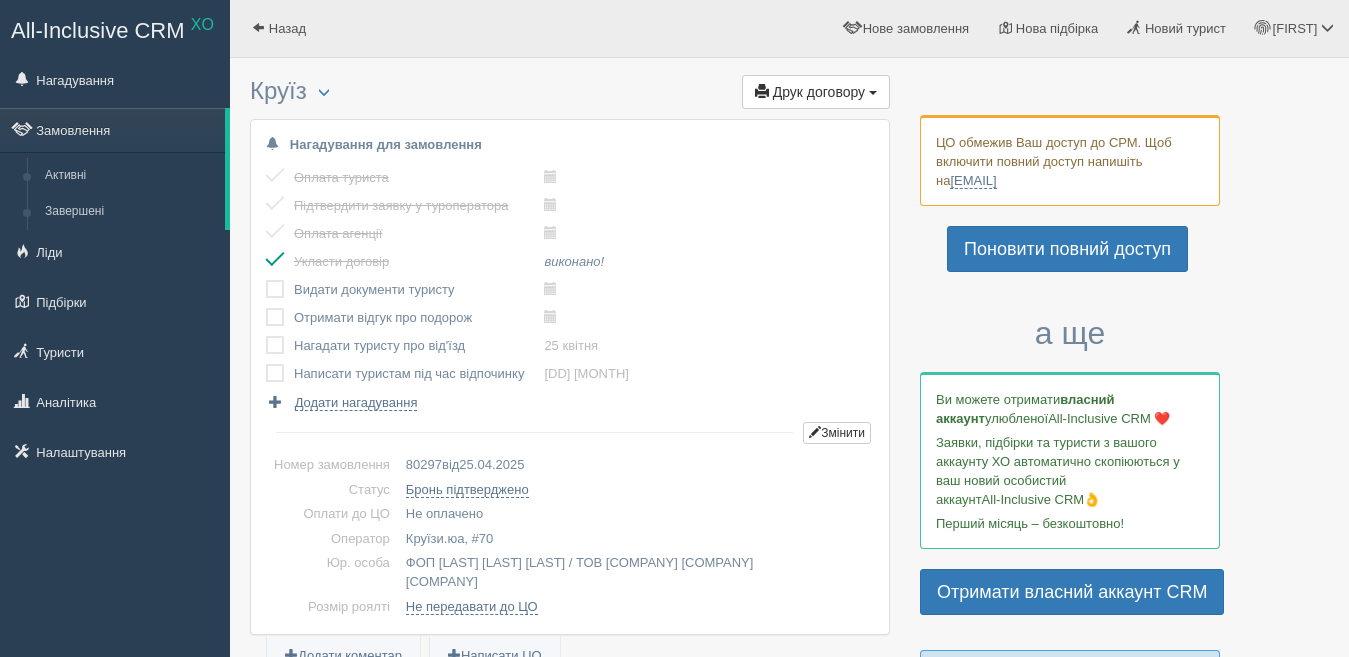 click at bounding box center [266, 280] 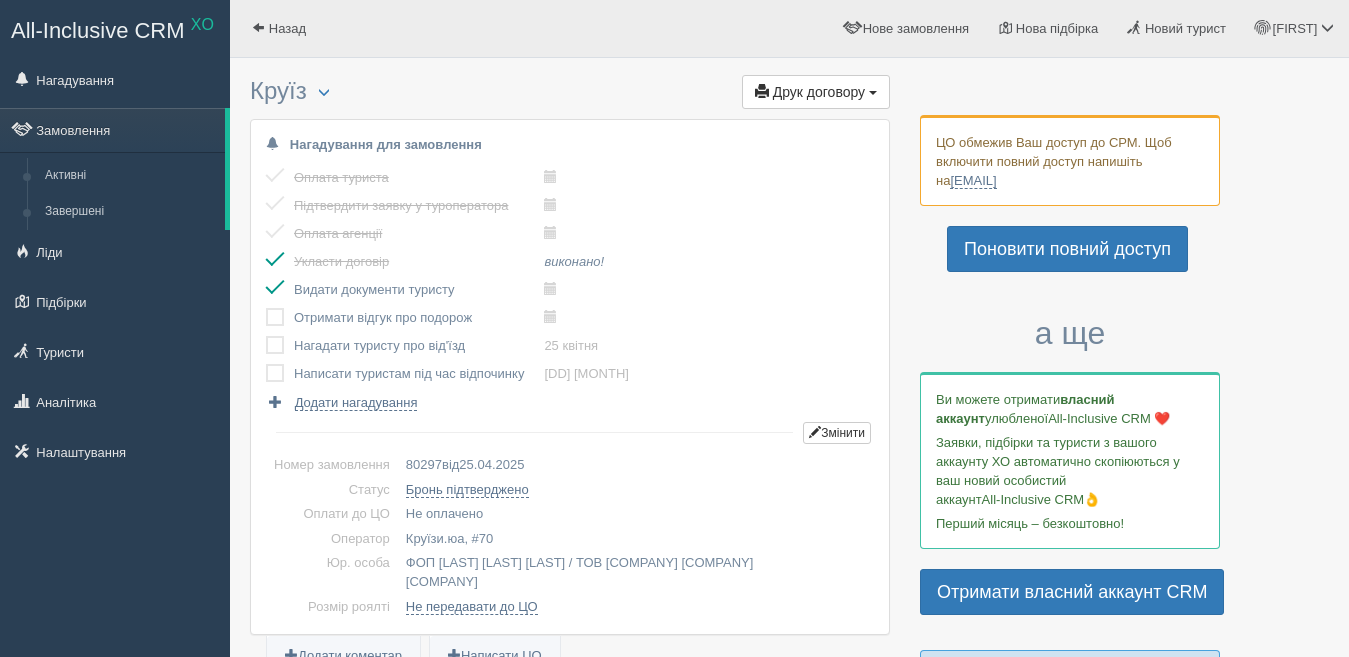 scroll, scrollTop: 0, scrollLeft: 0, axis: both 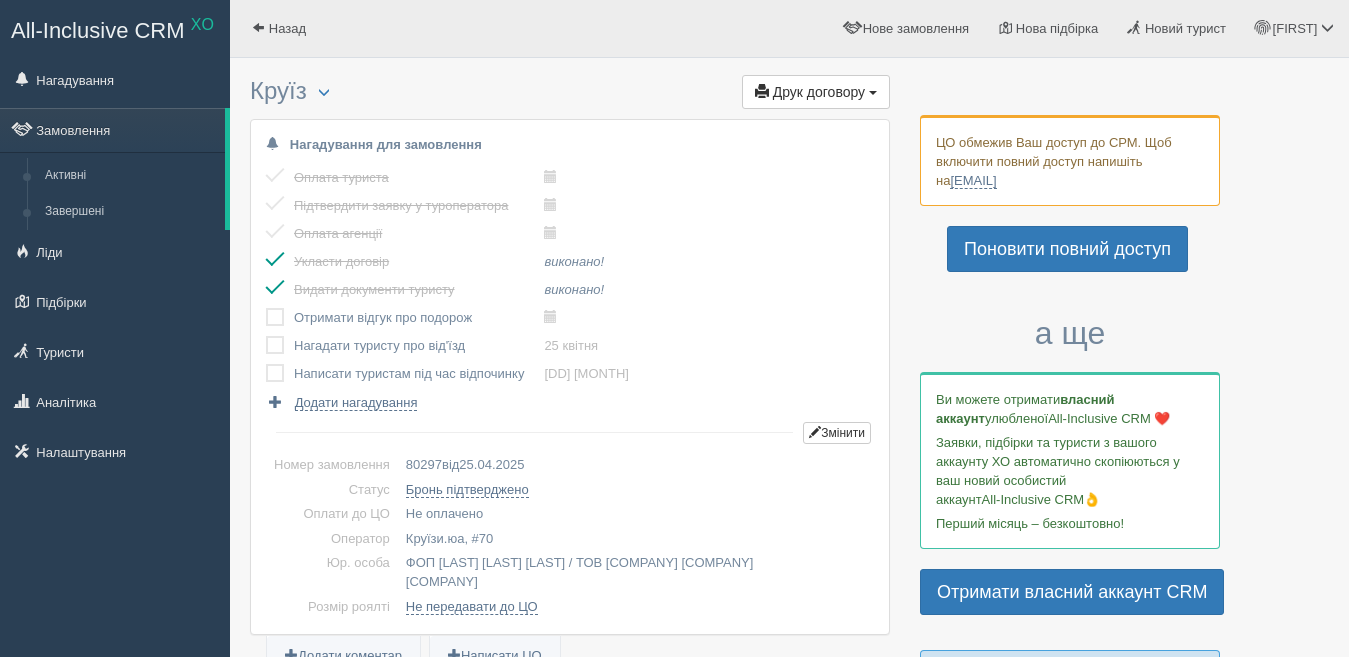click at bounding box center [266, 308] 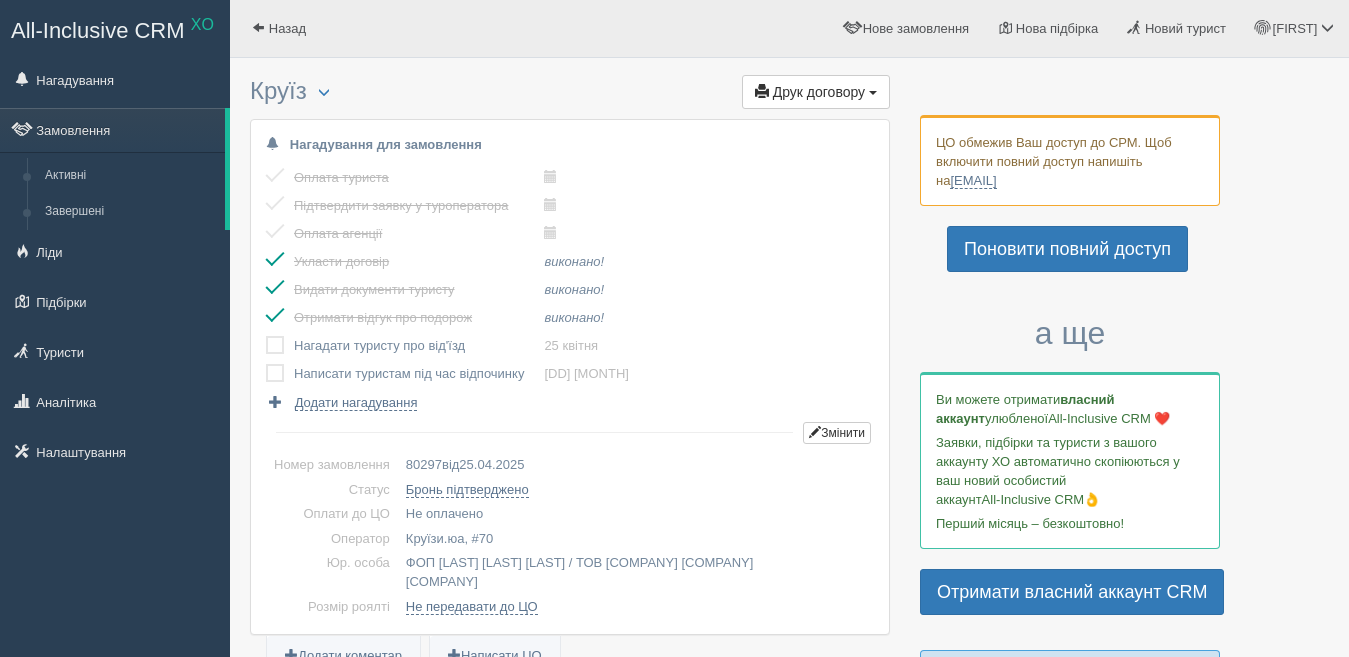 click at bounding box center (266, 336) 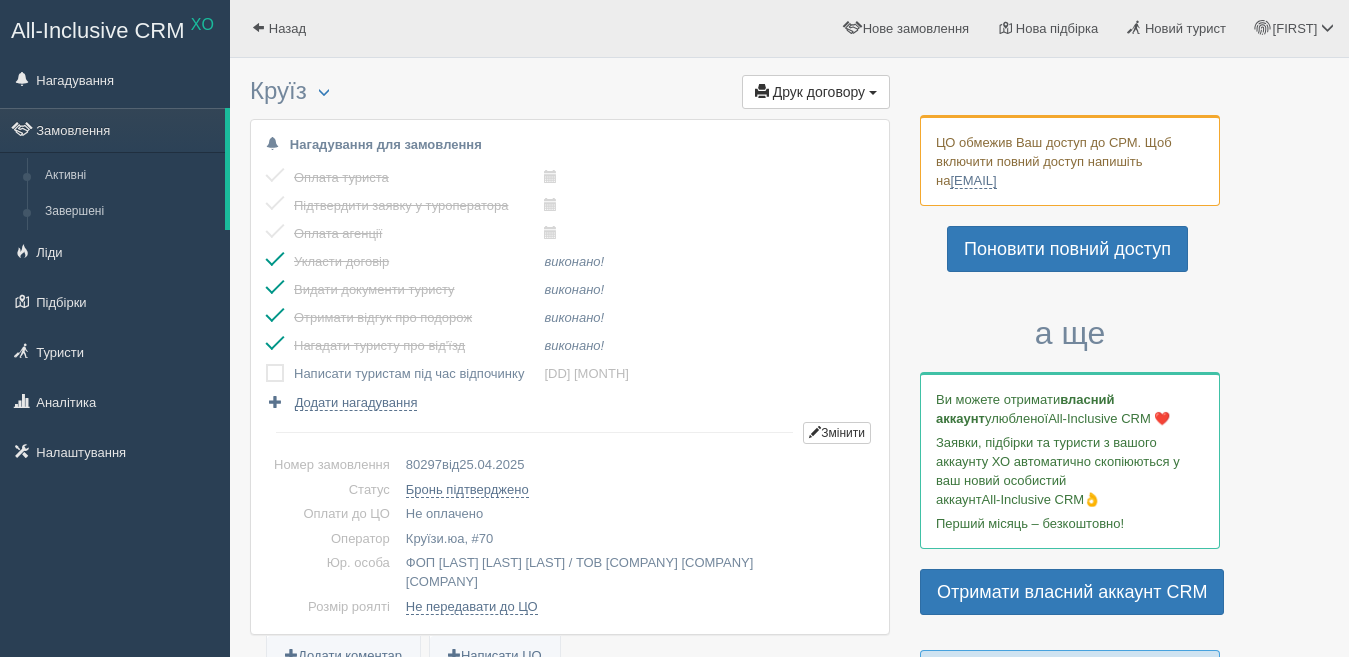 click at bounding box center [280, 374] 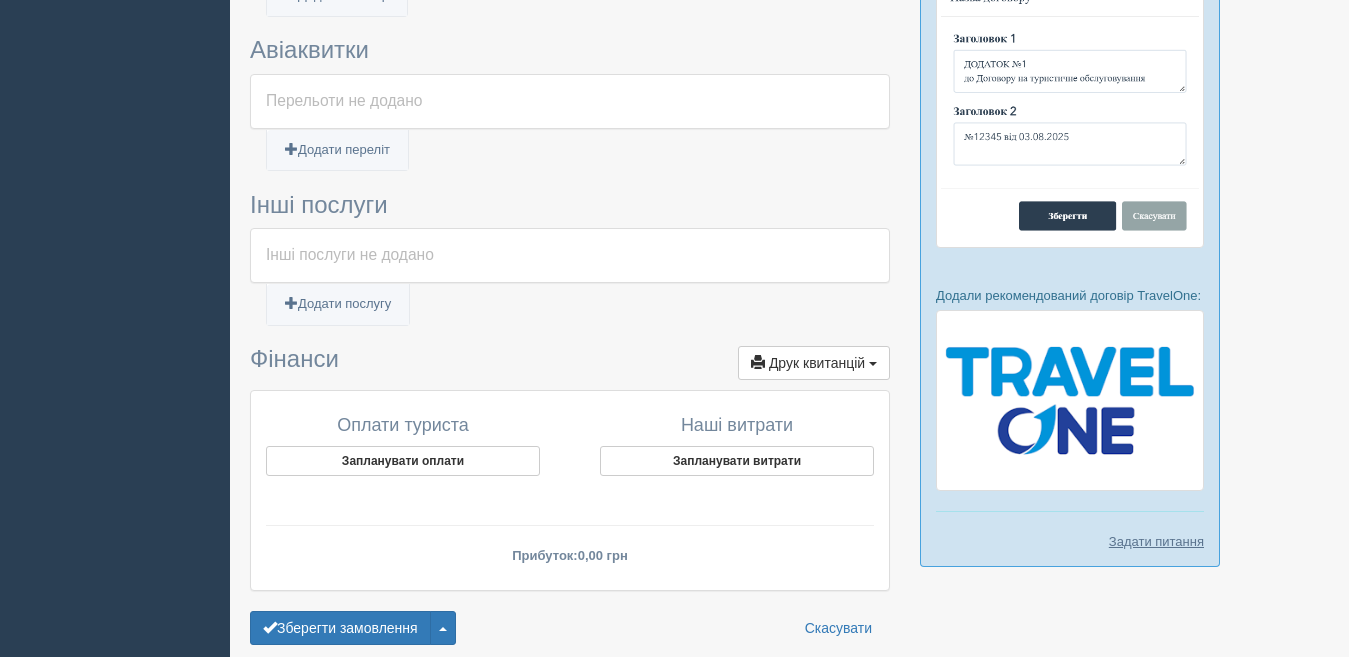 scroll, scrollTop: 1436, scrollLeft: 0, axis: vertical 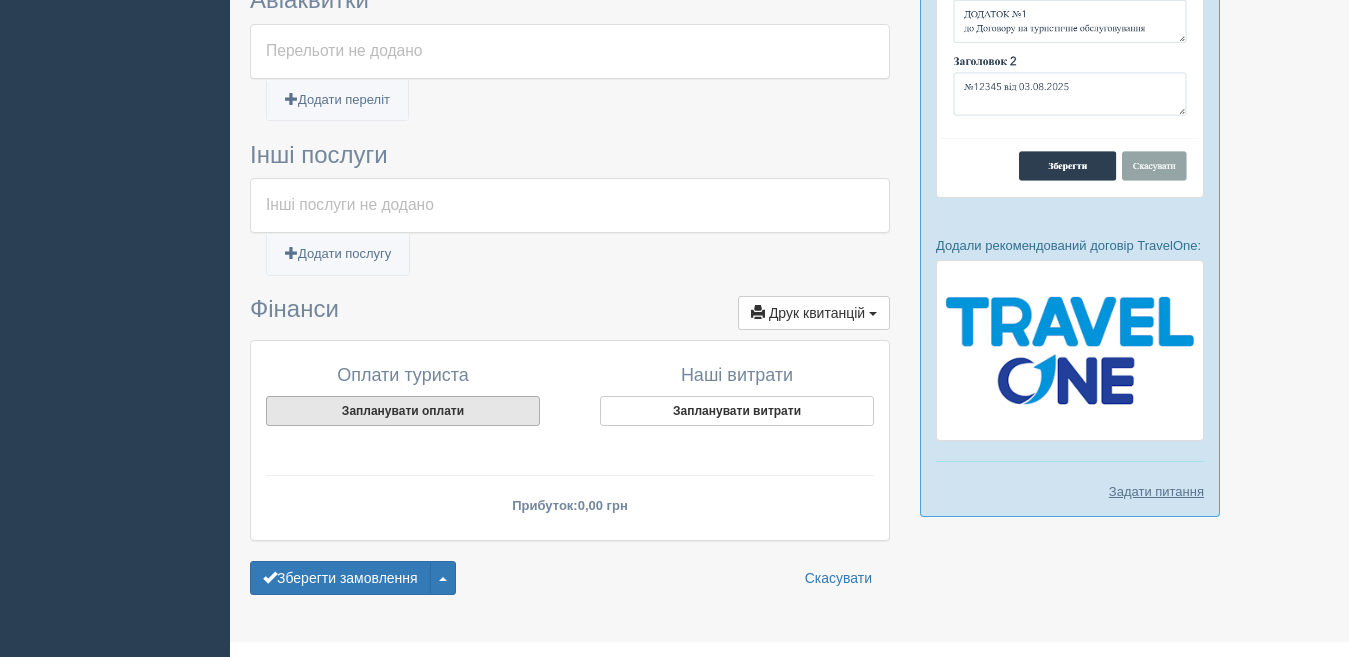 click on "Запланувати оплати" at bounding box center [403, 411] 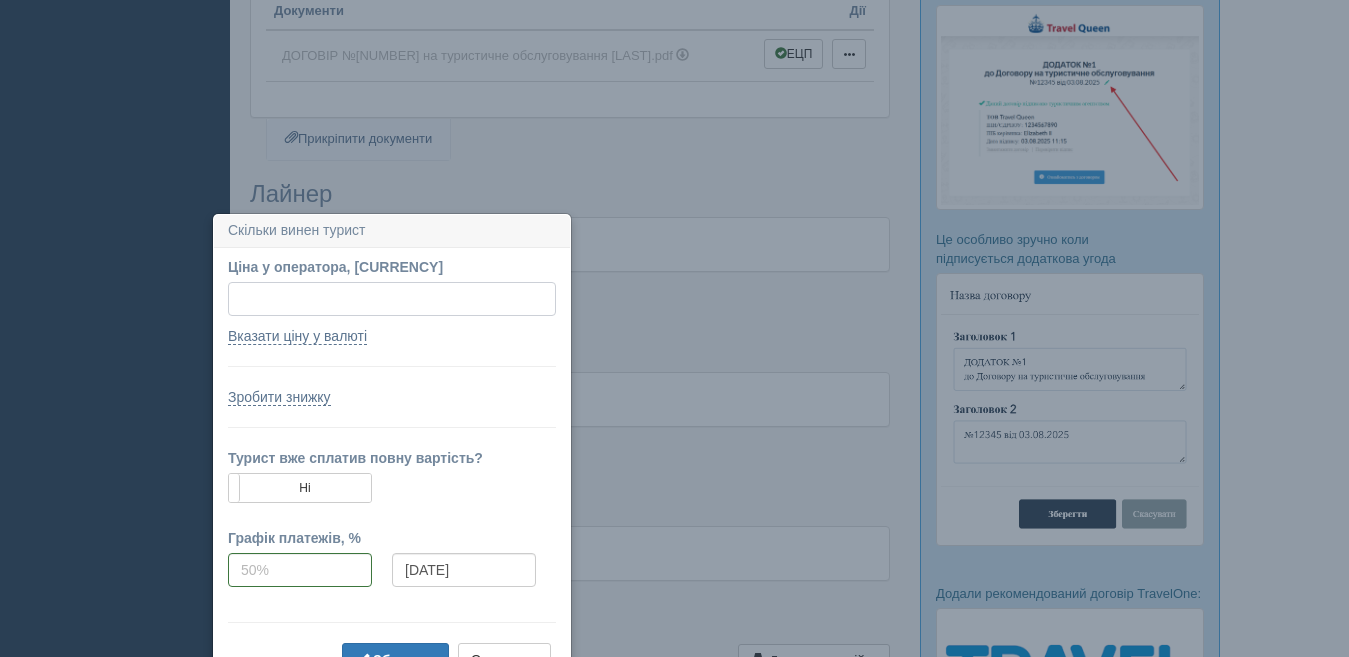 scroll, scrollTop: 1301, scrollLeft: 0, axis: vertical 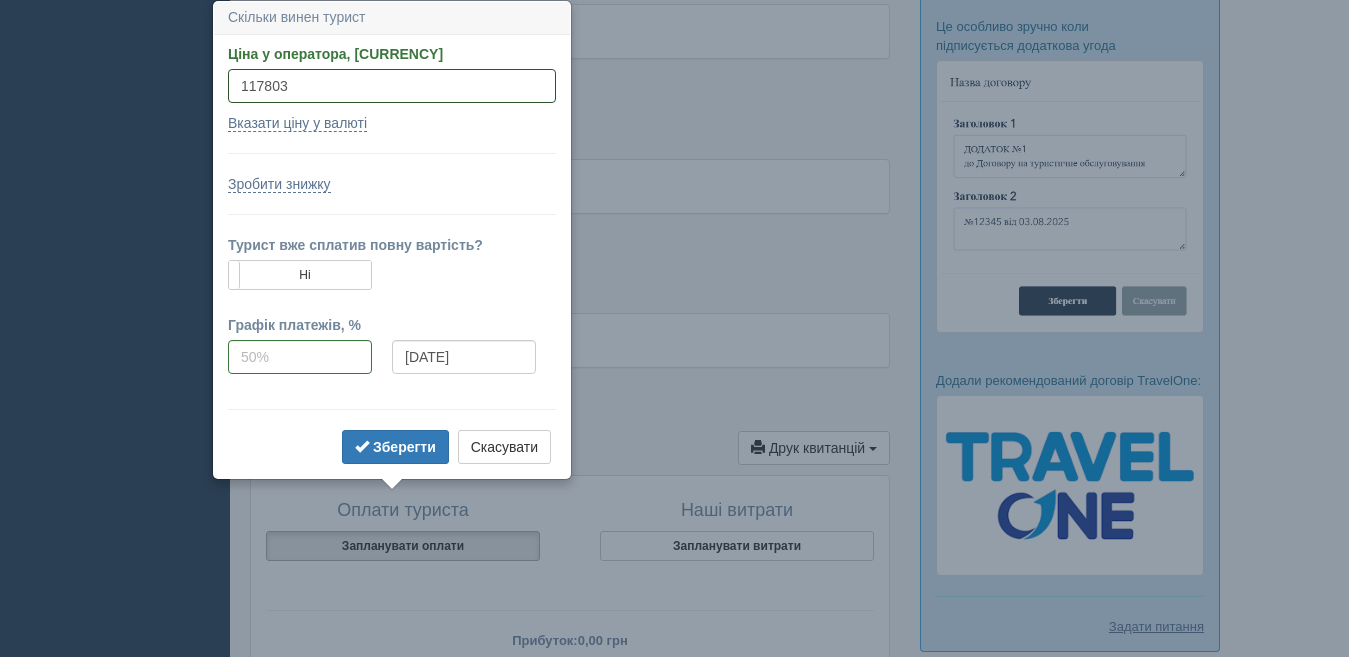 type on "117803" 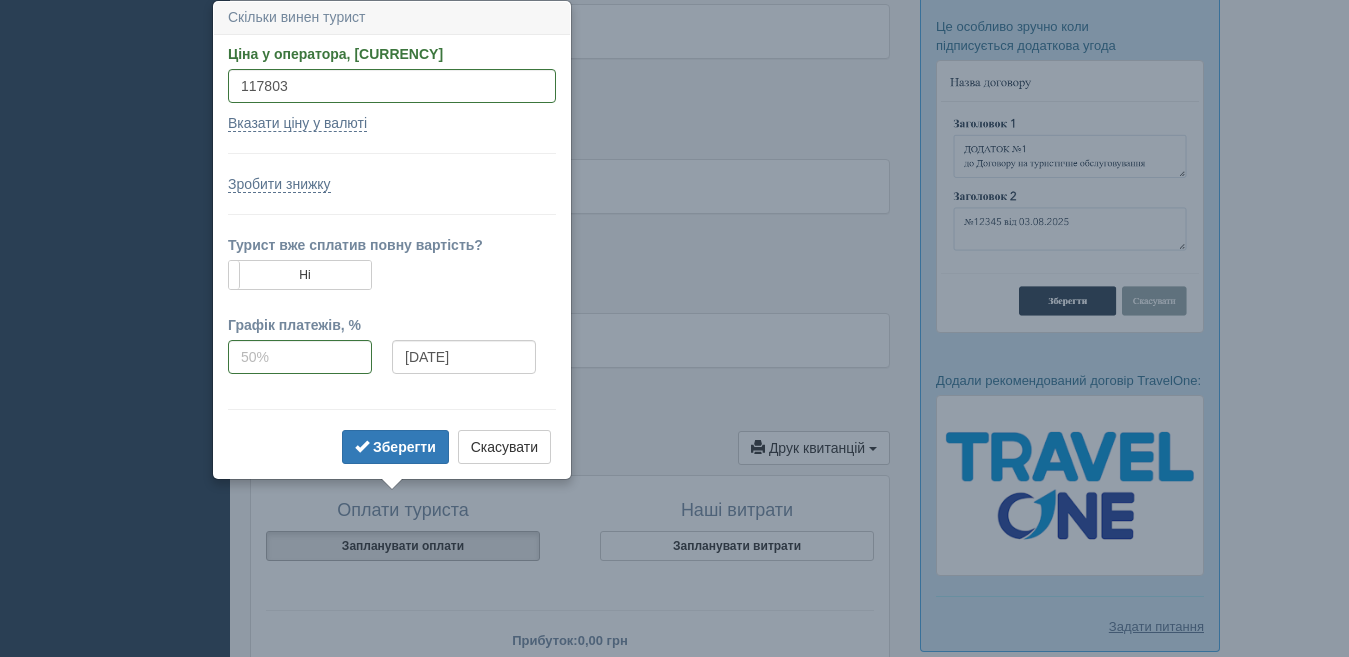 click on "Так, оплачено 100% Ні" at bounding box center (310, 287) 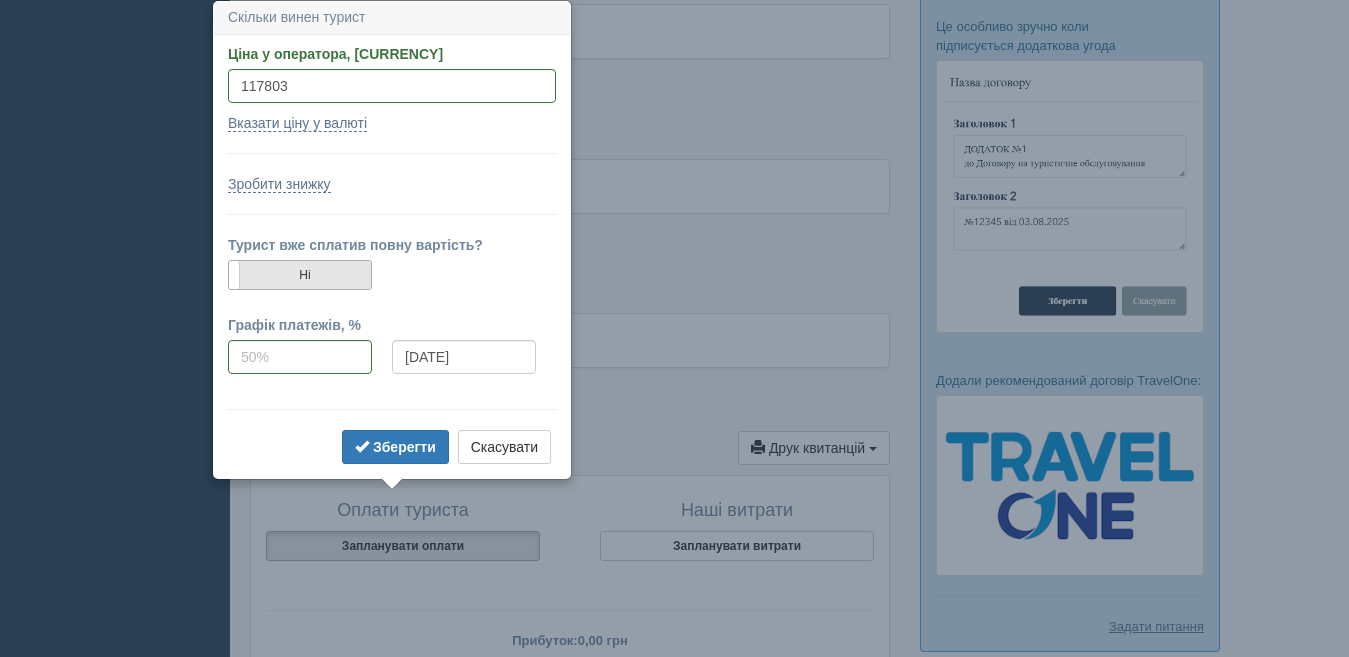 click on "Ні" at bounding box center [300, 275] 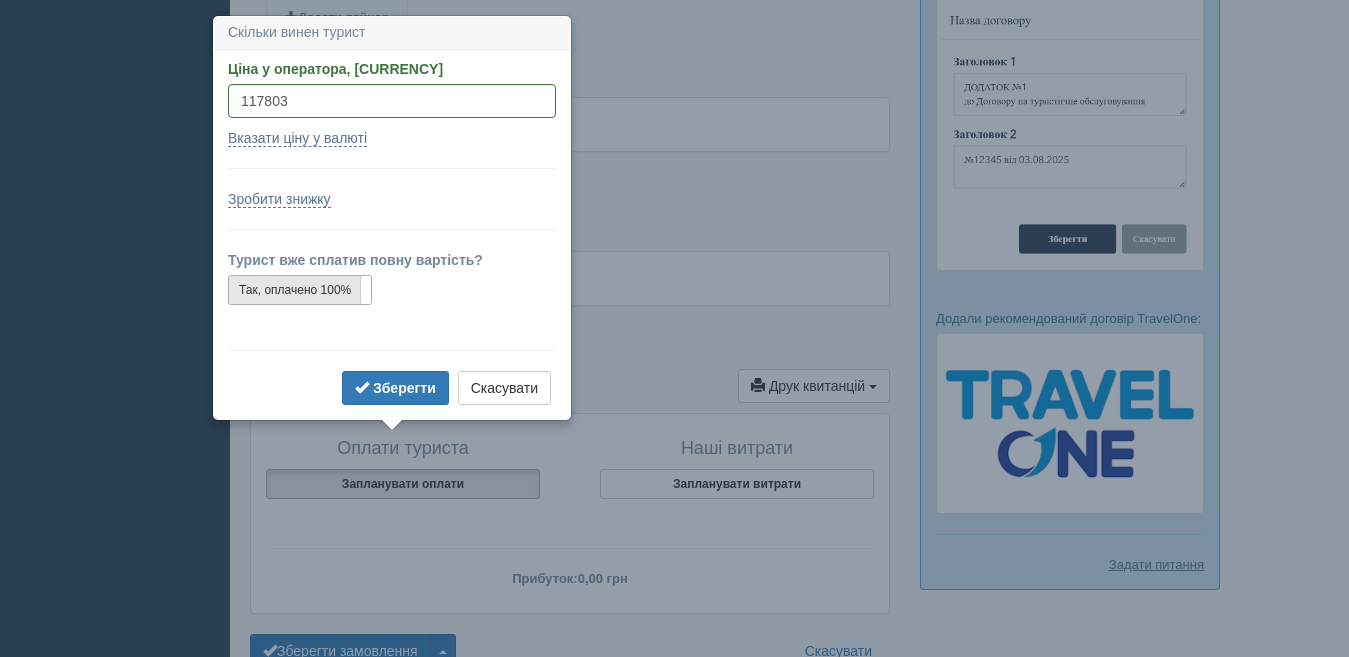 scroll, scrollTop: 1378, scrollLeft: 0, axis: vertical 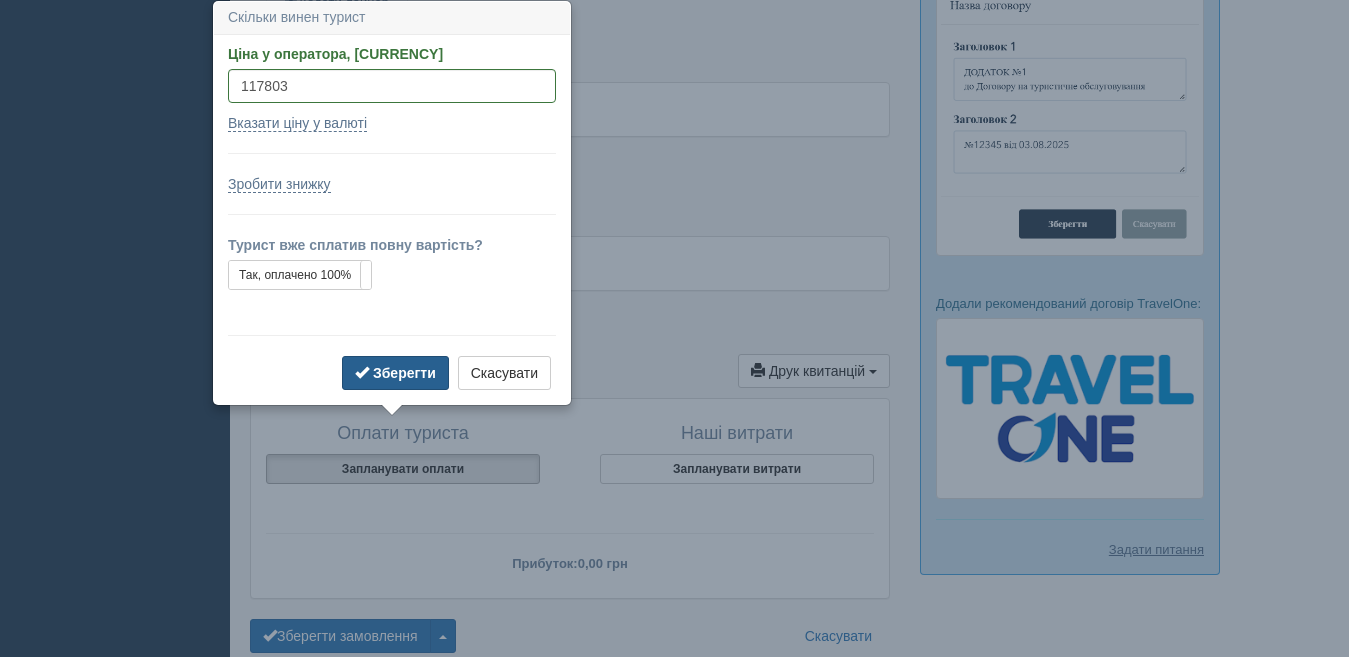 click on "Зберегти" at bounding box center (404, 373) 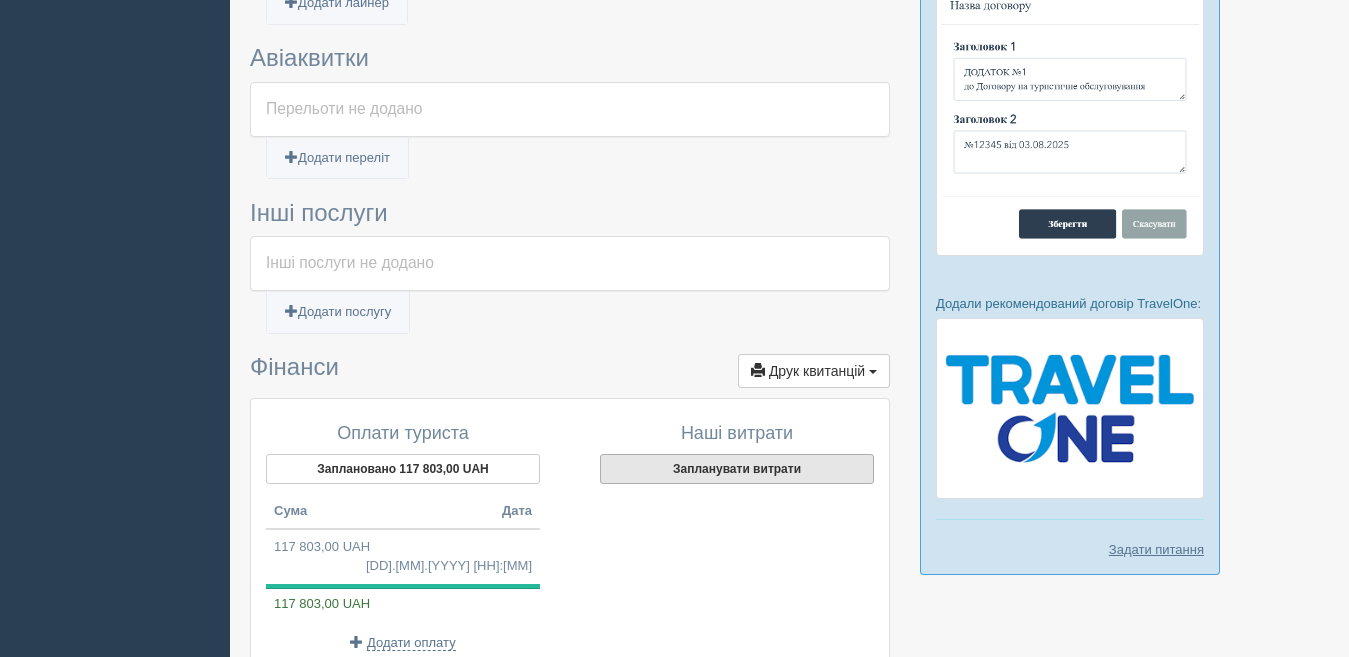 click on "Запланувати витрати" at bounding box center (737, 469) 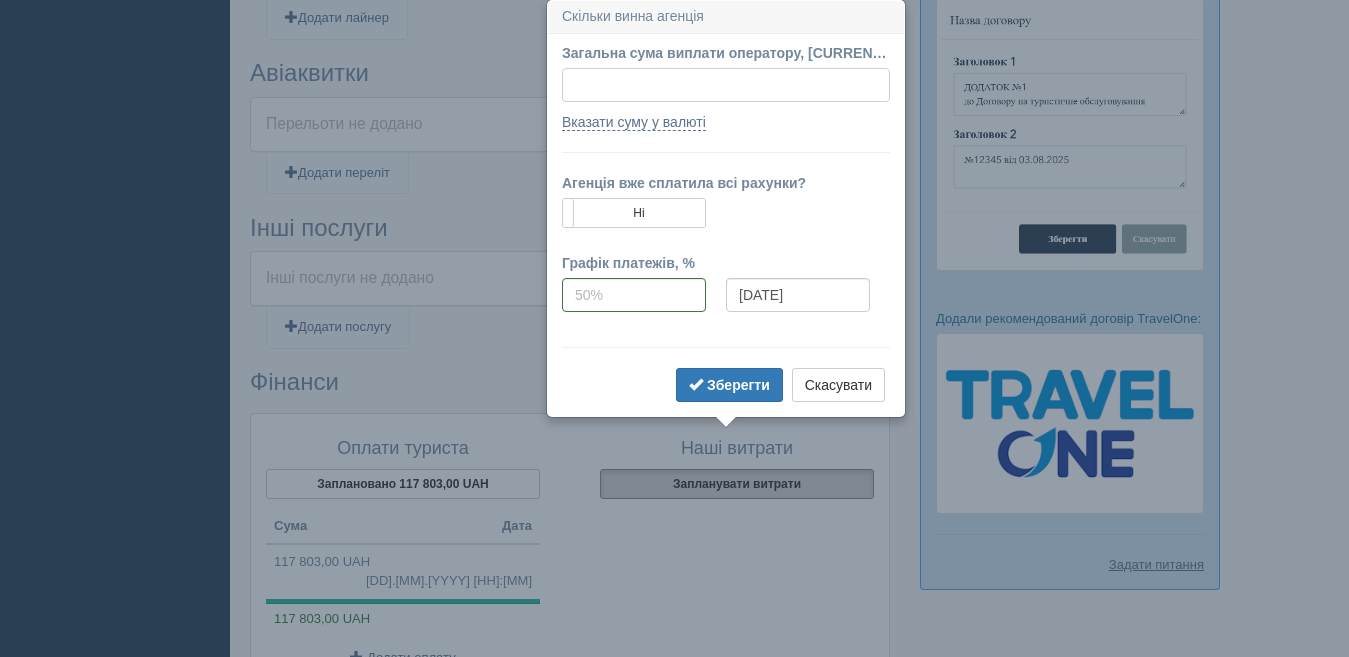 scroll, scrollTop: 1362, scrollLeft: 0, axis: vertical 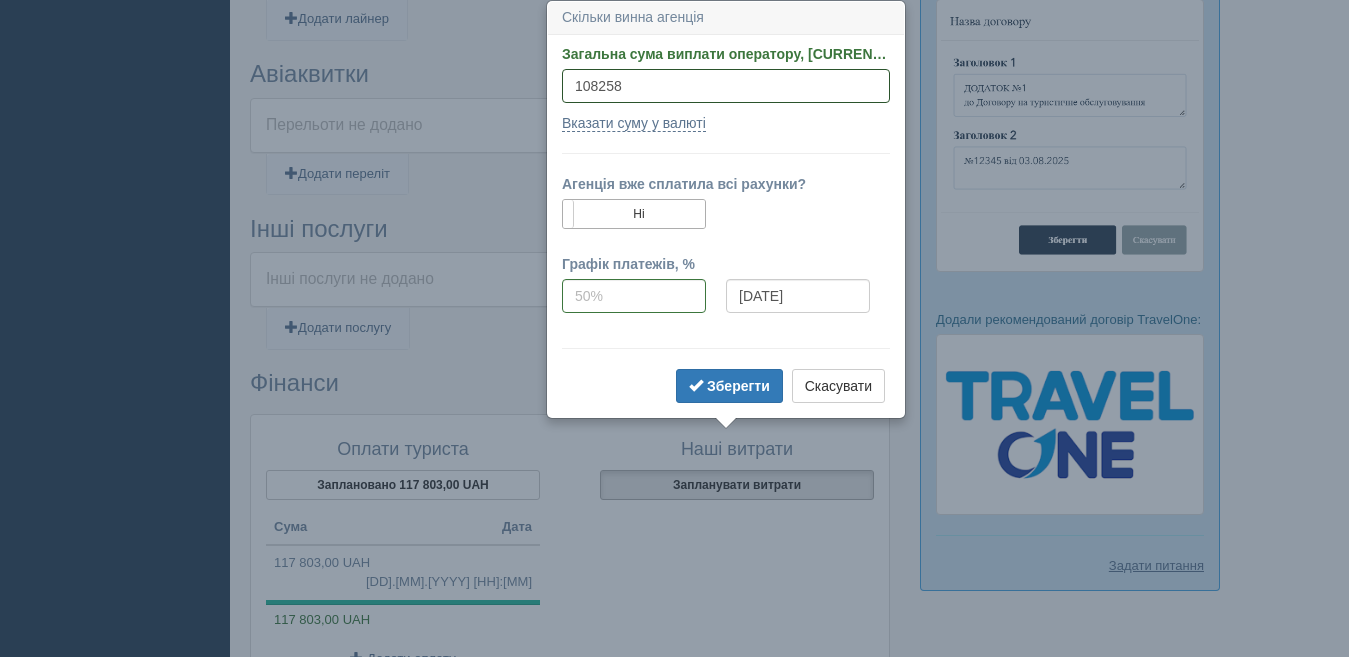 type on "108258" 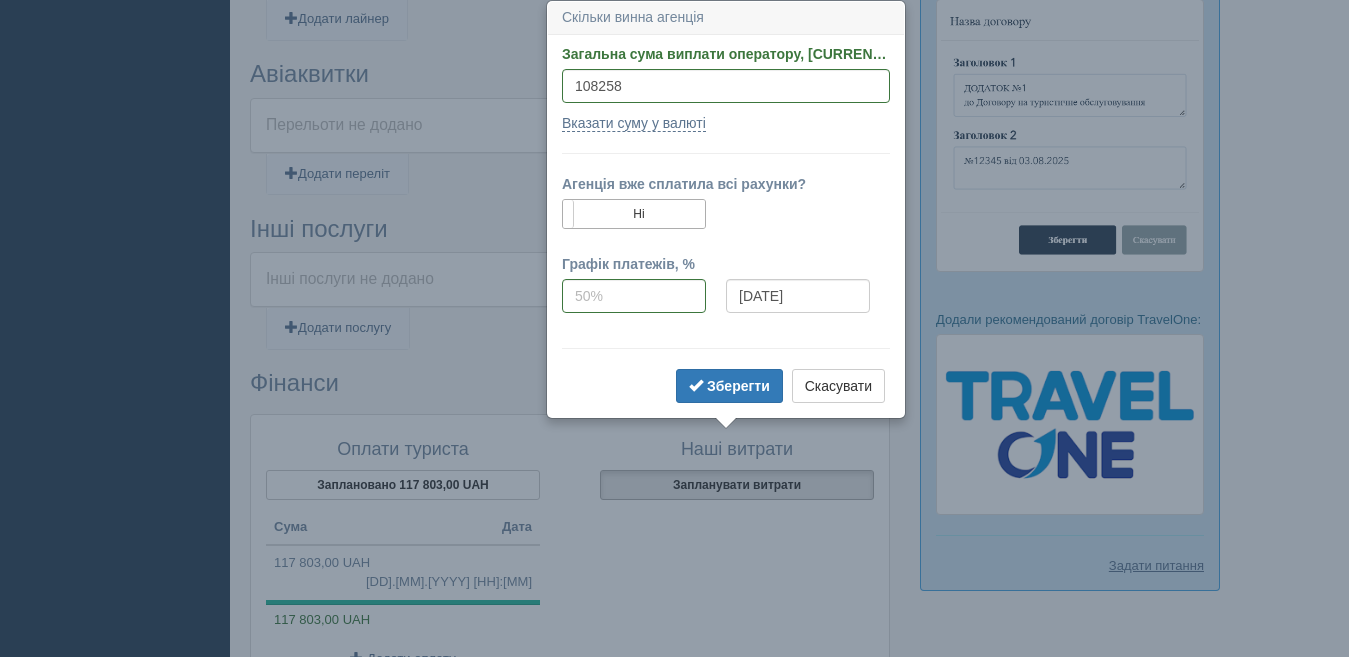 click on "Так, оплачено 100% Ні" at bounding box center [634, 214] 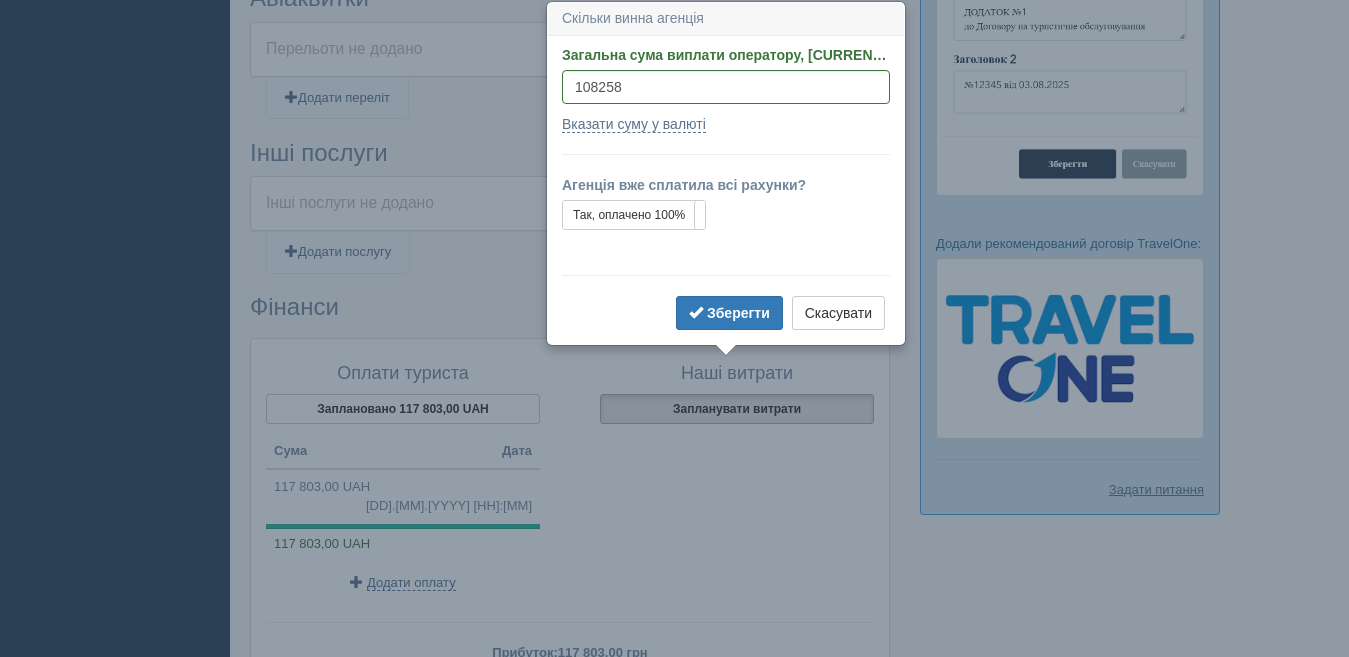 scroll, scrollTop: 1439, scrollLeft: 0, axis: vertical 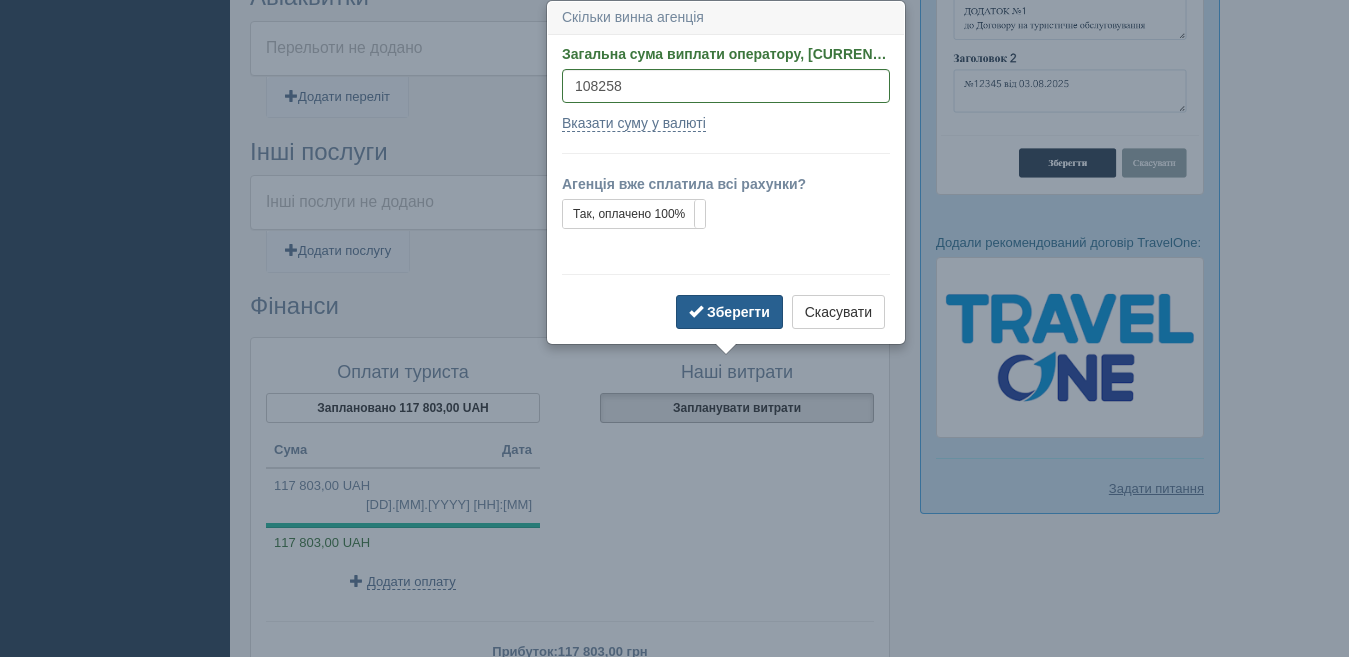 click on "Зберегти" at bounding box center (729, 312) 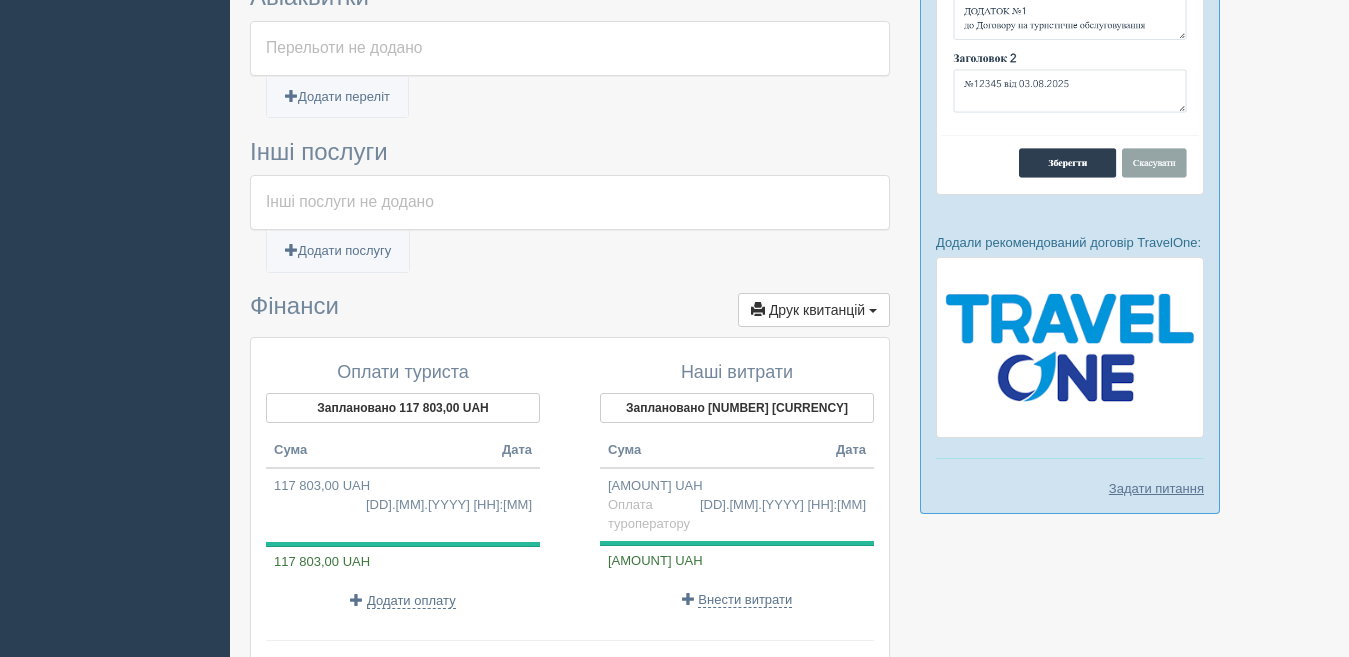 click on "108 258,00 UAH" at bounding box center [651, 560] 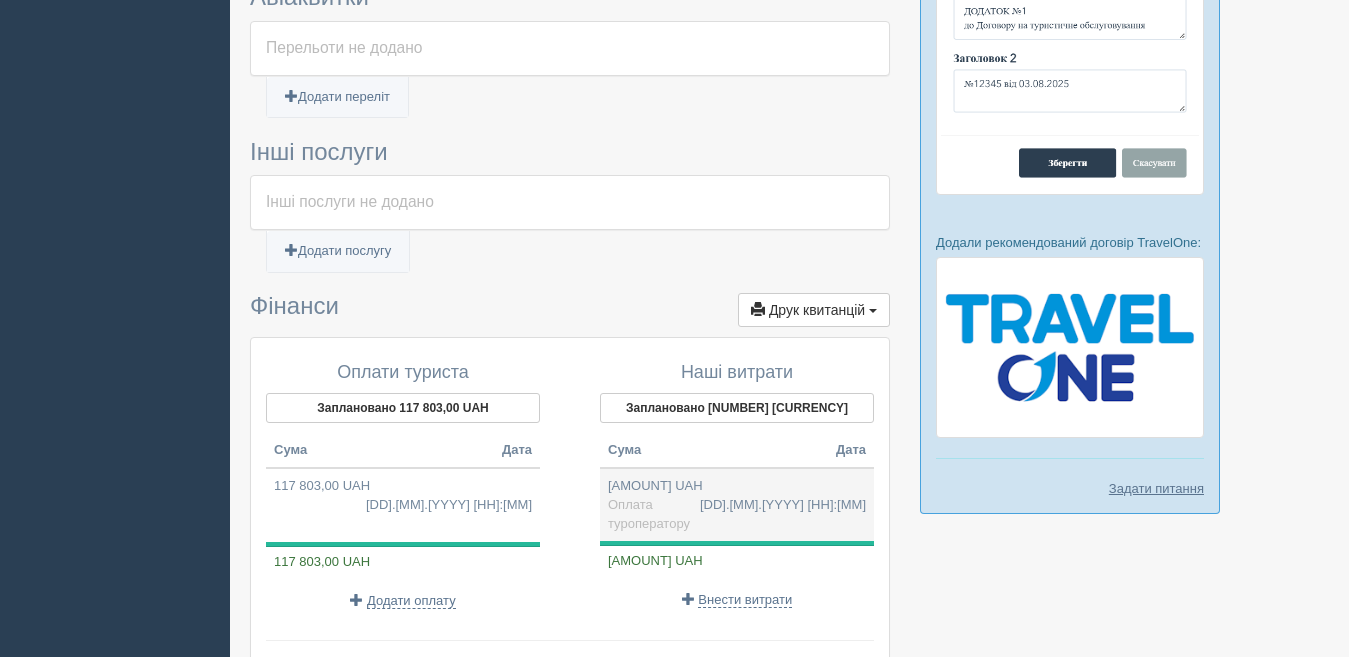 click on "108 258,00 UAH
04.08.2025 20:58
Оплата туроператору" at bounding box center [737, 504] 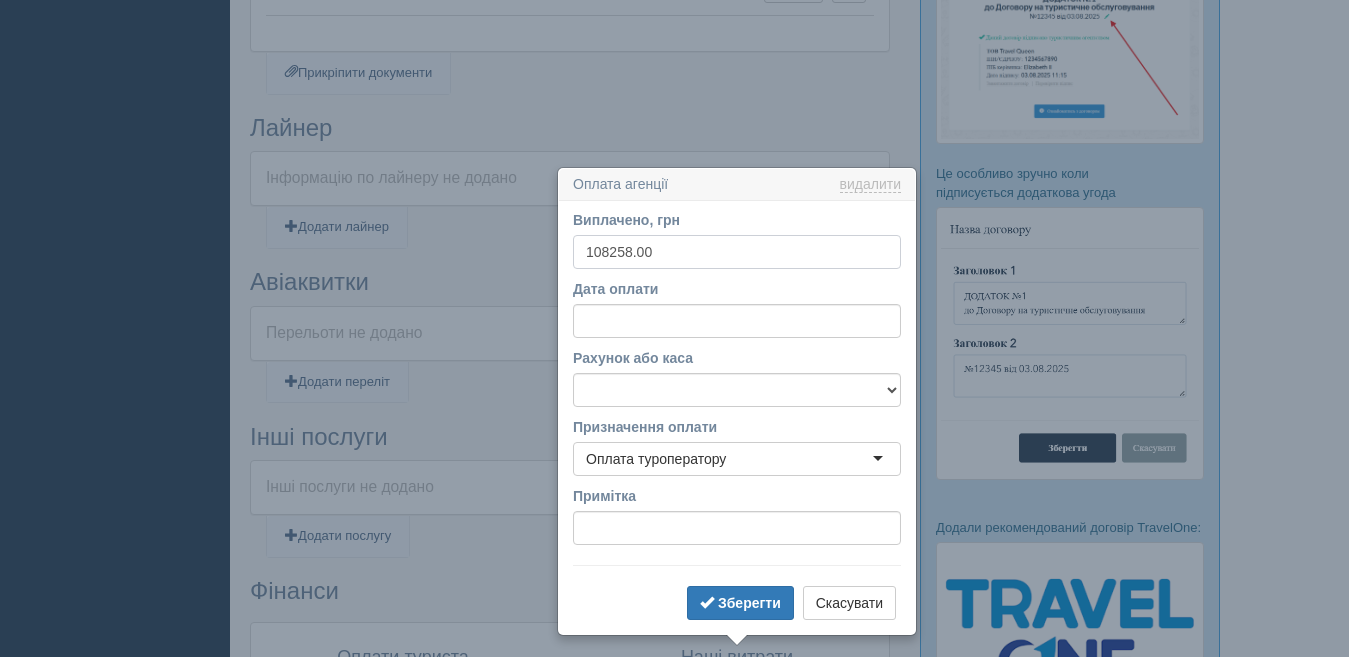 scroll, scrollTop: 1321, scrollLeft: 0, axis: vertical 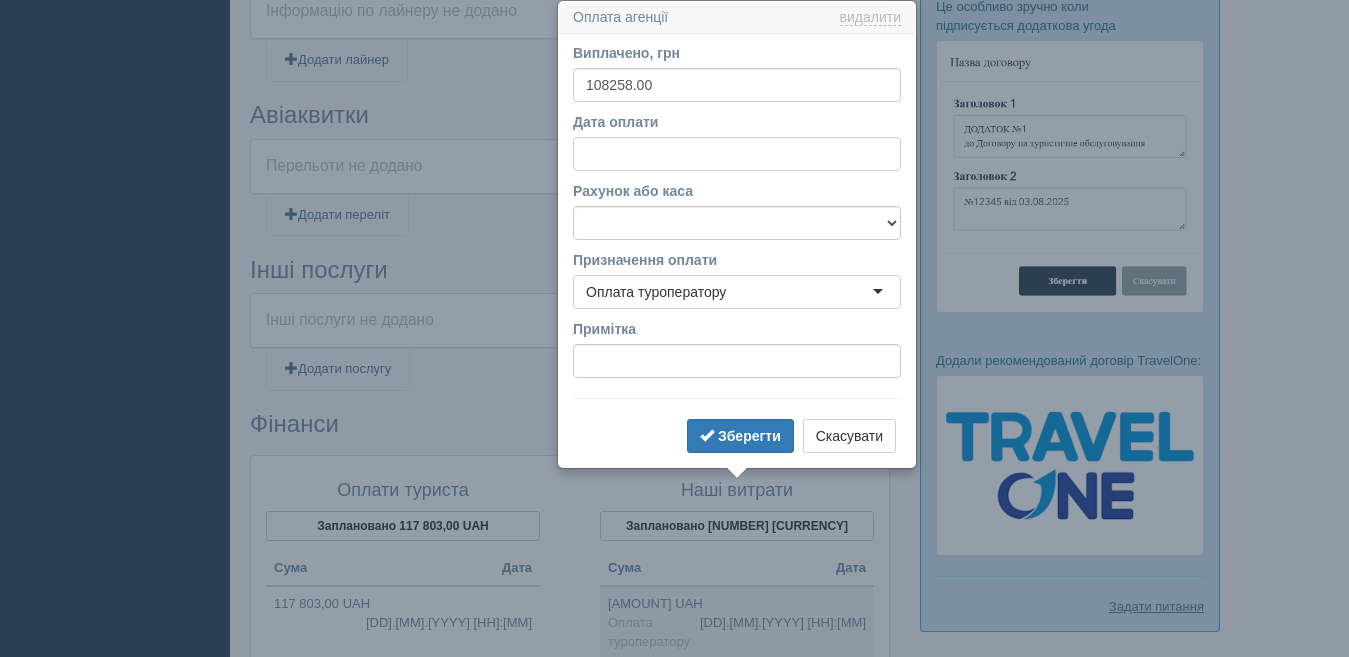 click on "Дата оплати" at bounding box center (737, 154) 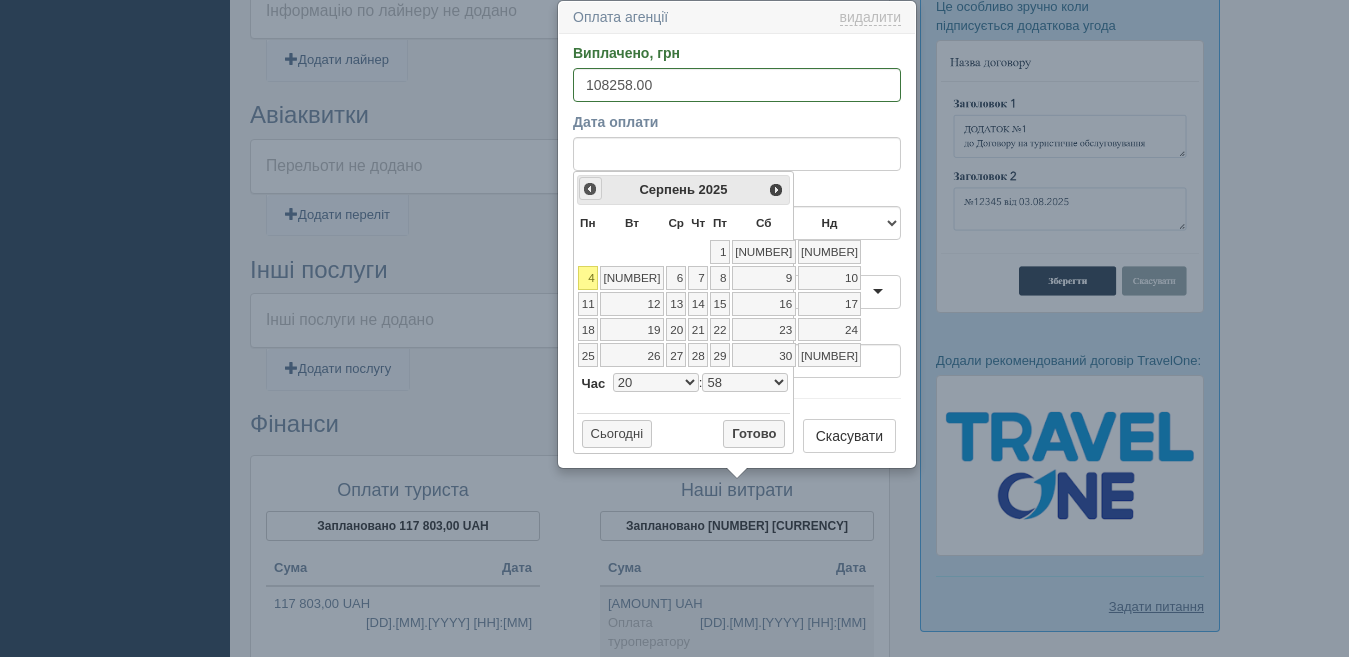 click on "<Попер" at bounding box center (590, 189) 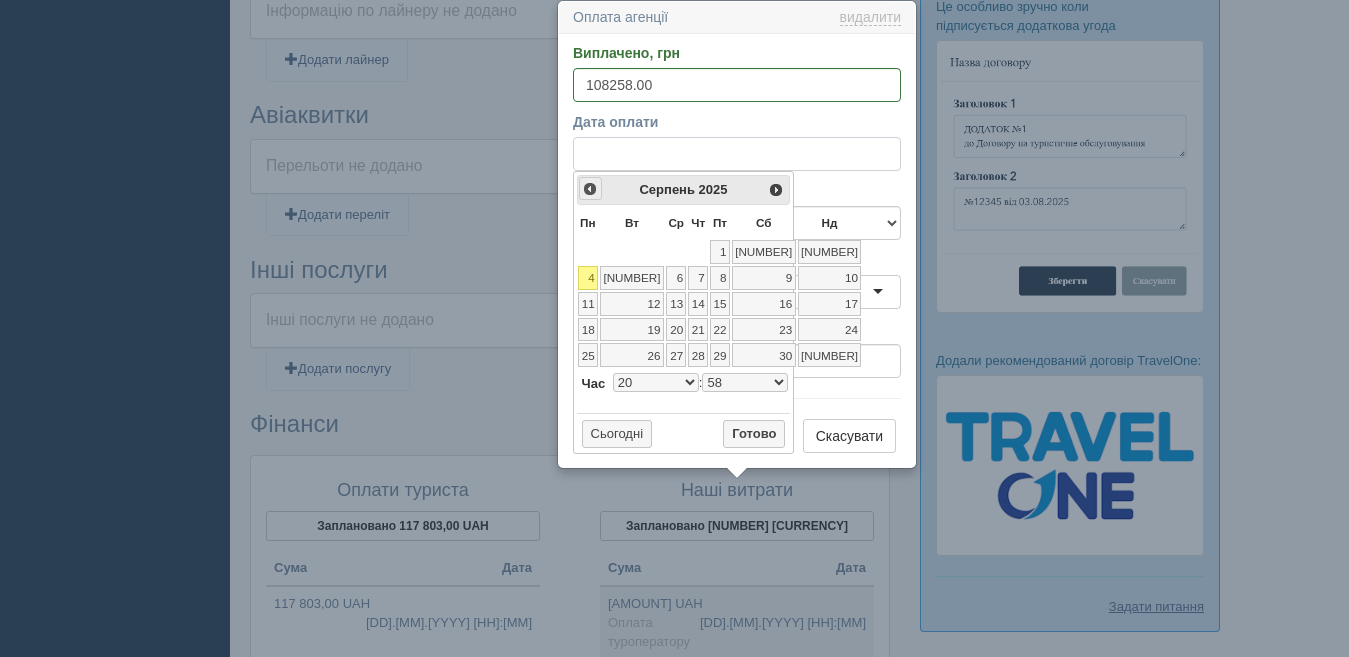 select on "20" 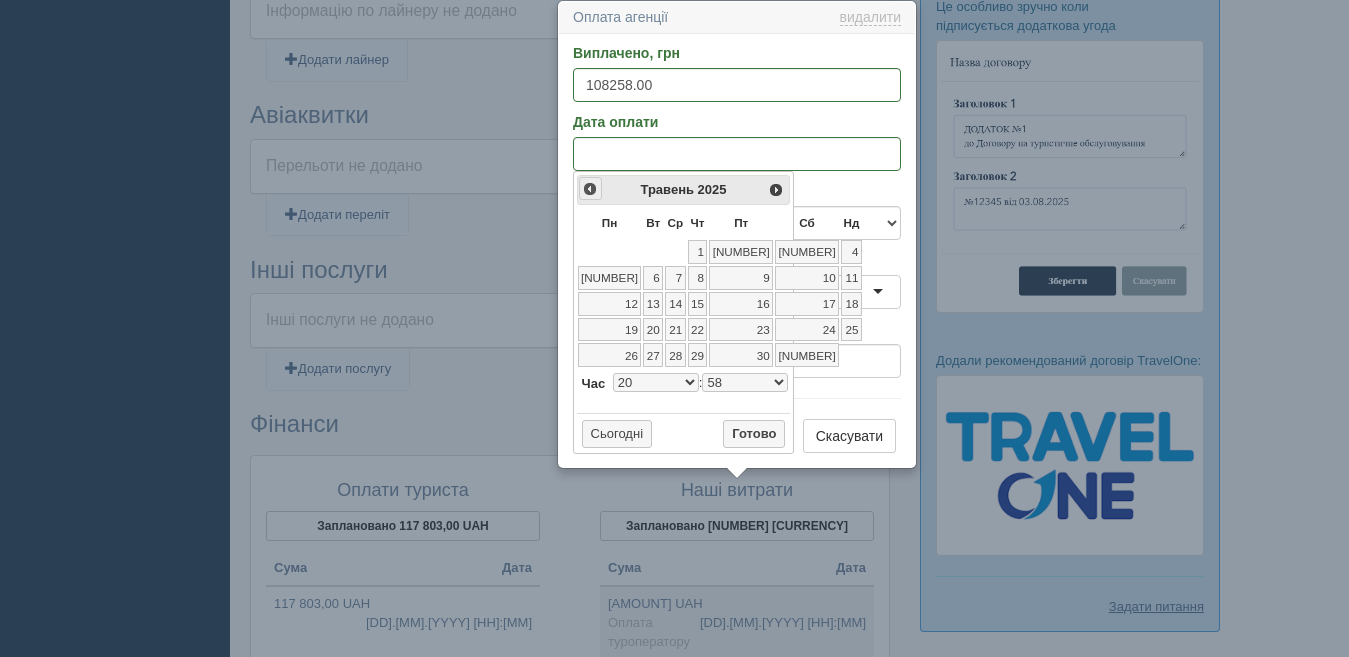 click on "<Попер" at bounding box center (590, 189) 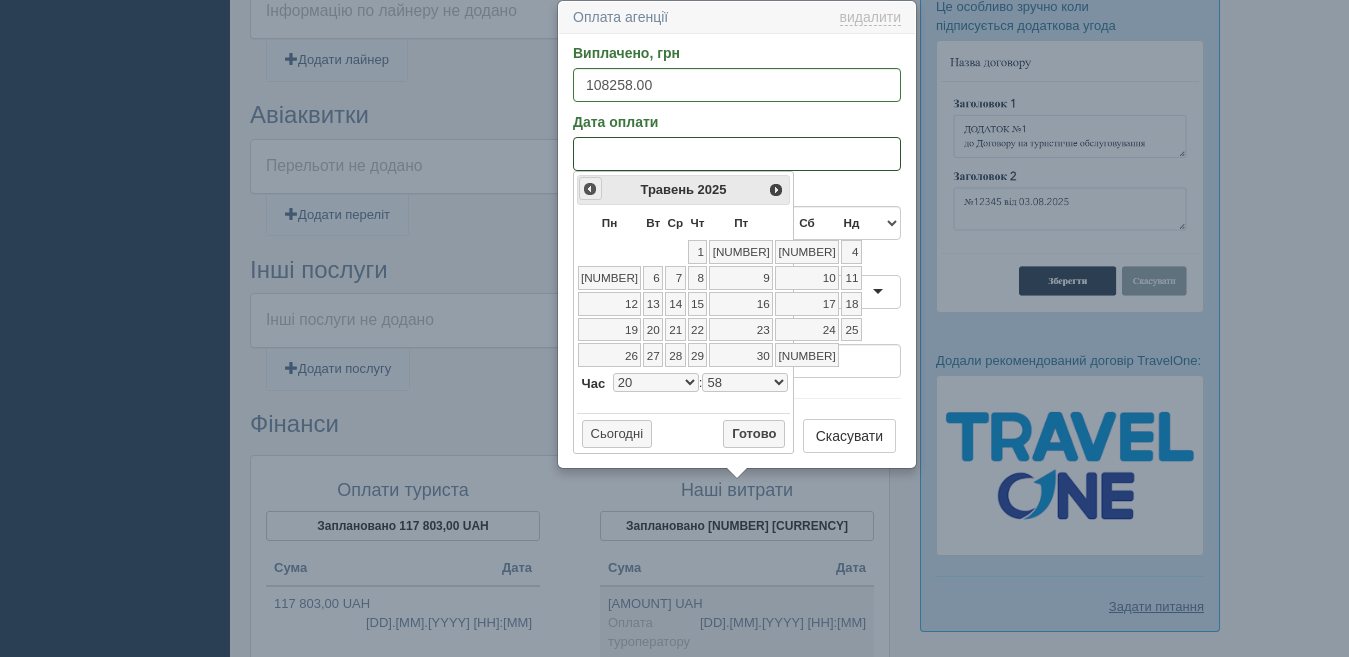 select on "20" 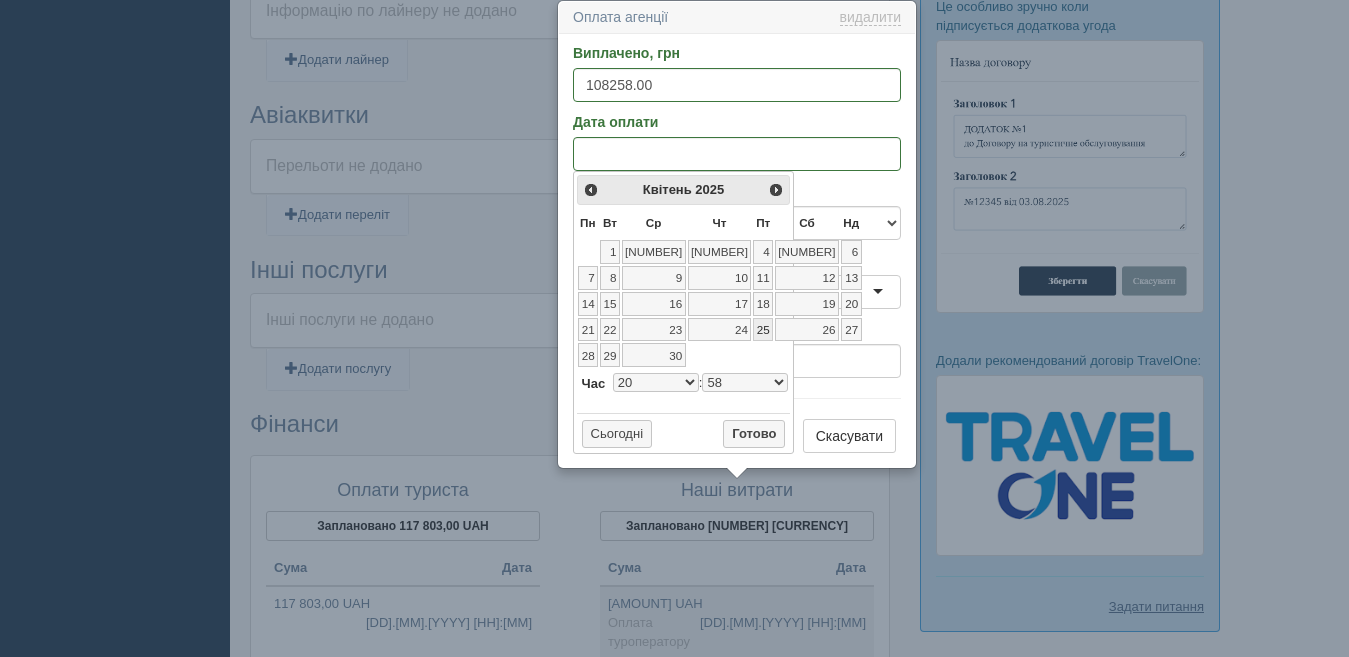 click on "25" at bounding box center (763, 330) 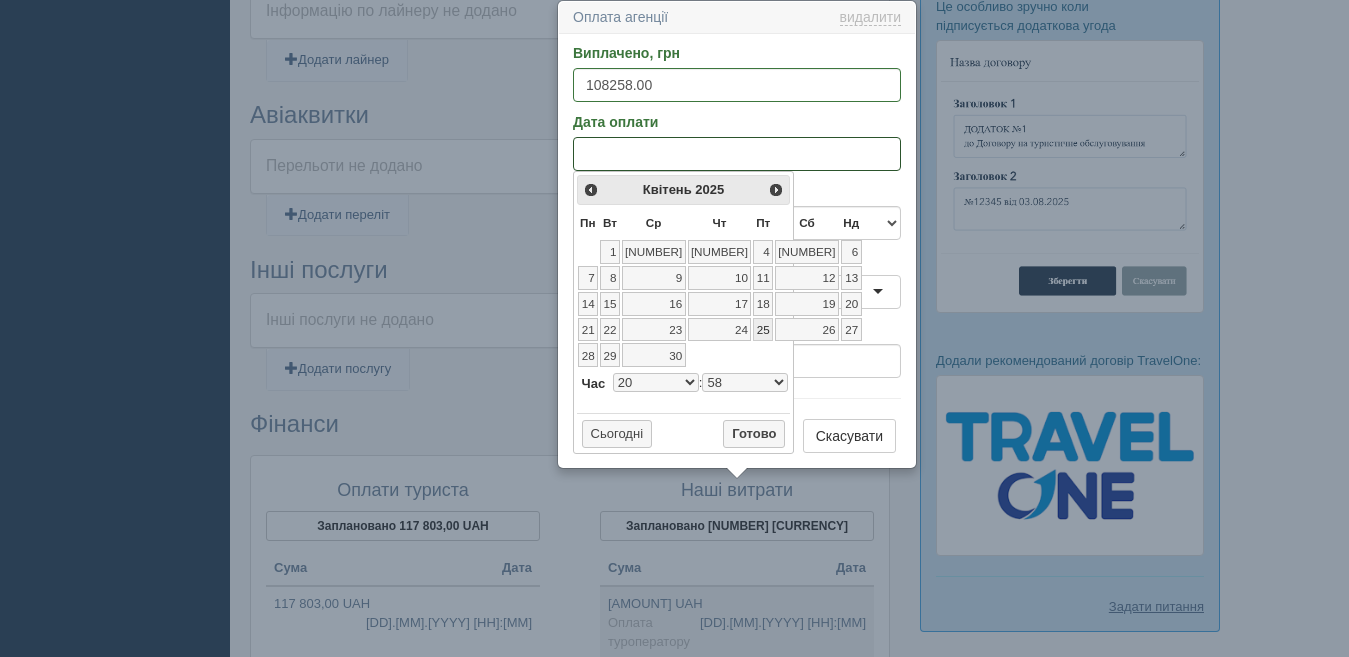 select on "20" 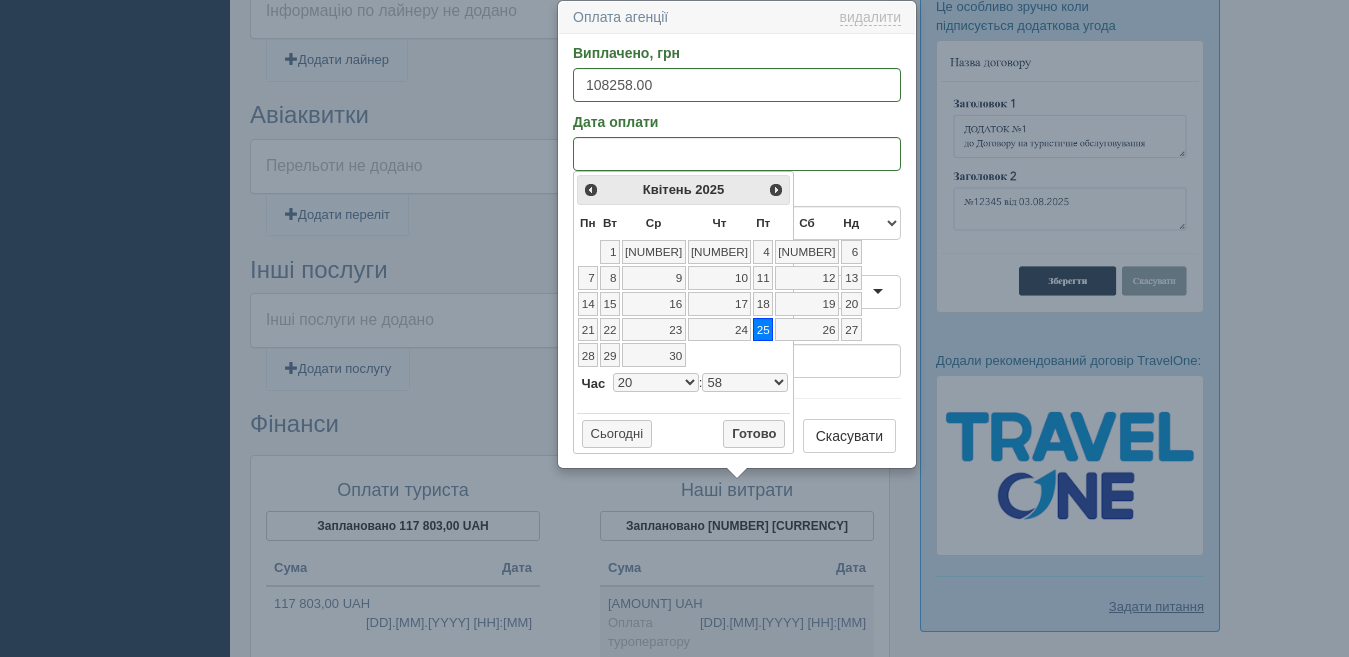 click on "0 1 2 3 4 5 6 7 8 9 10 11 12 13 14 15 16 17 18 19 20 21 22 23" at bounding box center [656, 382] 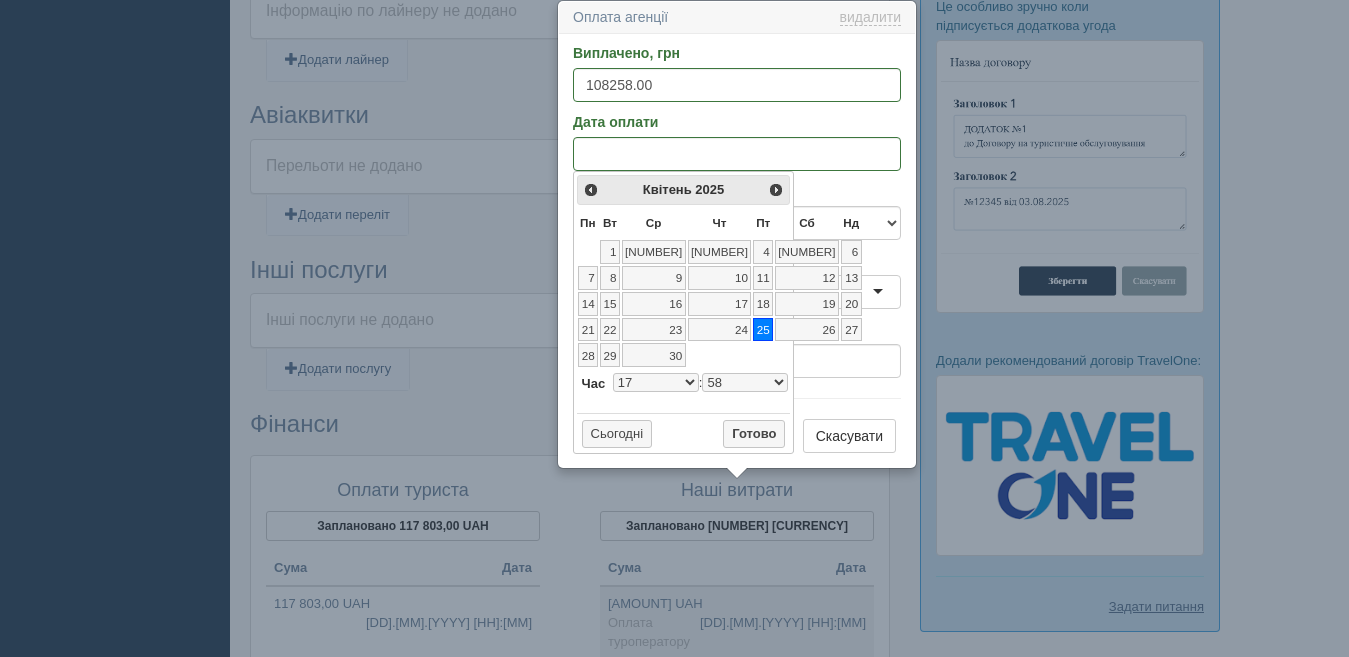 select on "17" 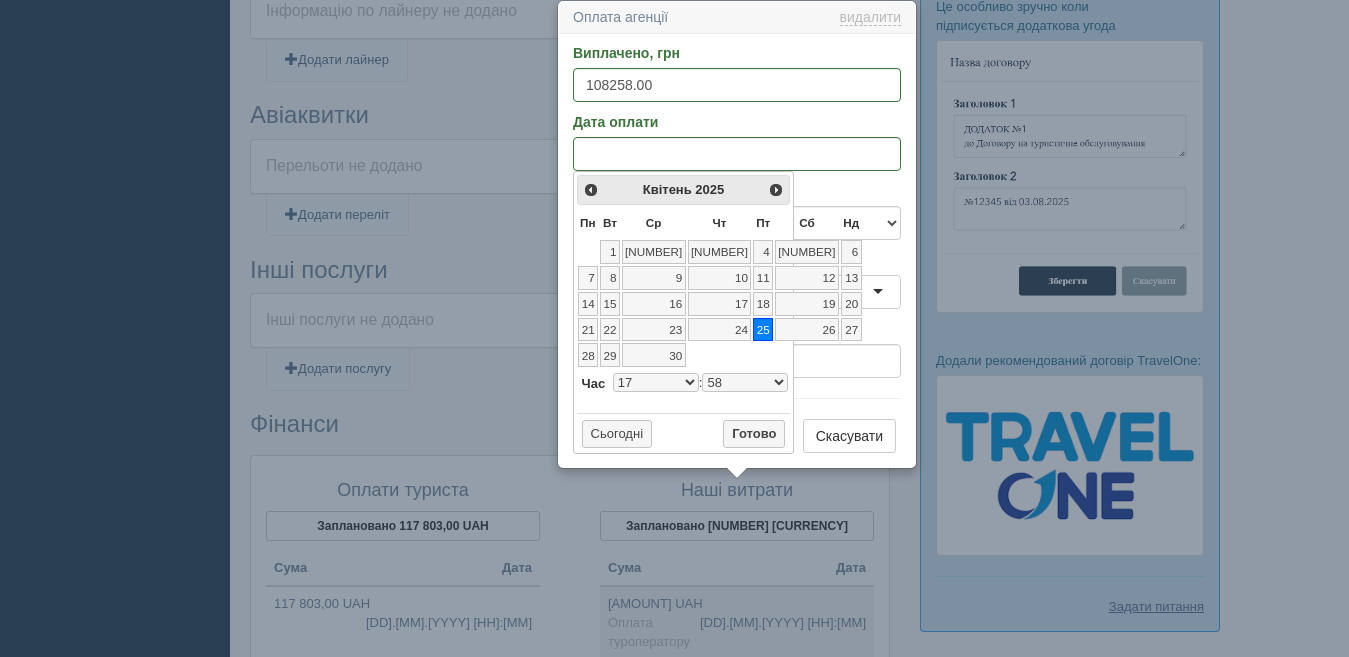 click on "00 01 02 03 04 05 06 07 08 09 10 11 12 13 14 15 16 17 18 19 20 21 22 23 24 25 26 27 28 29 30 31 32 33 34 35 36 37 38 39 40 41 42 43 44 45 46 47 48 49 50 51 52 53 54 55 56 57 58 59" at bounding box center (745, 382) 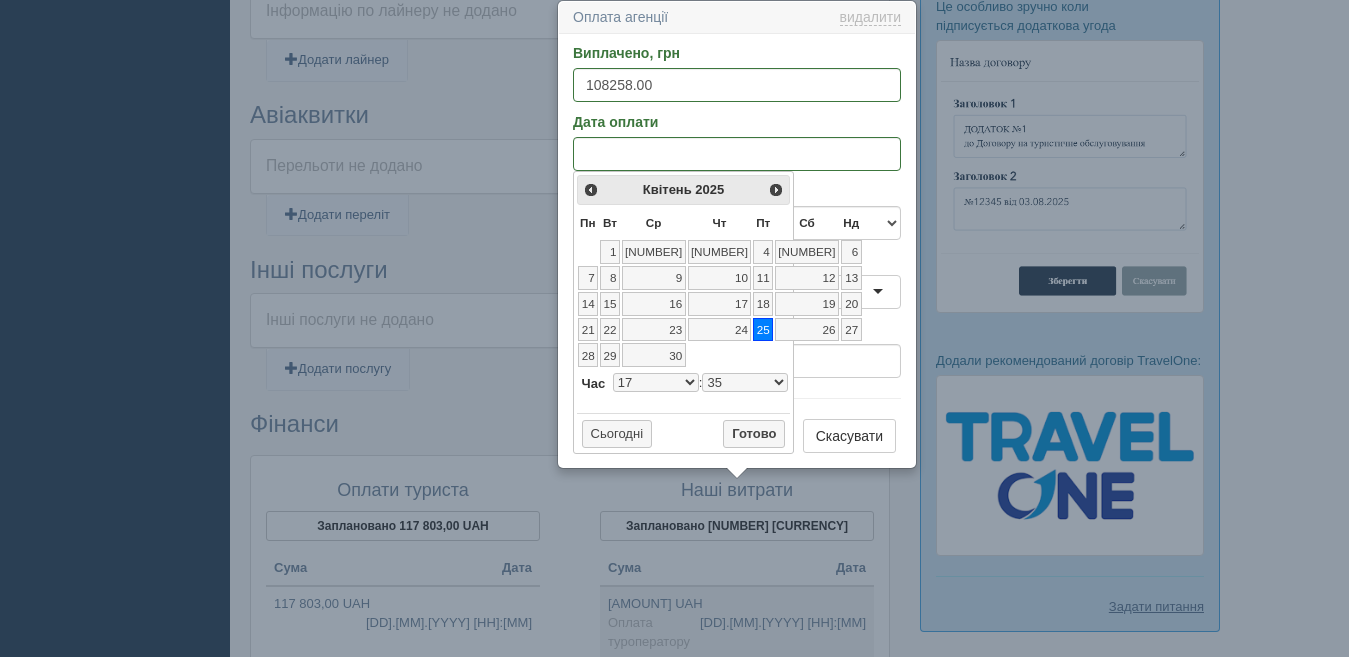 select on "17" 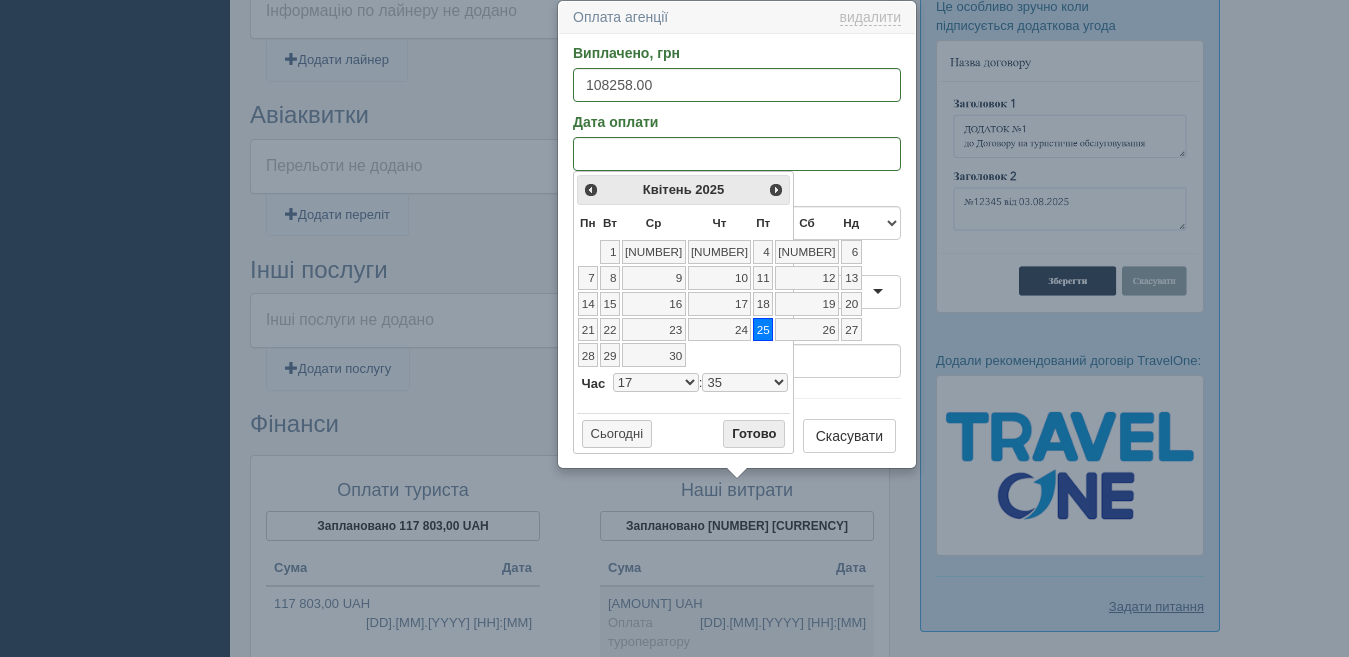 click on "Готово" at bounding box center [754, 434] 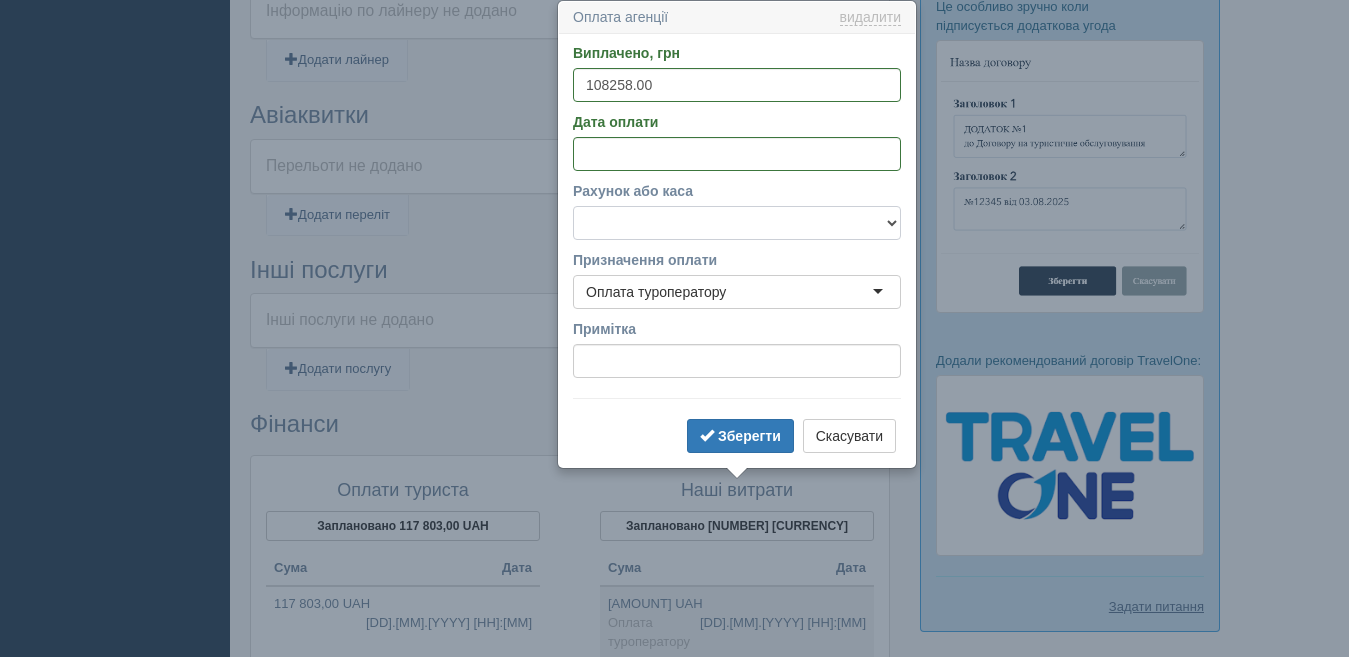 click on "Готівка
Картка
Рахунок у банку" at bounding box center (737, 223) 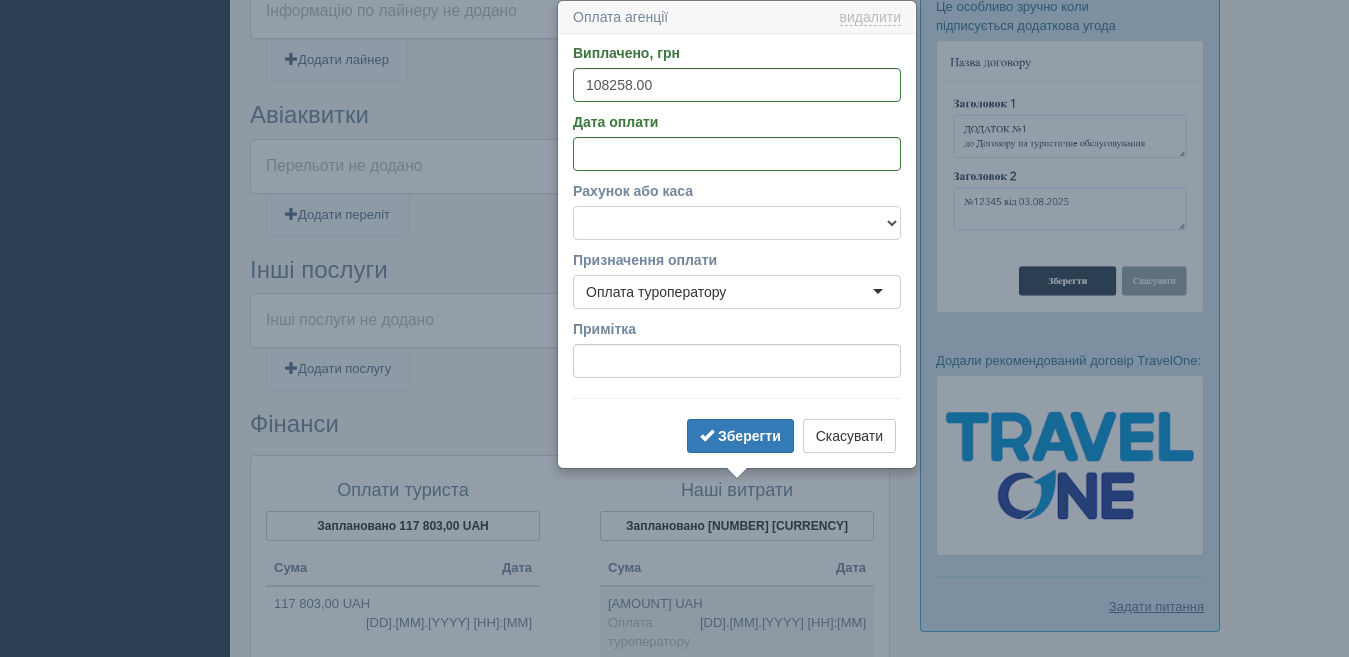 select on "1166" 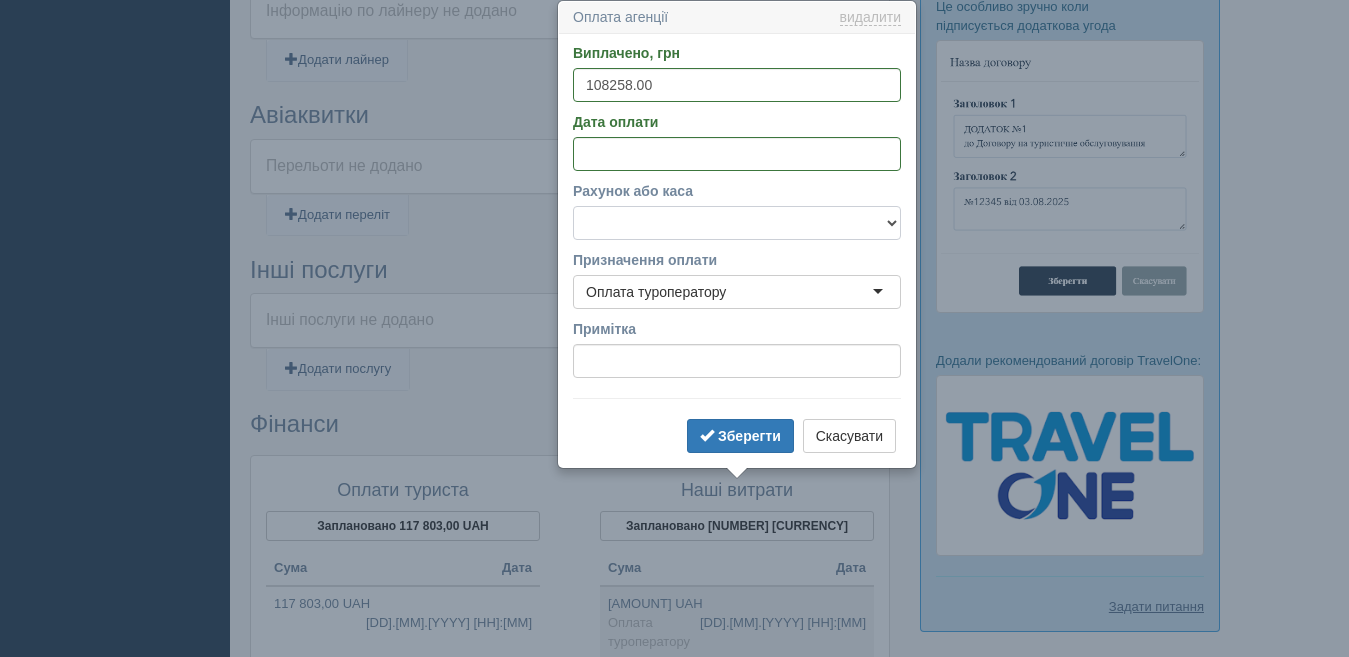 click on "Готівка
Картка
Рахунок у банку" at bounding box center [737, 223] 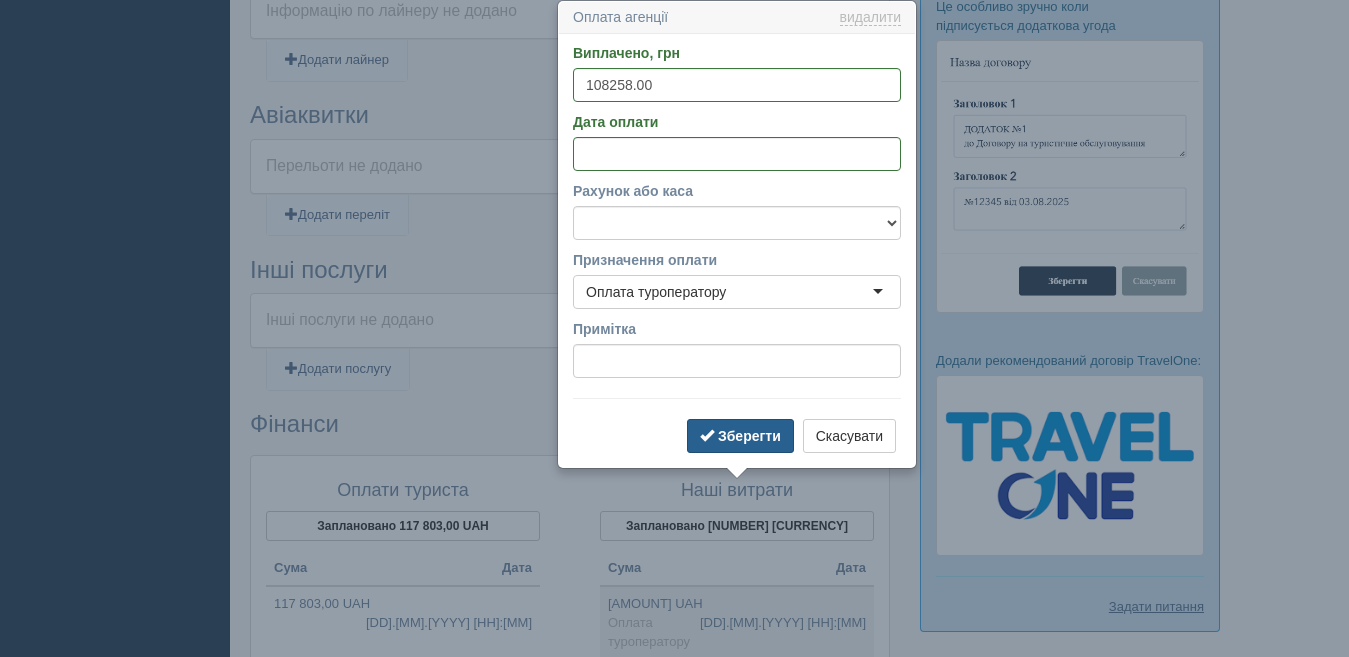click on "Зберегти" at bounding box center [740, 436] 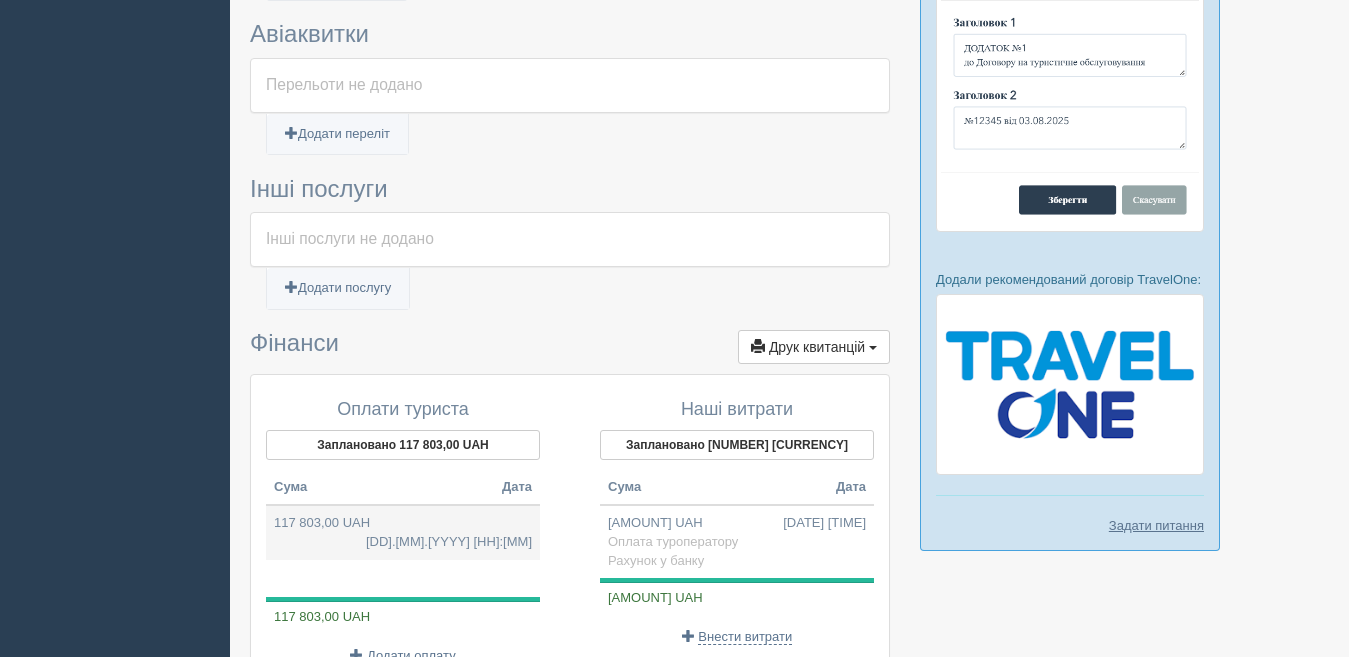 scroll, scrollTop: 1521, scrollLeft: 0, axis: vertical 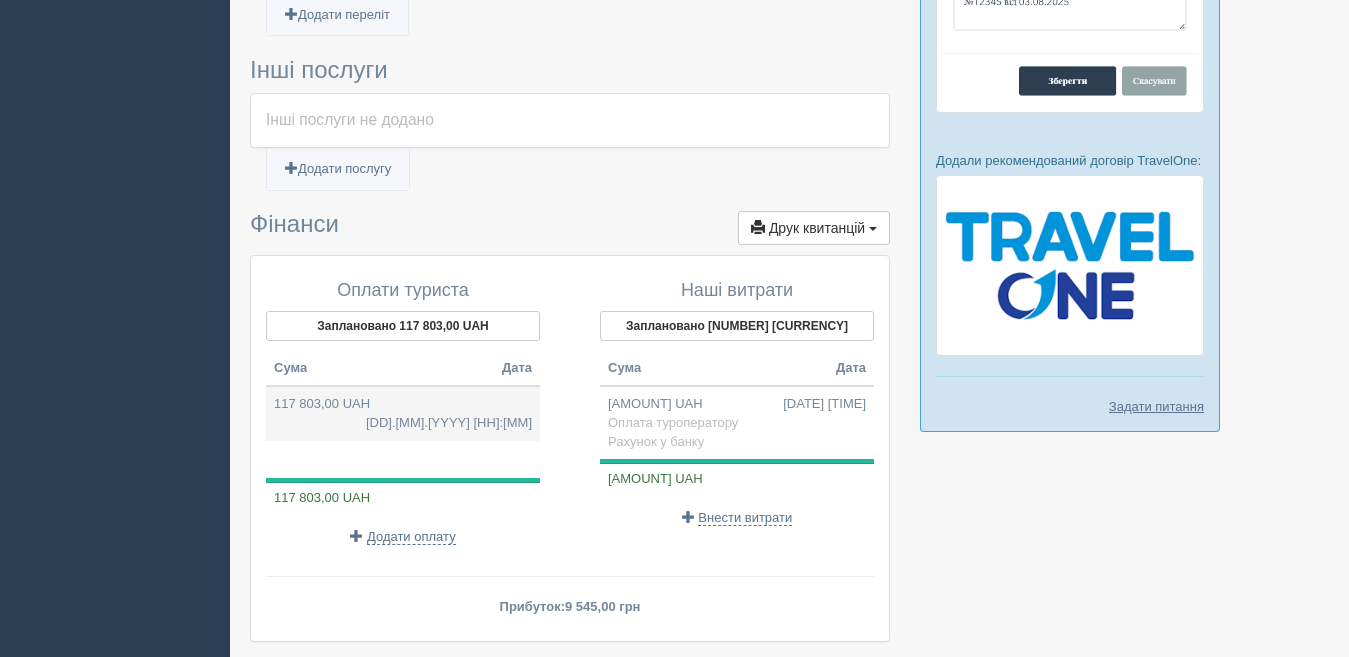 click on "117 803,00 UAH
04.08.2025 20:57" at bounding box center [403, 413] 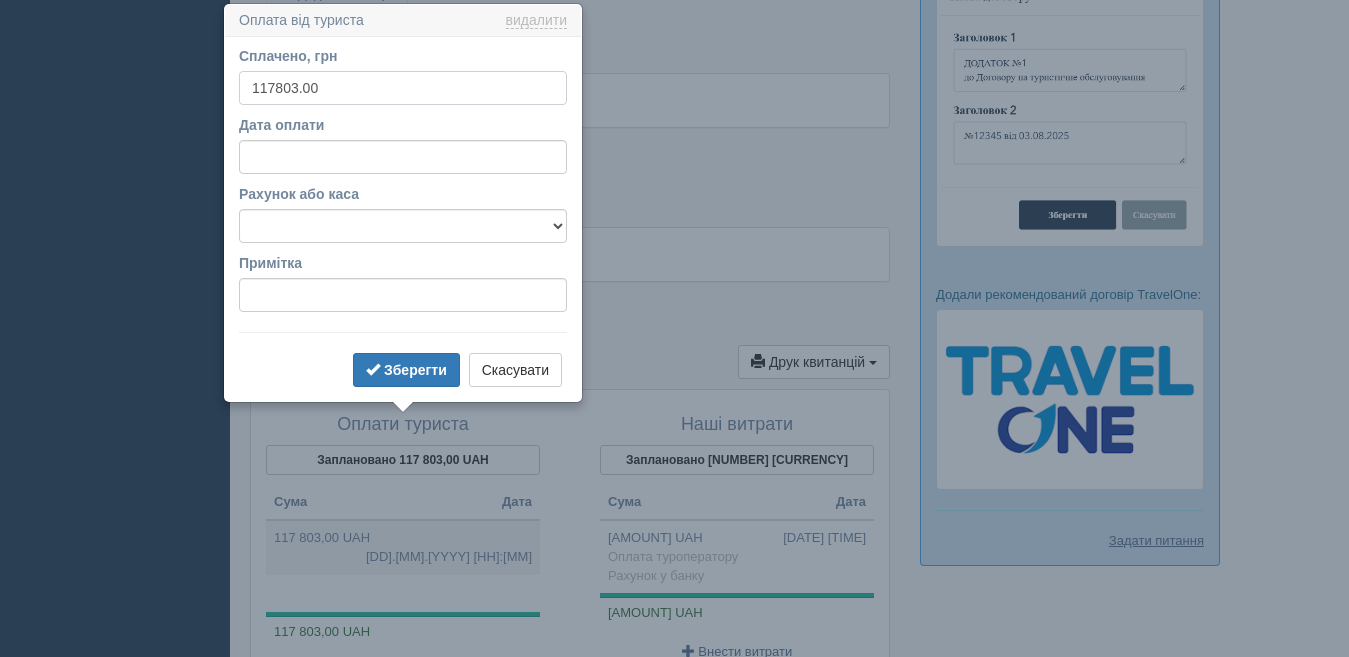 scroll, scrollTop: 1390, scrollLeft: 0, axis: vertical 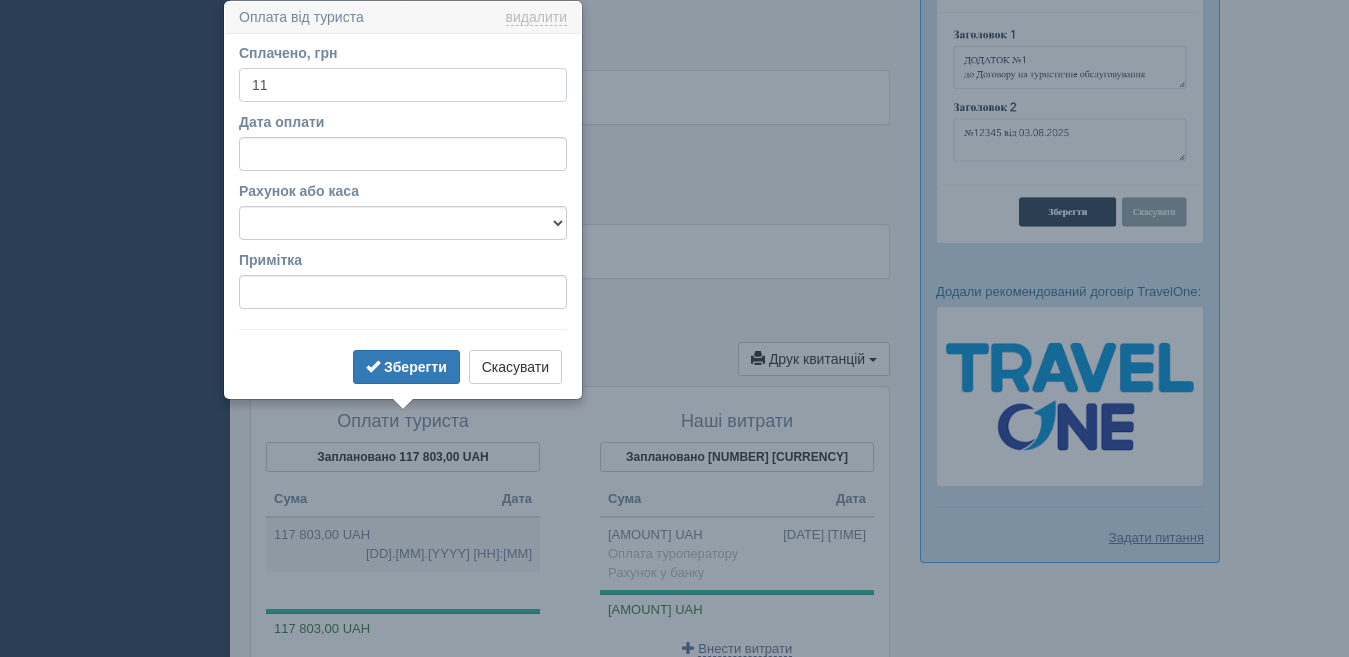 type on "1" 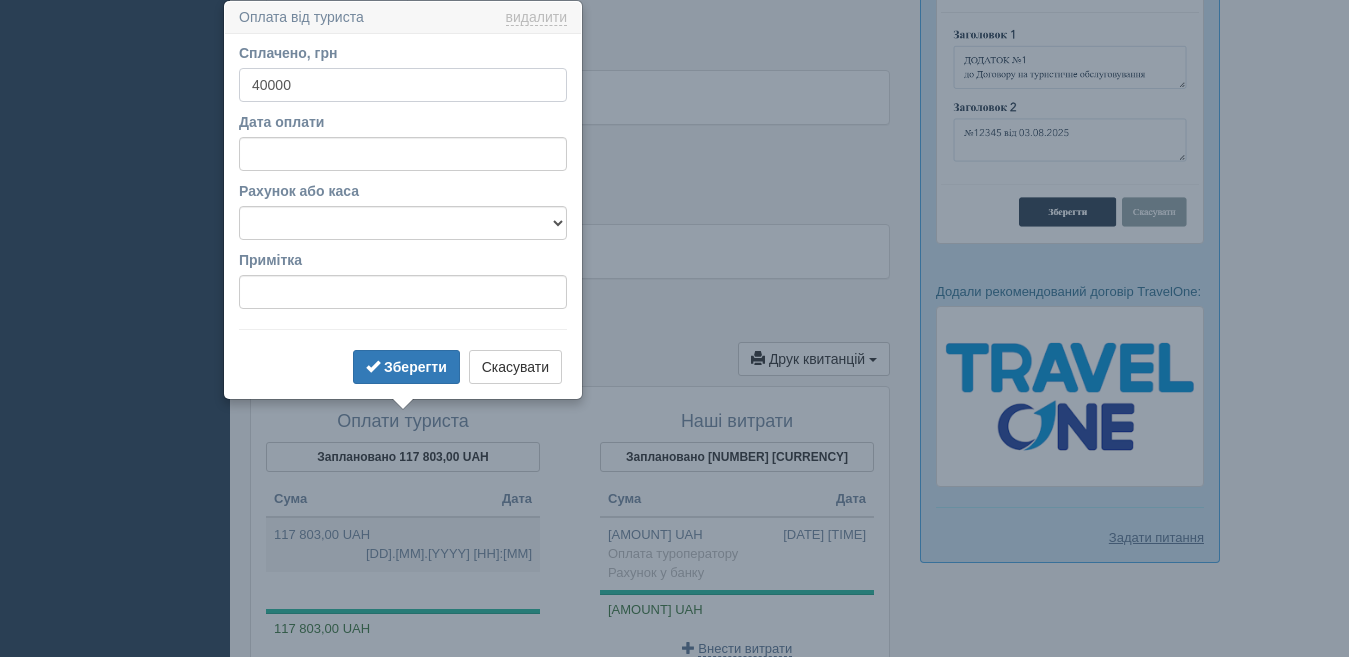 type on "40000" 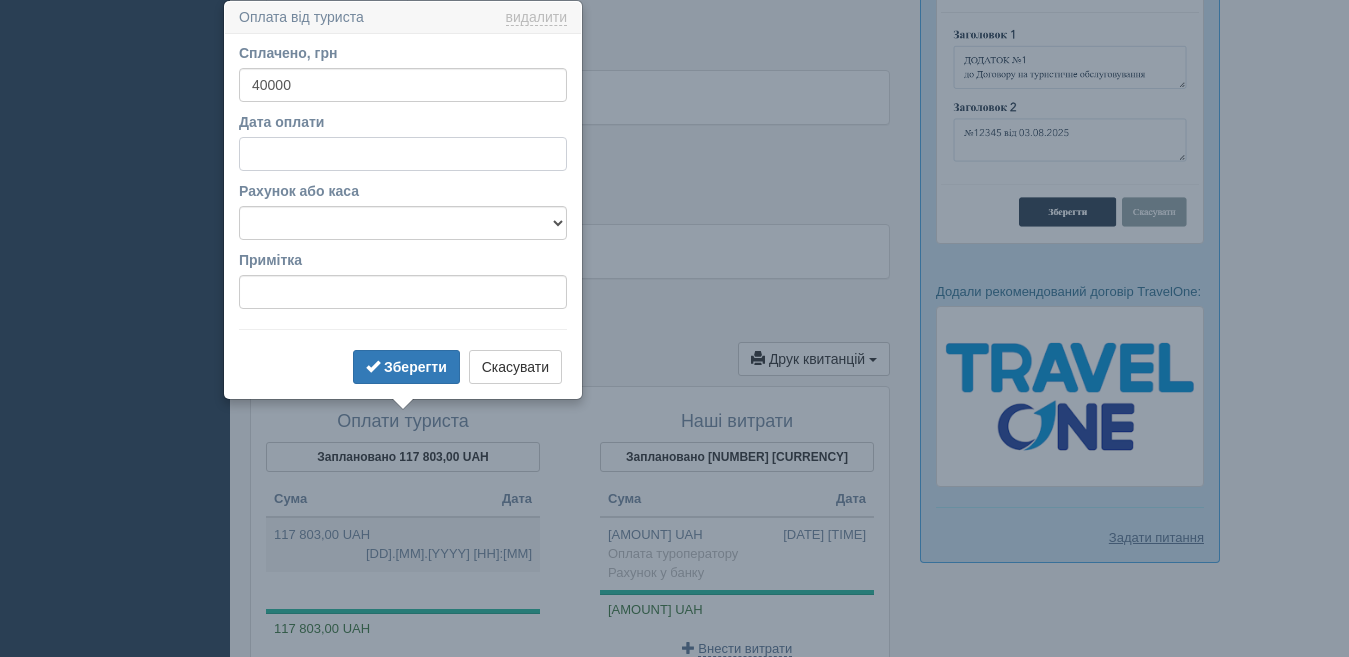 click on "Дата оплати" at bounding box center (403, 154) 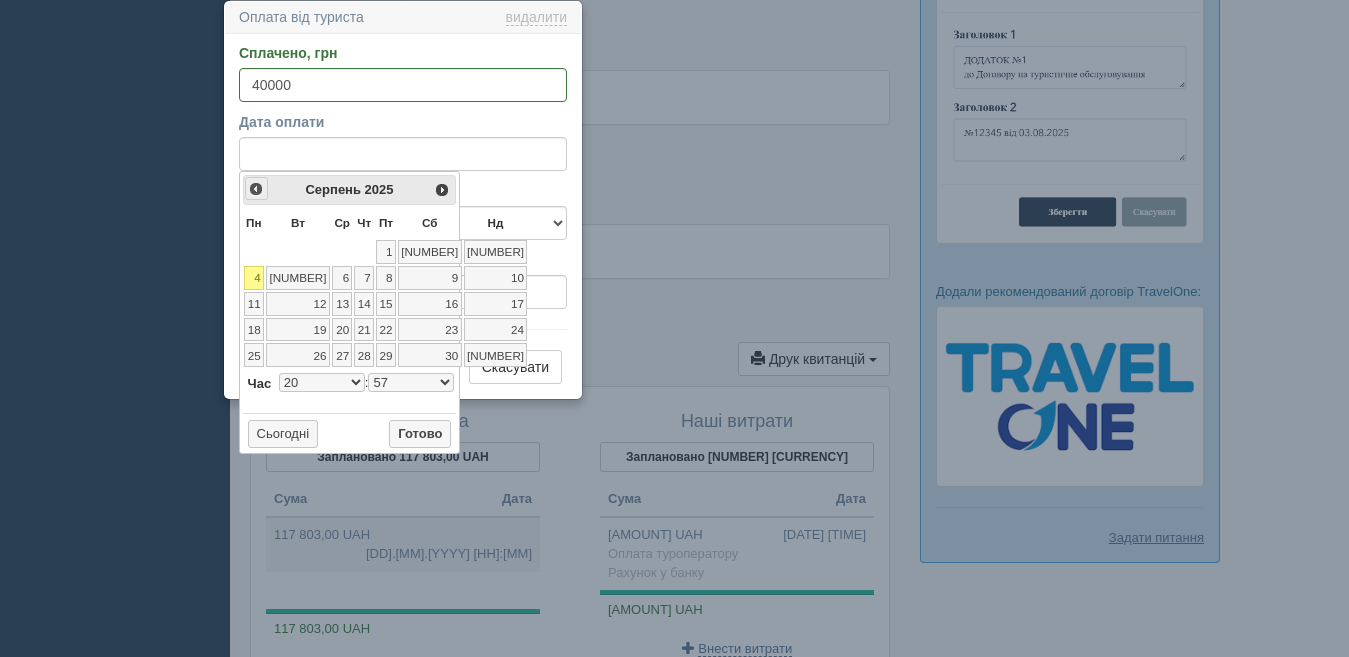click on "<Попер" at bounding box center [256, 189] 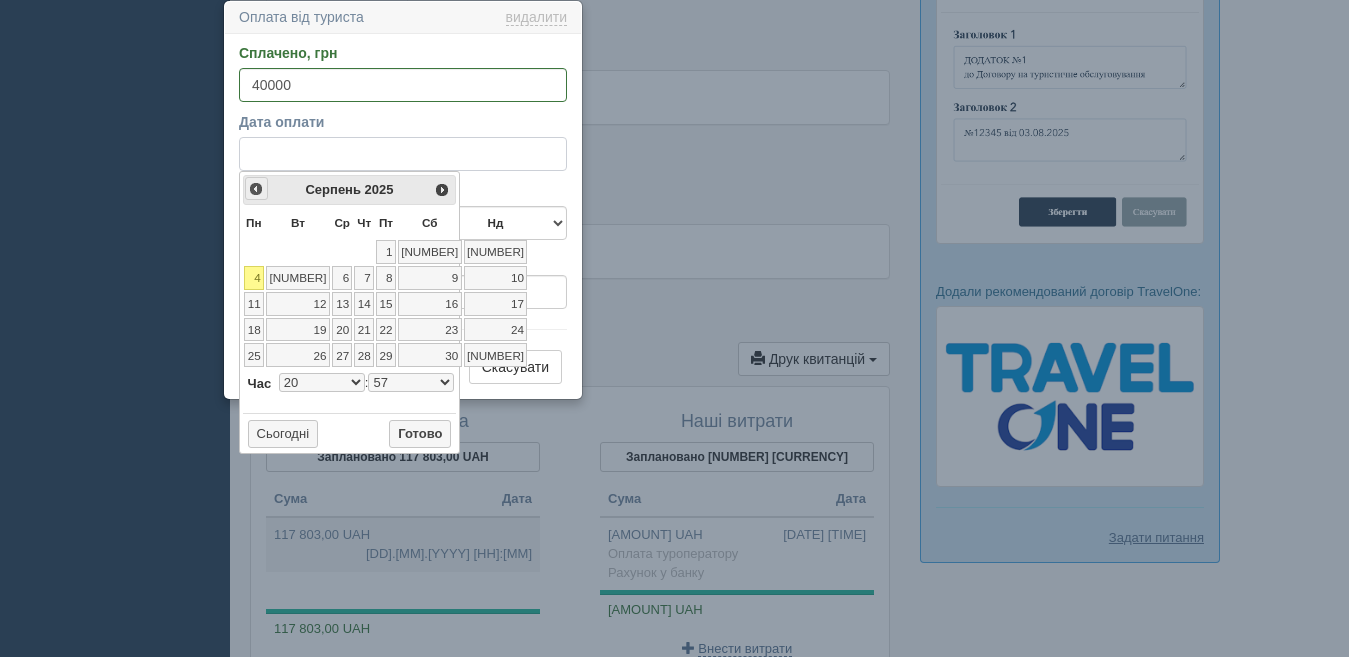select on "20" 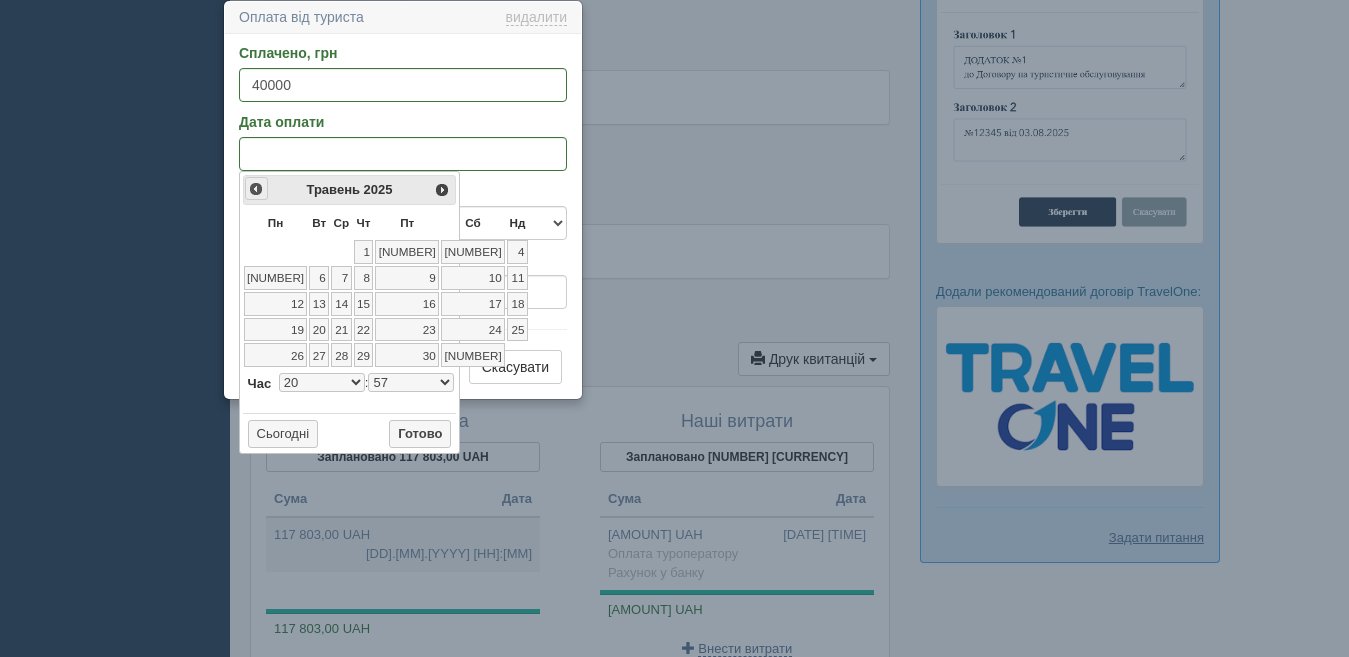 click on "<Попер" at bounding box center (256, 189) 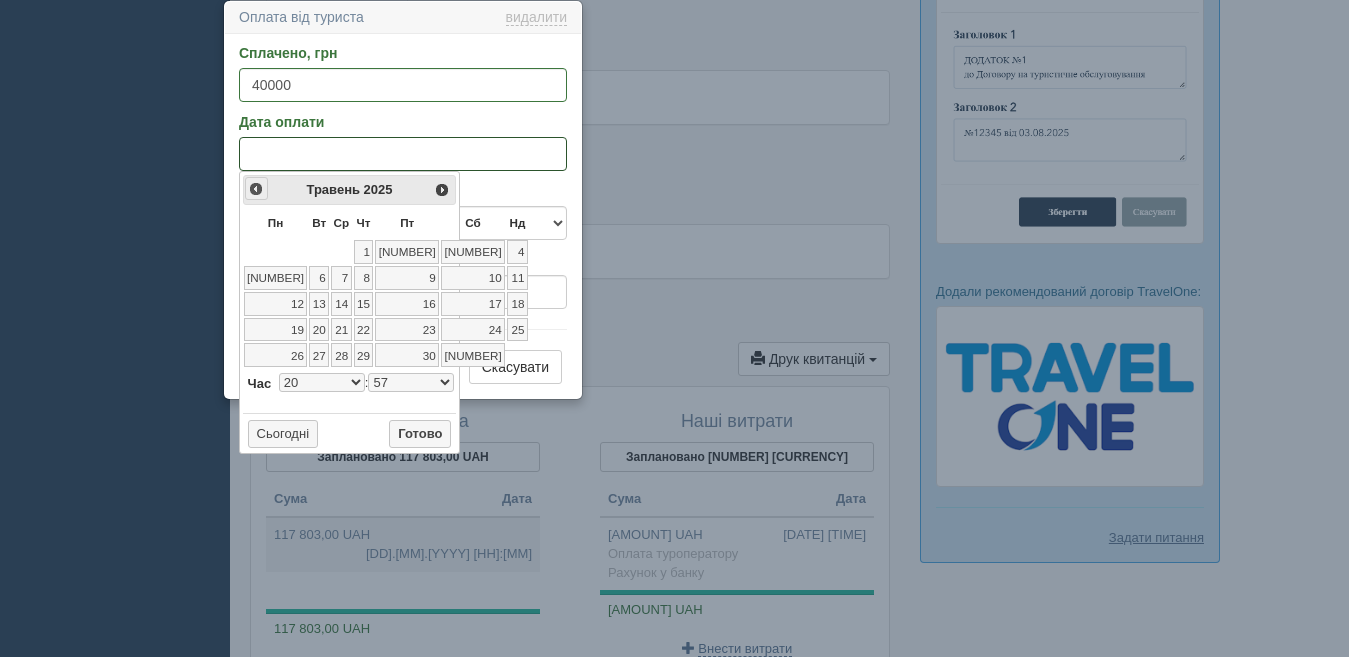 select on "20" 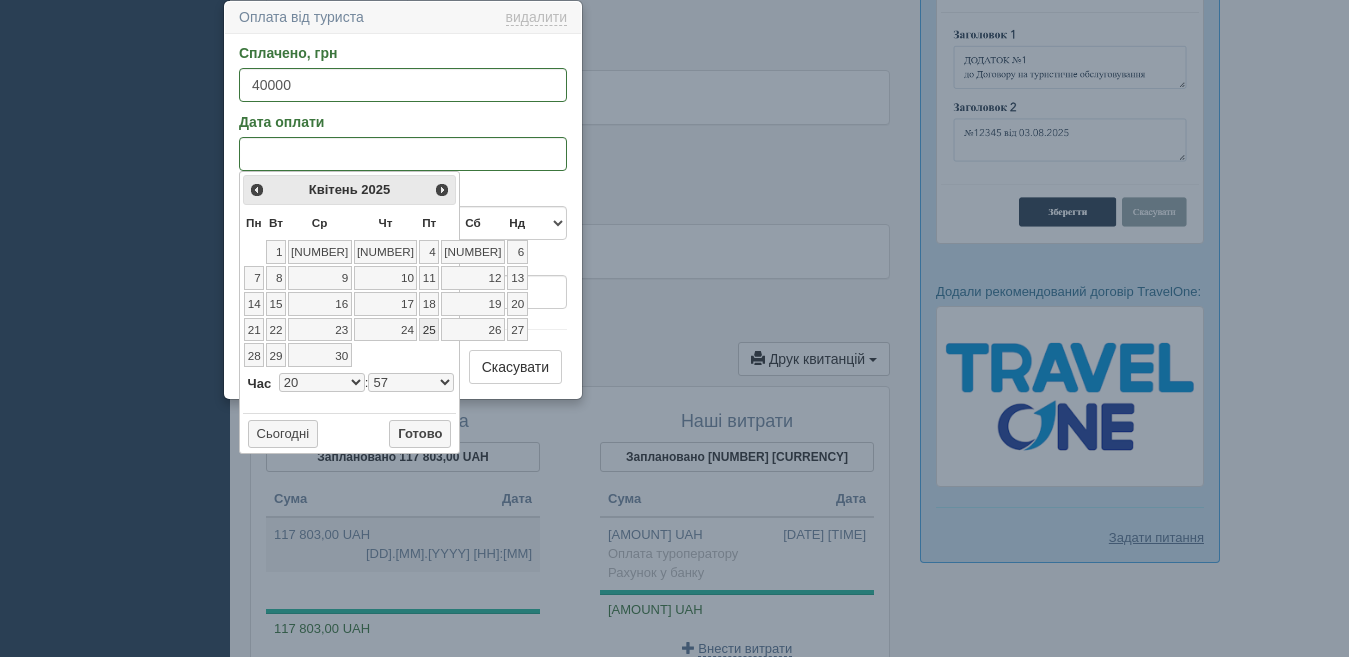 click on "25" at bounding box center [429, 330] 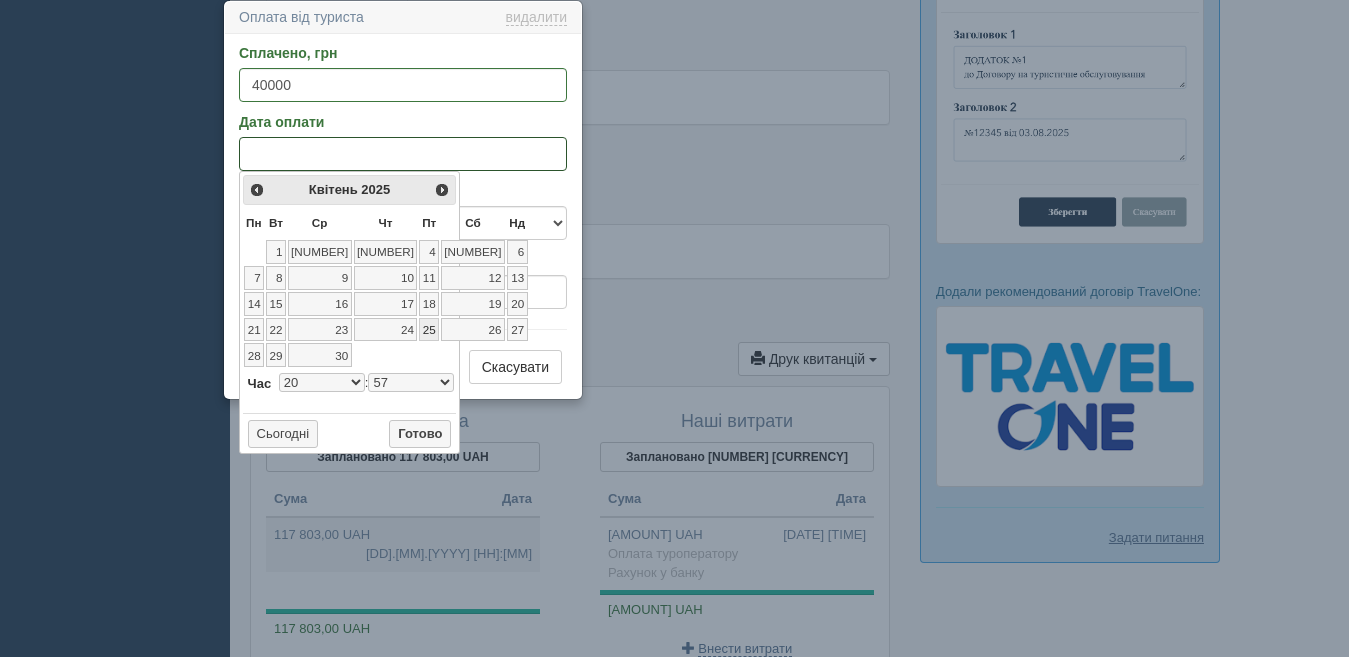 select on "20" 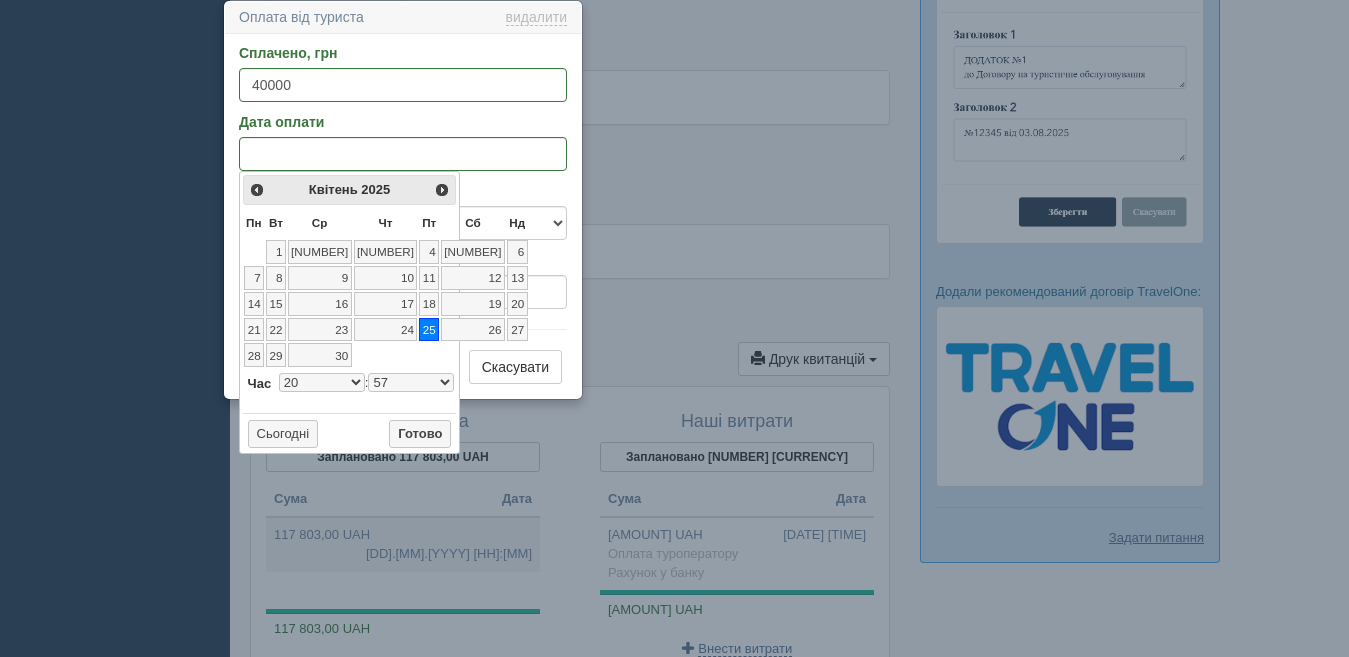 click on "<Попер Наст> Квітень   2025 Пн Вт Ср Чт Пт Сб Нд   1 2 3 4 5 6 7 8 9 10 11 12 13 14 15 16 17 18 19 20 21 22 23 24 25 26 27 28 29 30         Час 20:57 Години 0 1 2 3 4 5 6 7 8 9 10 11 12 13 14 15 16 17 18 19 20 21 22 23 Хвилини 00 01 02 03 04 05 06 07 08 09 10 11 12 13 14 15 16 17 18 19 20 21 22 23 24 25 26 27 28 29 30 31 32 33 34 35 36 37 38 39 40 41 42 43 44 45 46 47 48 49 50 51 52 53 54 55 56 57 58 59 Секунди 00 01 02 03 04 05 06 07 08 09 10 11 12 13 14 15 16 17 18 19 20 21 22 23 24 25 26 27 28 29 30 31 32 33 34 35 36 37 38 39 40 41 42 43 44 45 46 47 48 49 50 51 52 53 54 55 56 57 58 59 Мілісекунди 0 1 2 3 4 5 6 7 8 9 10 11 12 13 14 15 16 17 18 19 20 21 22 23 24 25 26 27 28 29 30 31 32 33 34 35 36 37 38 39 40 41 42 43 44 45 46 47 48 49 50 51 52 53 54 55 56 57 58 59 60 61 62 63 64 65 66 67 68 69 70 71 72 73 74 75 76 77 78 79 80 81 82 83 84 85 86 87 88 89 90 91 92 93 94 95 96 97 98 99 100 101 102 103 104 105 106 107 108 109 110 111 112 113 0" at bounding box center (349, 312) 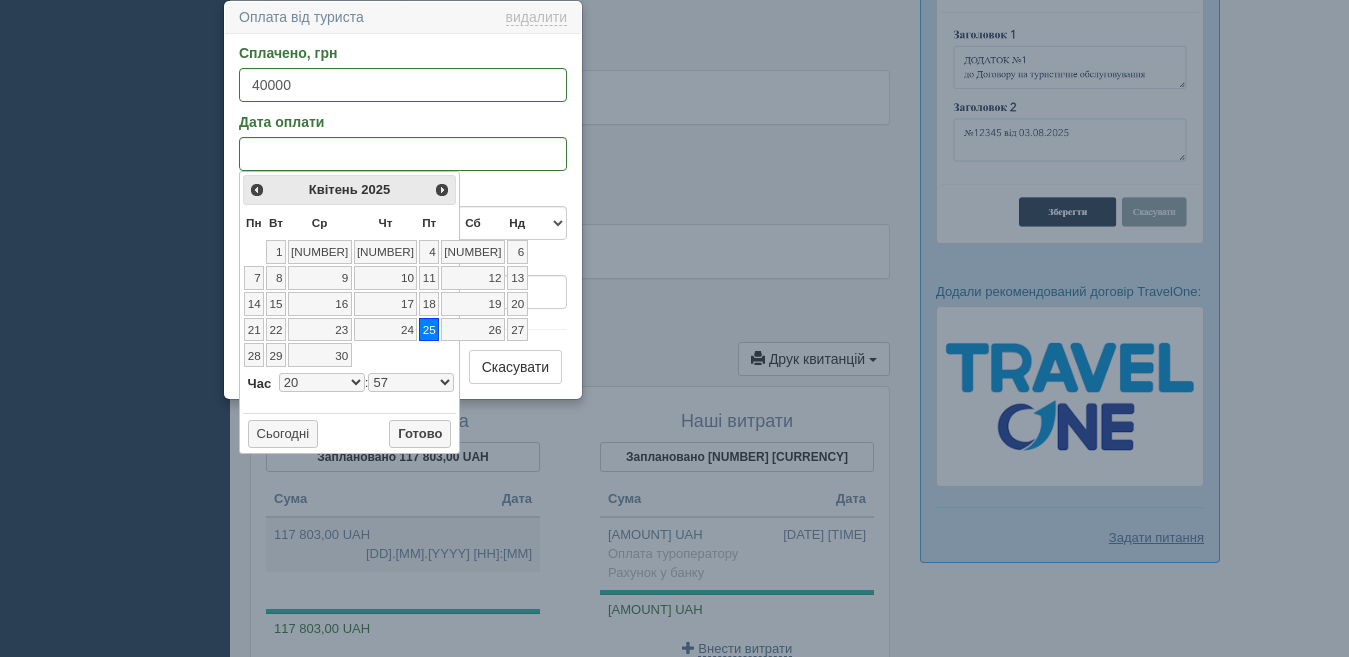 click on "0 1 2 3 4 5 6 7 8 9 10 11 12 13 14 15 16 17 18 19 20 21 22 23" at bounding box center (322, 382) 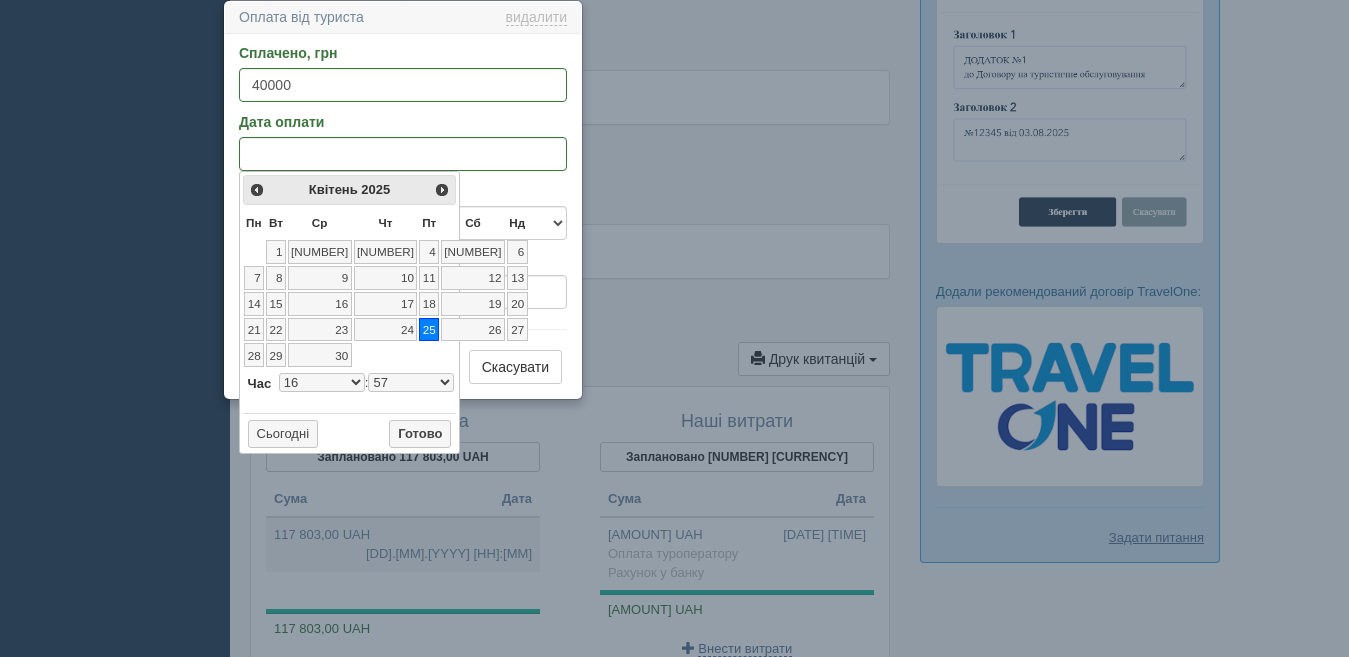 select on "16" 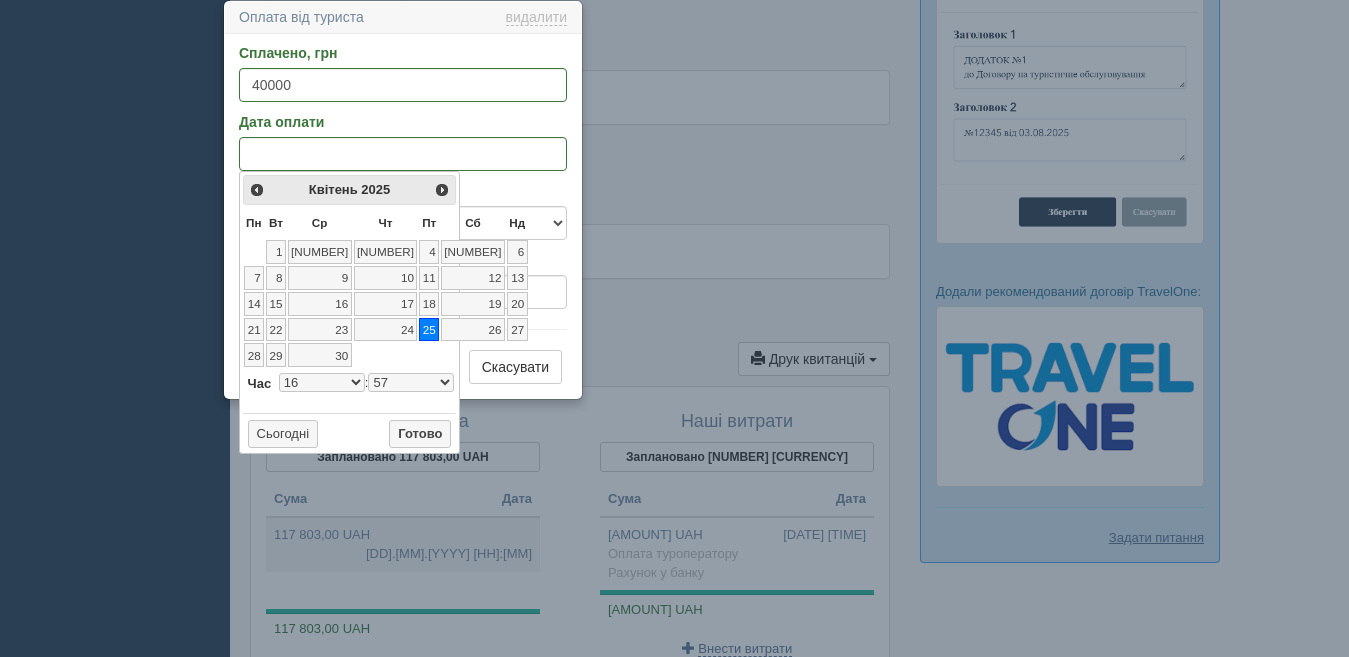 click on "00 01 02 03 04 05 06 07 08 09 10 11 12 13 14 15 16 17 18 19 20 21 22 23 24 25 26 27 28 29 30 31 32 33 34 35 36 37 38 39 40 41 42 43 44 45 46 47 48 49 50 51 52 53 54 55 56 57 58 59" at bounding box center [411, 382] 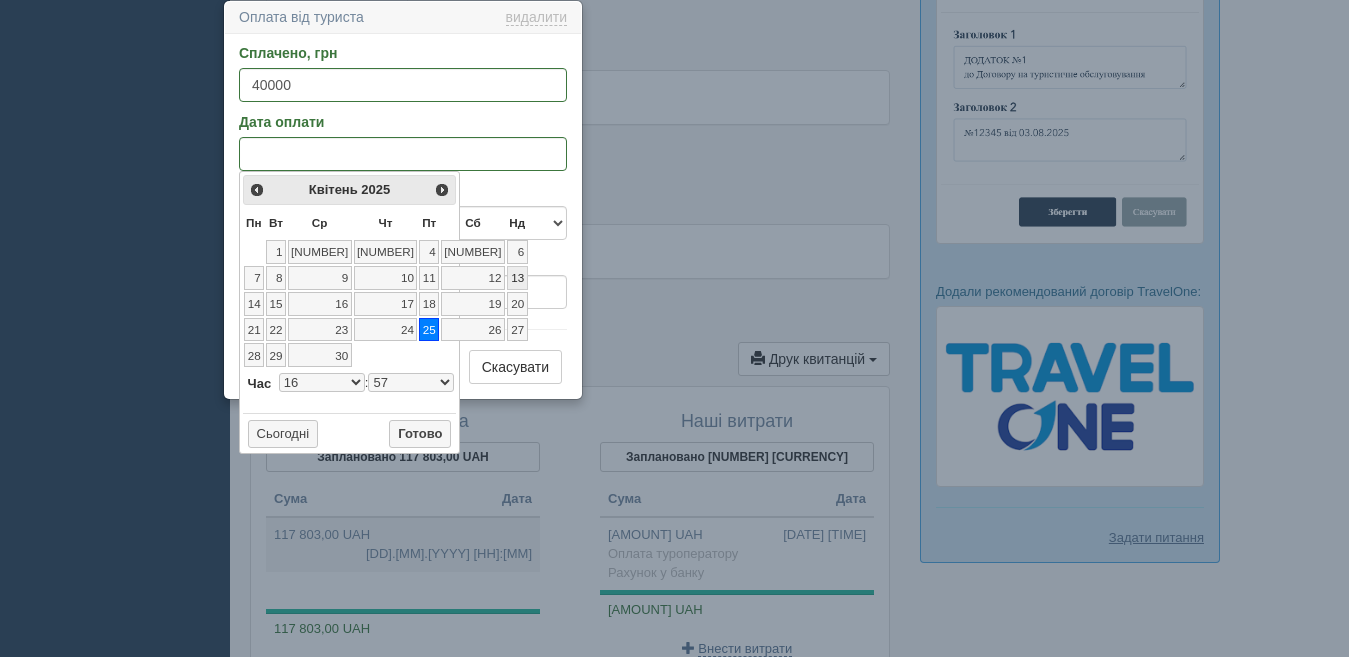 select on "16" 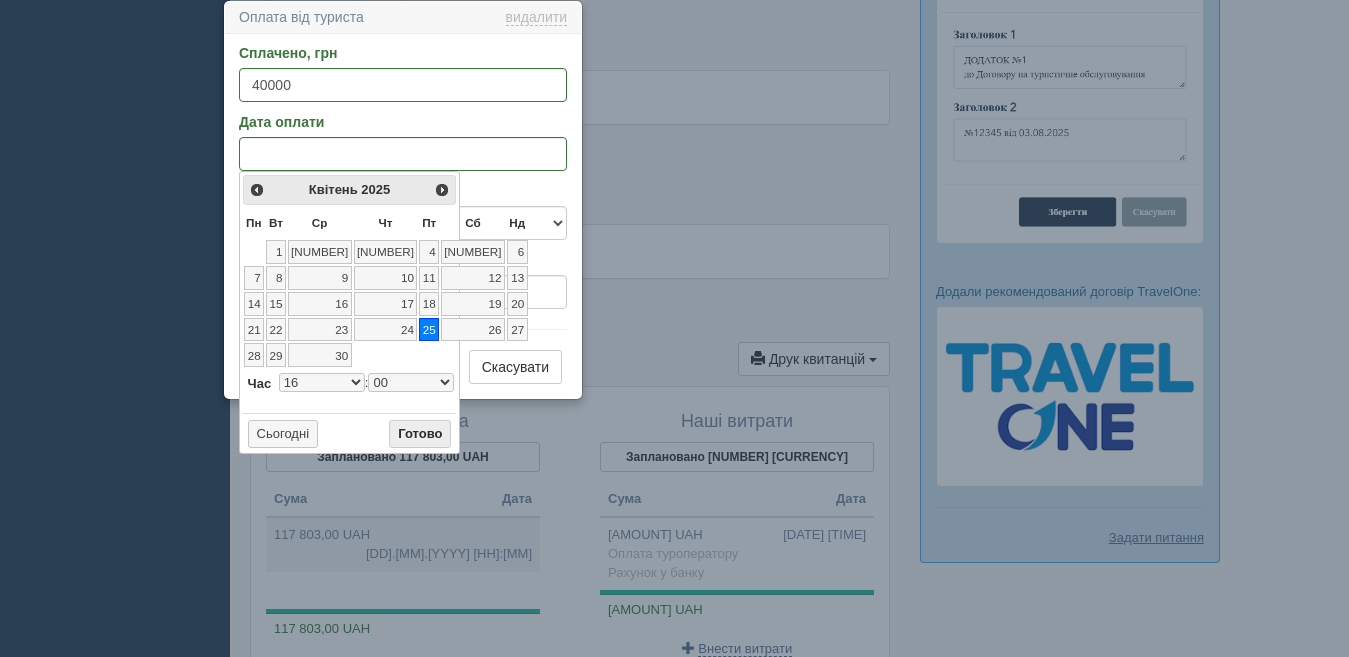 click on "Готово" at bounding box center (420, 434) 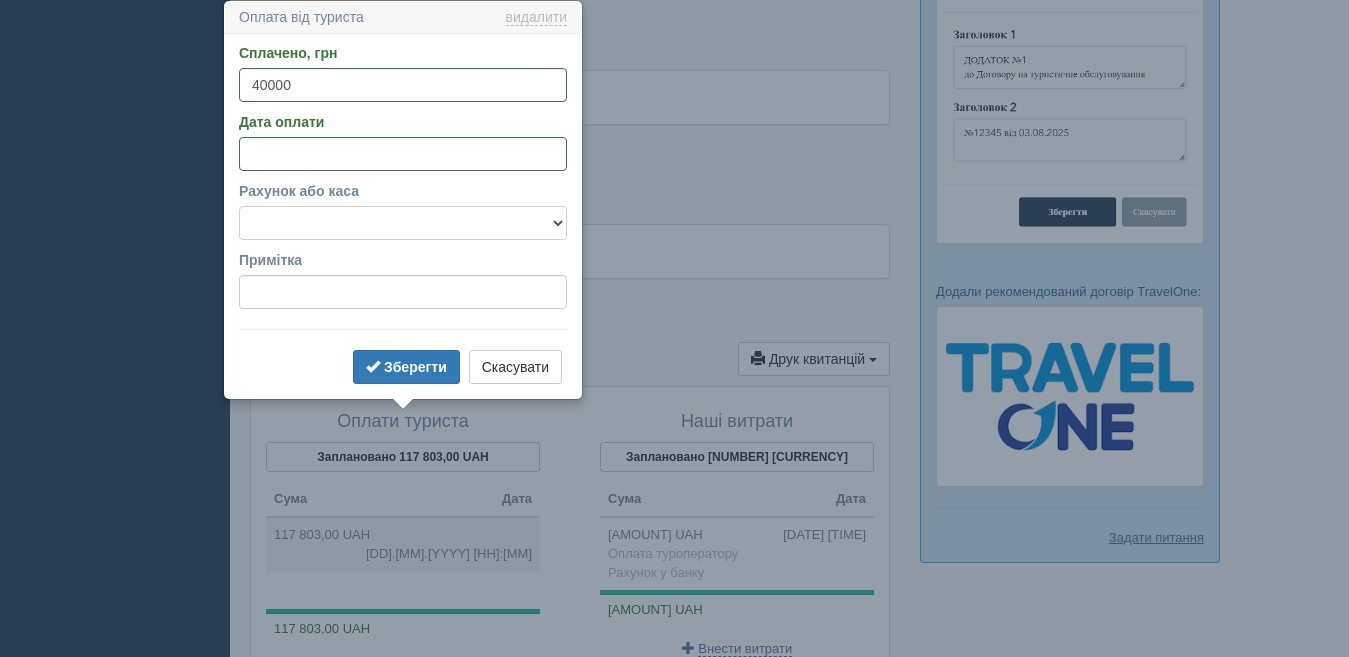 click on "Готівка
Картка
Рахунок у банку" at bounding box center (403, 223) 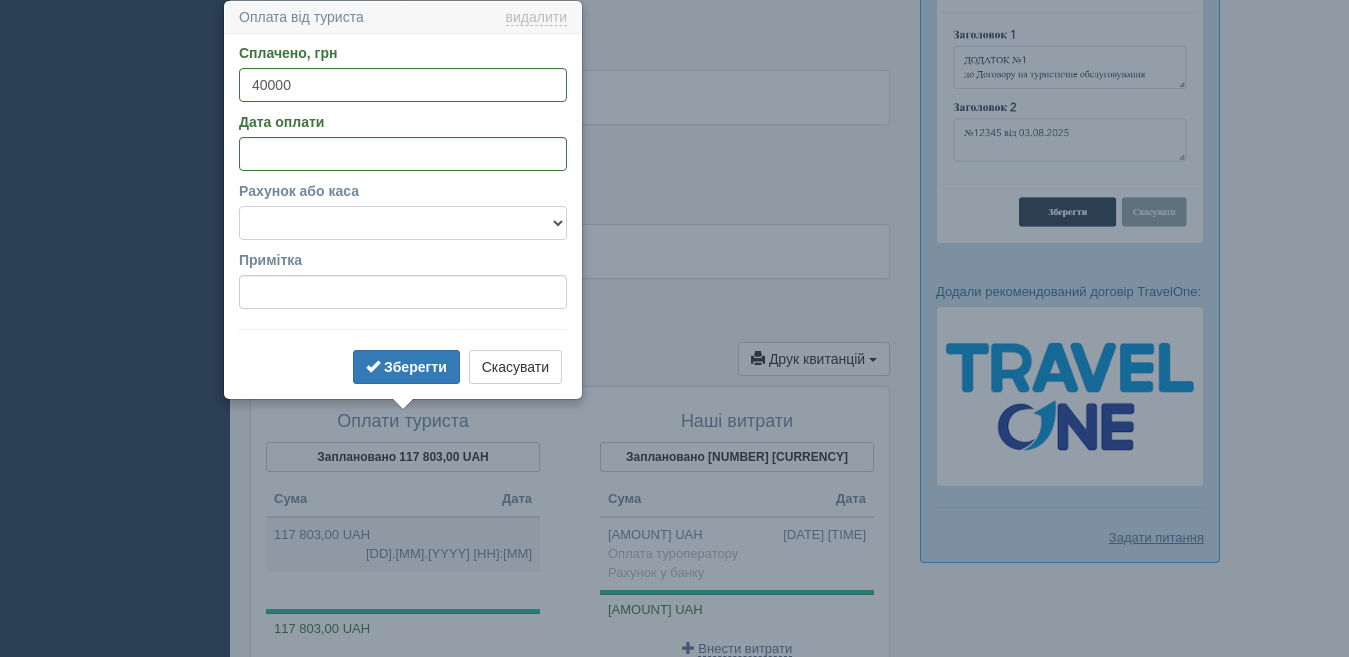 select on "1165" 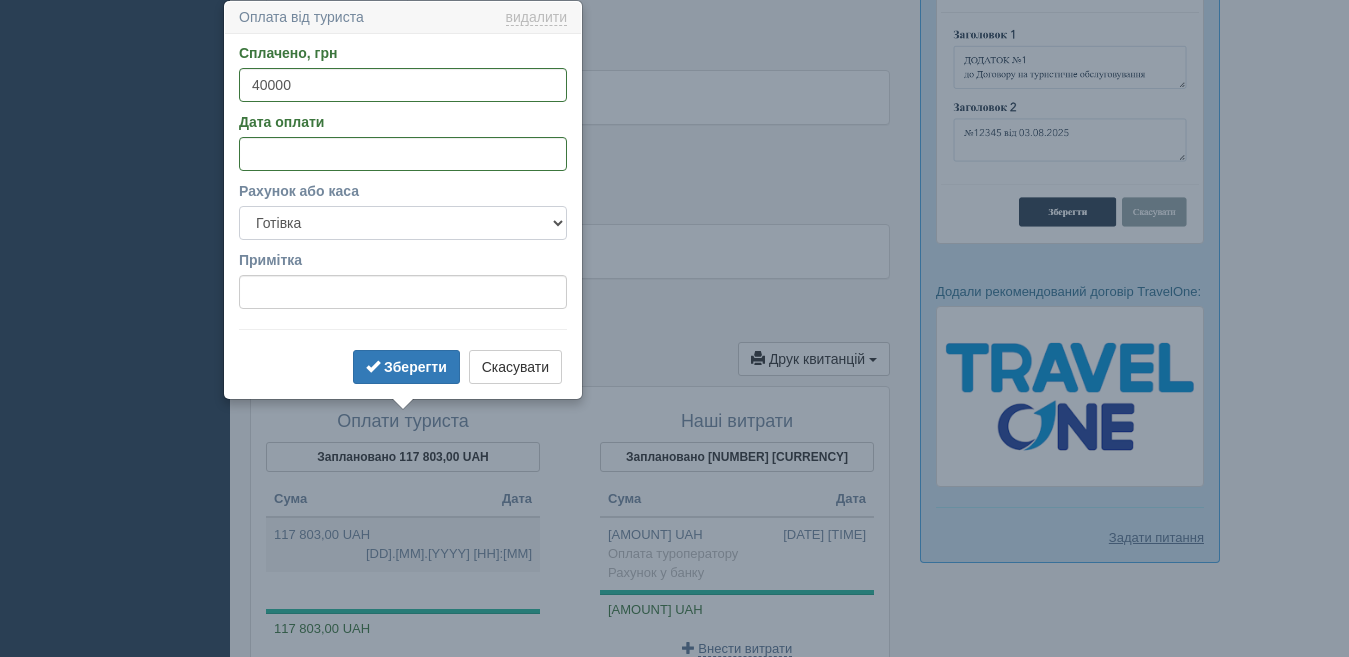click on "Готівка
Картка
Рахунок у банку" at bounding box center (403, 223) 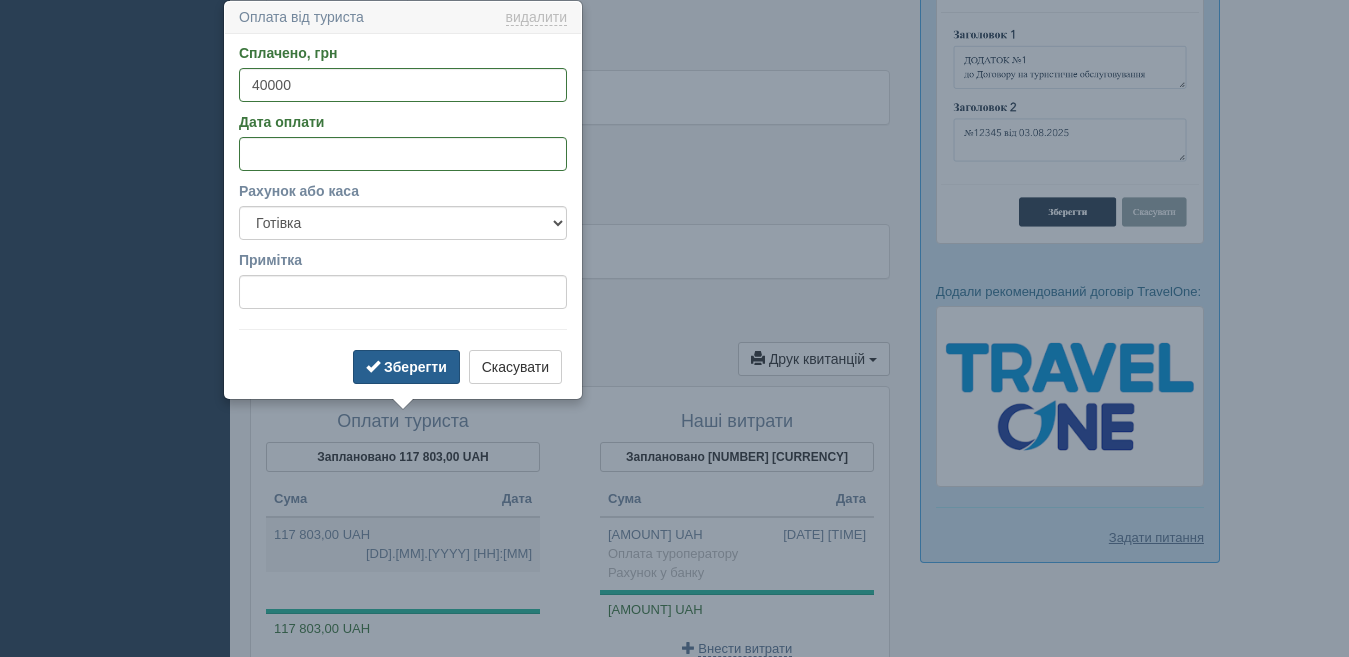 click on "Зберегти" at bounding box center [415, 367] 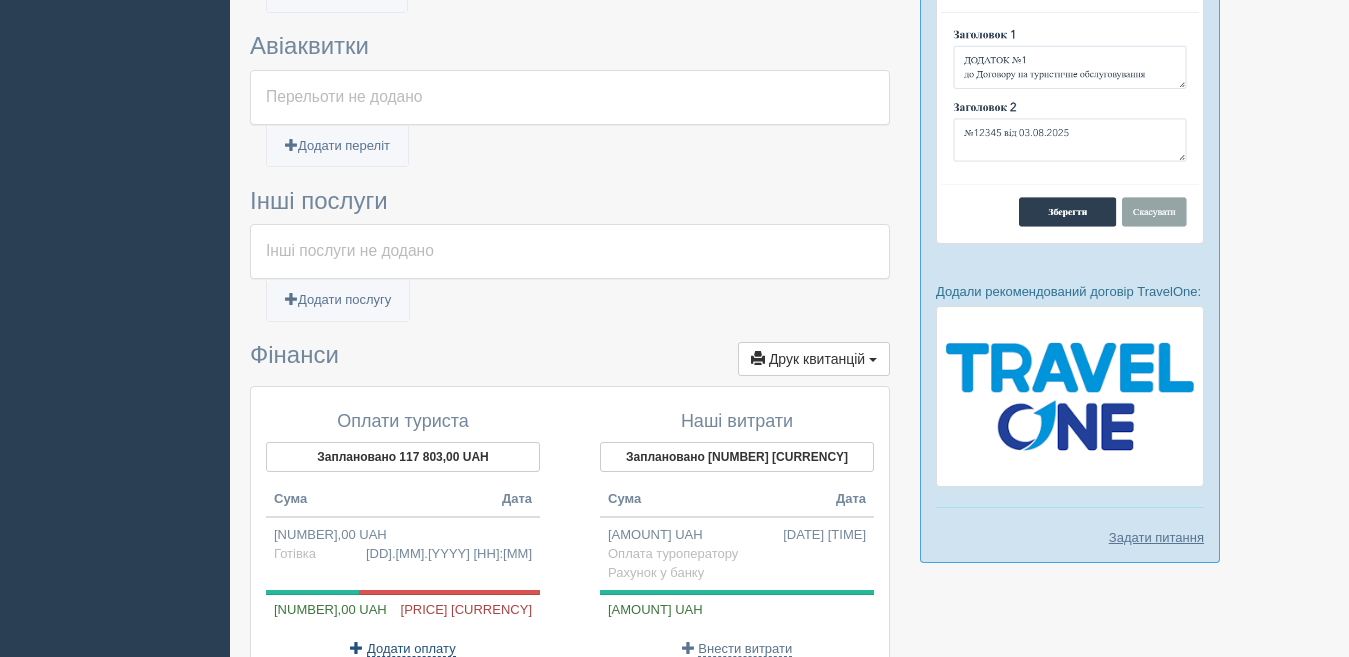 click on "Додати оплату" at bounding box center (411, 649) 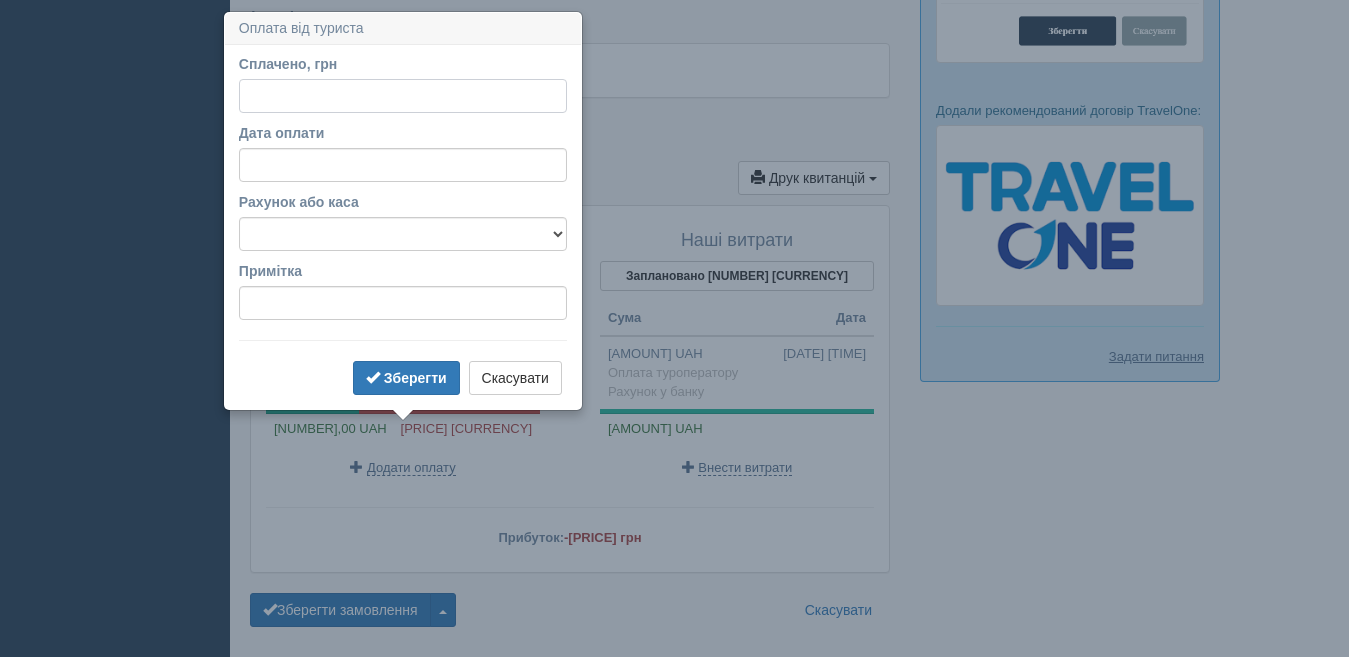 scroll, scrollTop: 1582, scrollLeft: 0, axis: vertical 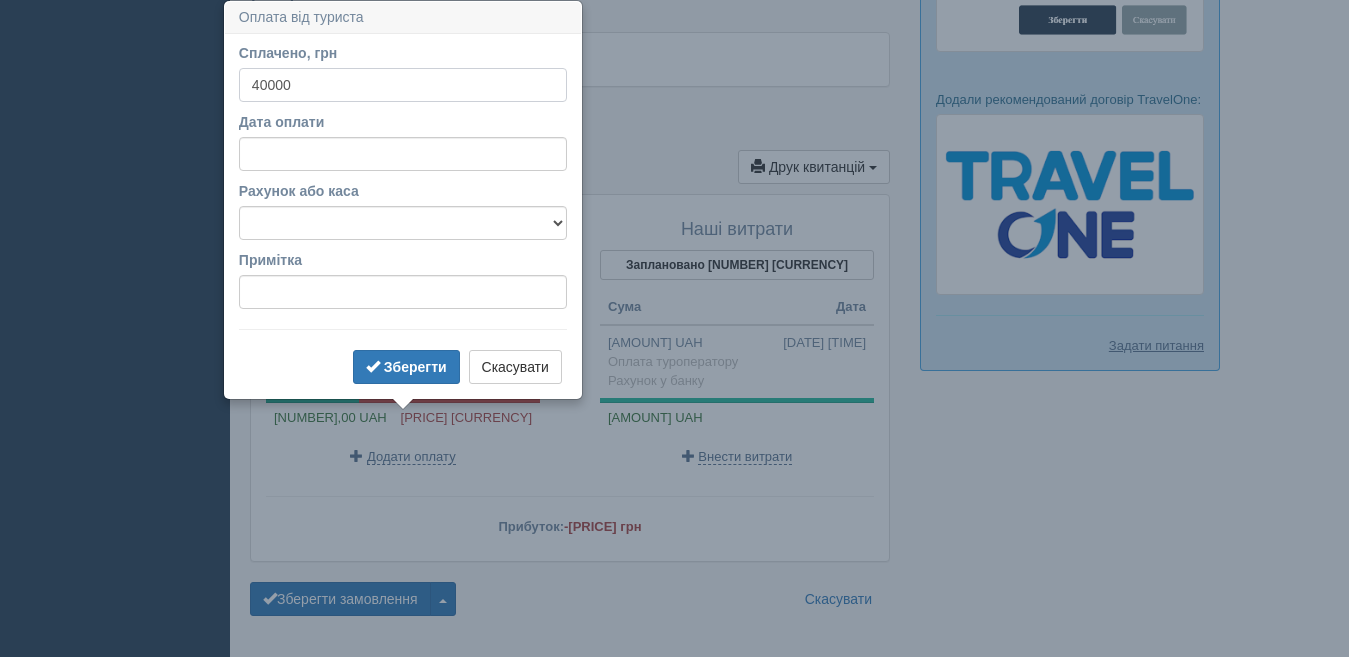 type on "40000" 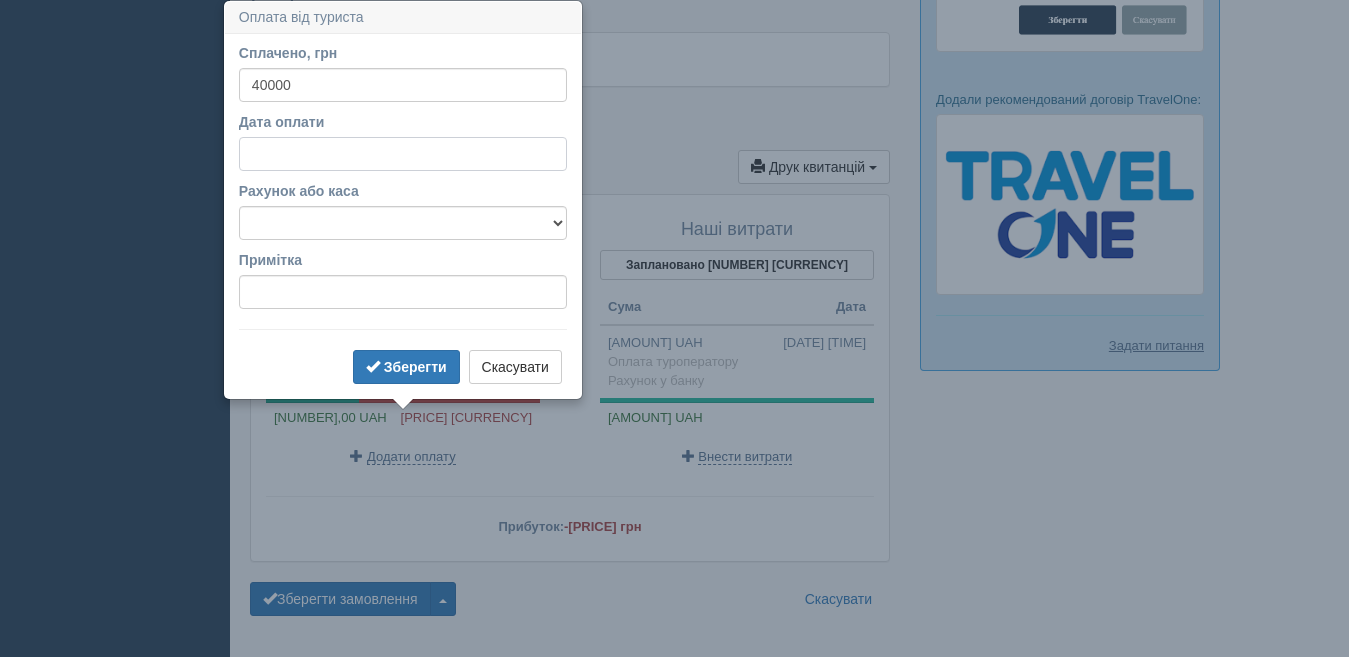 click on "Дата оплати" at bounding box center (403, 154) 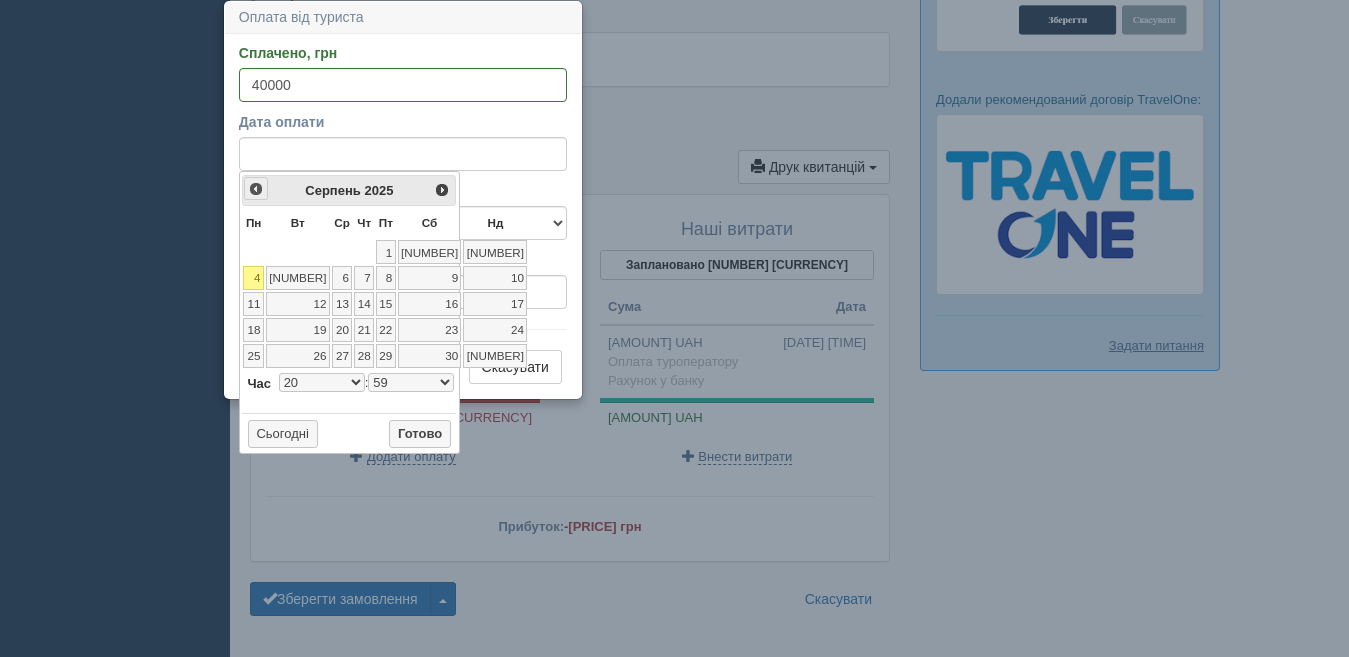 click on "<Попер" at bounding box center [256, 189] 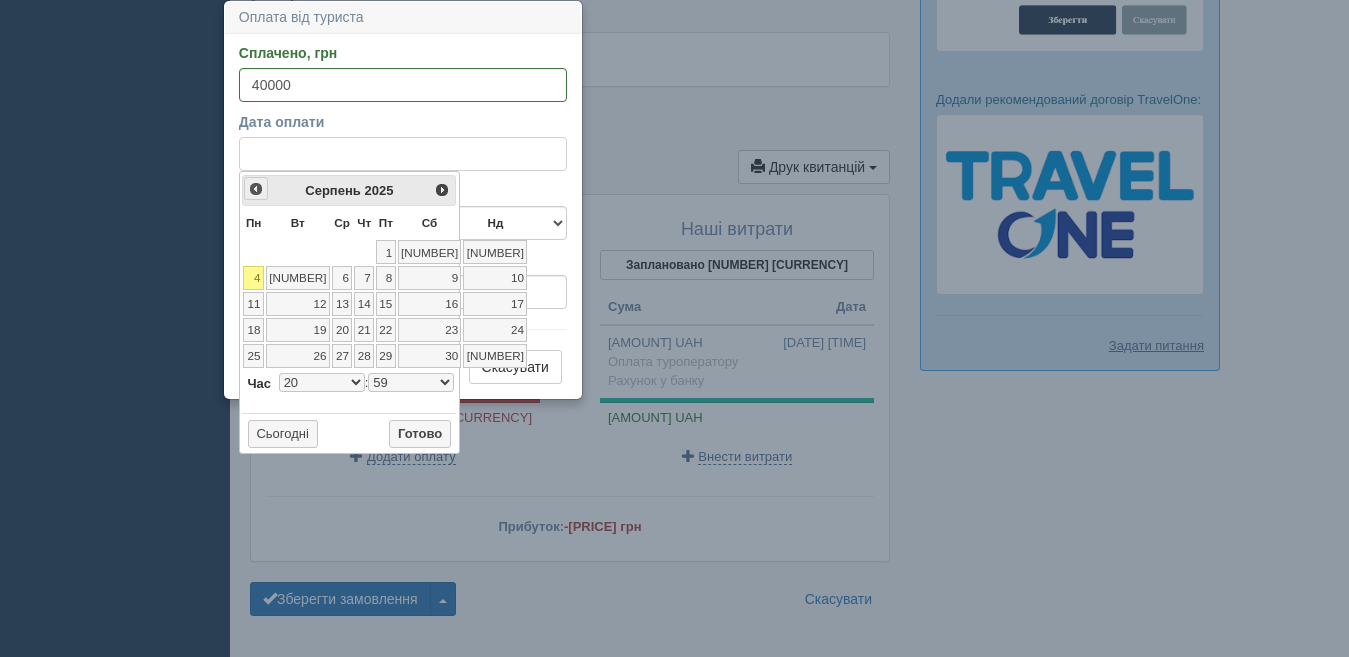 select on "20" 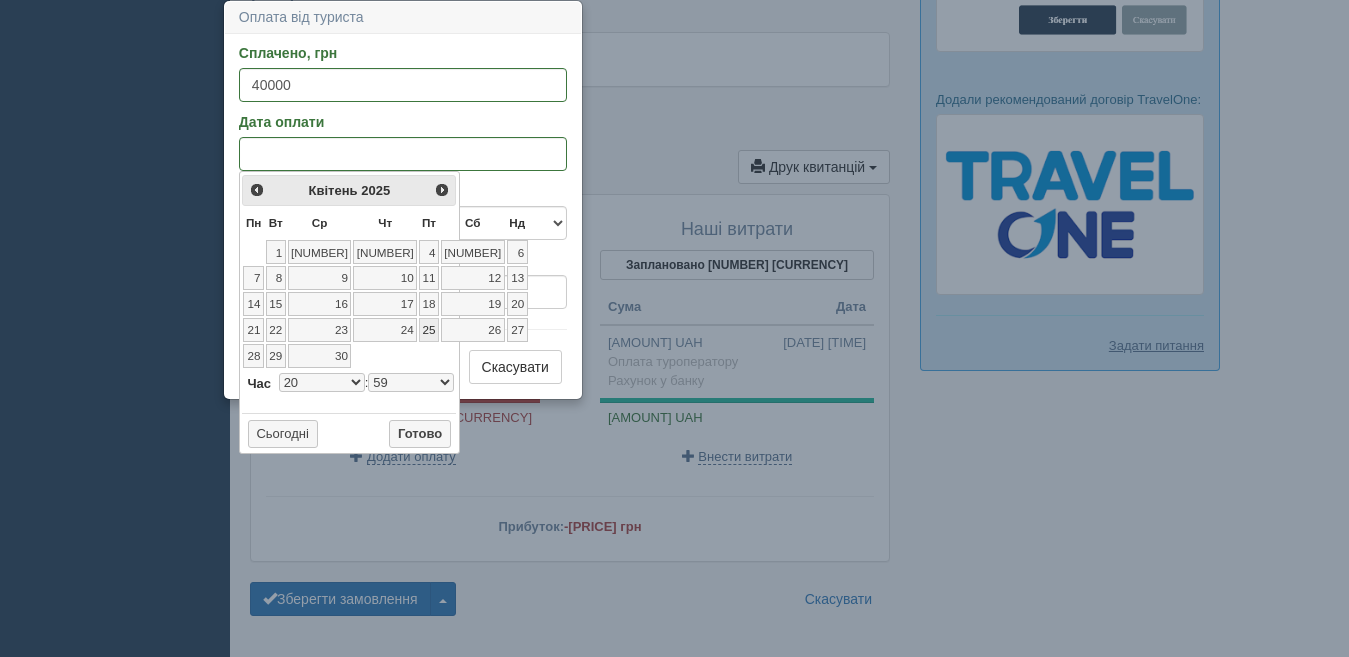 click on "25" at bounding box center [429, 330] 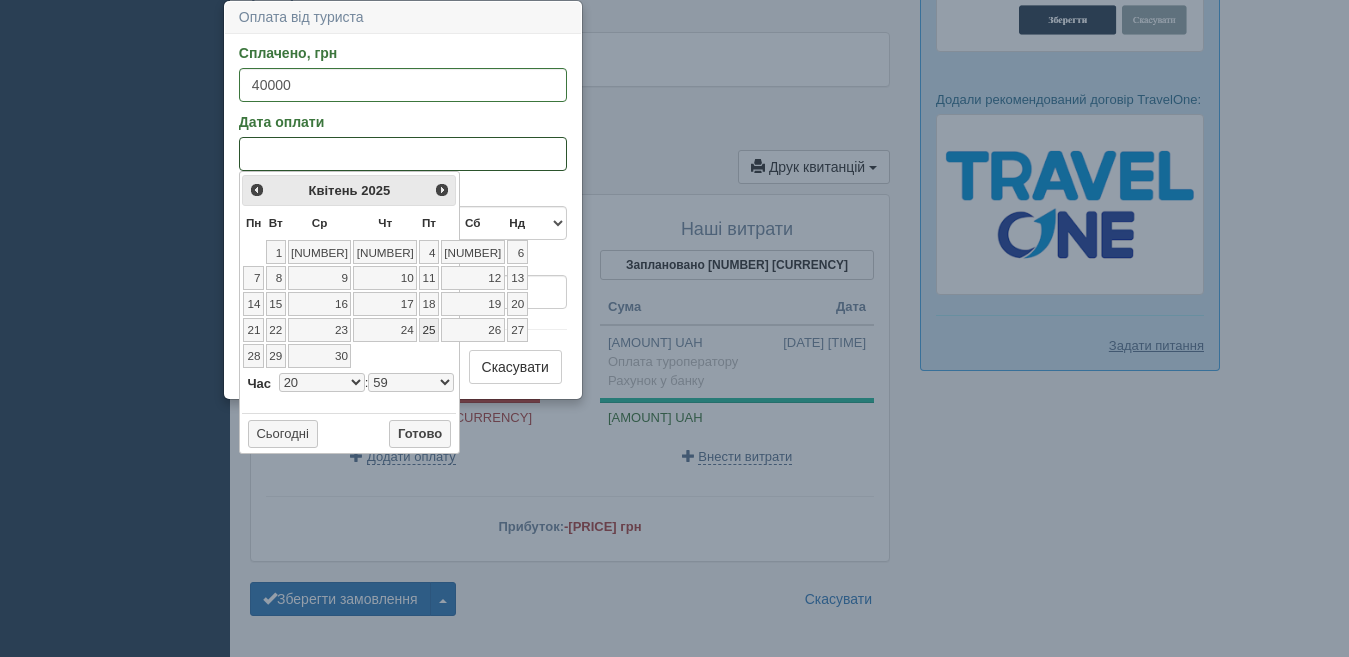 select on "20" 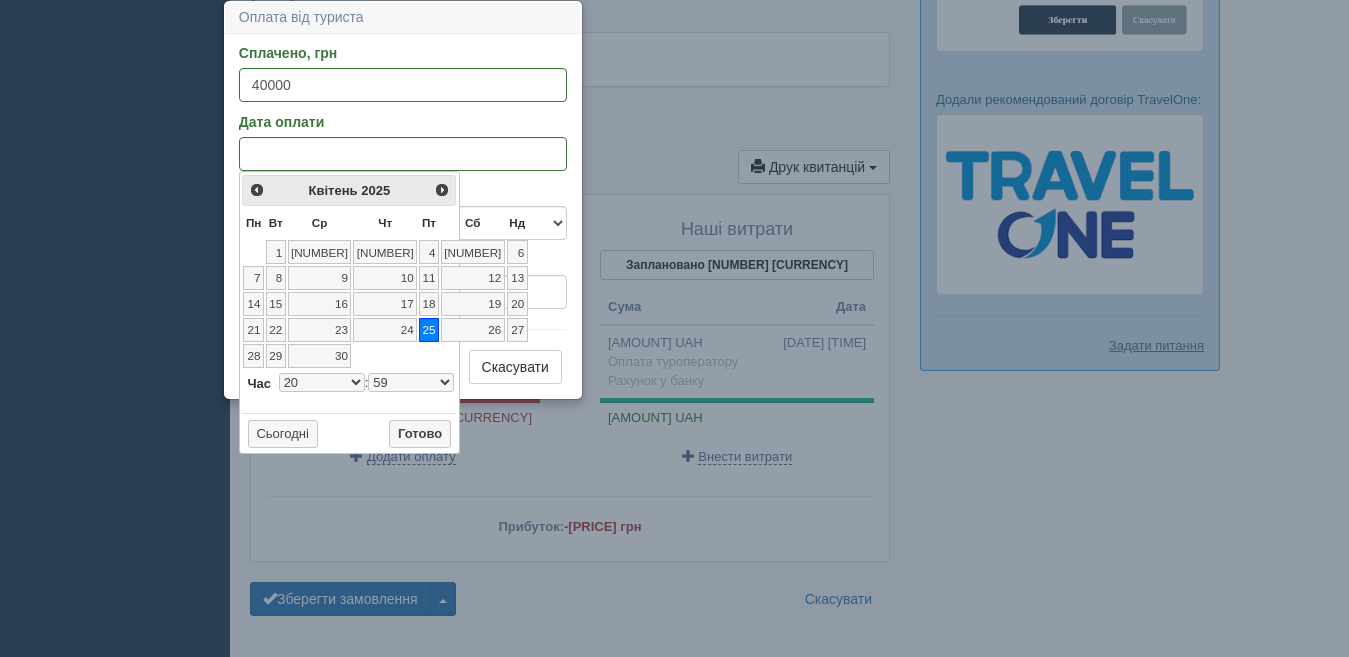 click on "0 1 2 3 4 5 6 7 8 9 10 11 12 13 14 15 16 17 18 19 20 21 22 23" at bounding box center [322, 382] 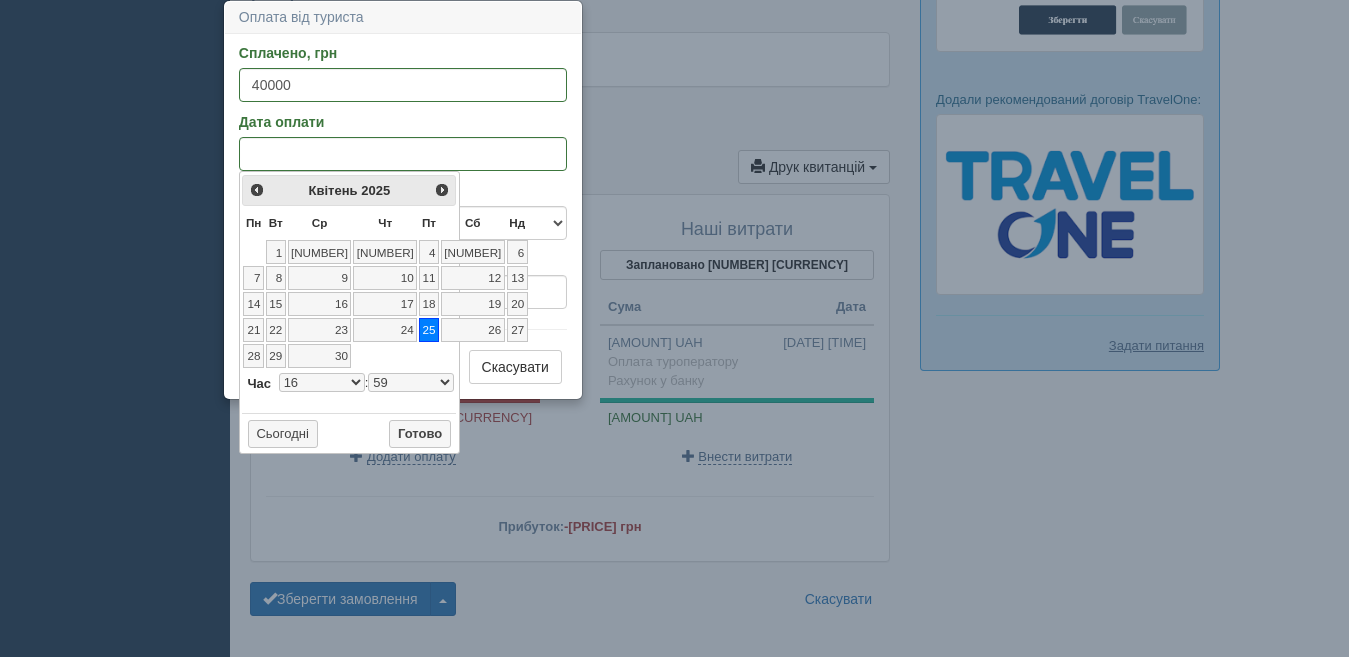 select on "16" 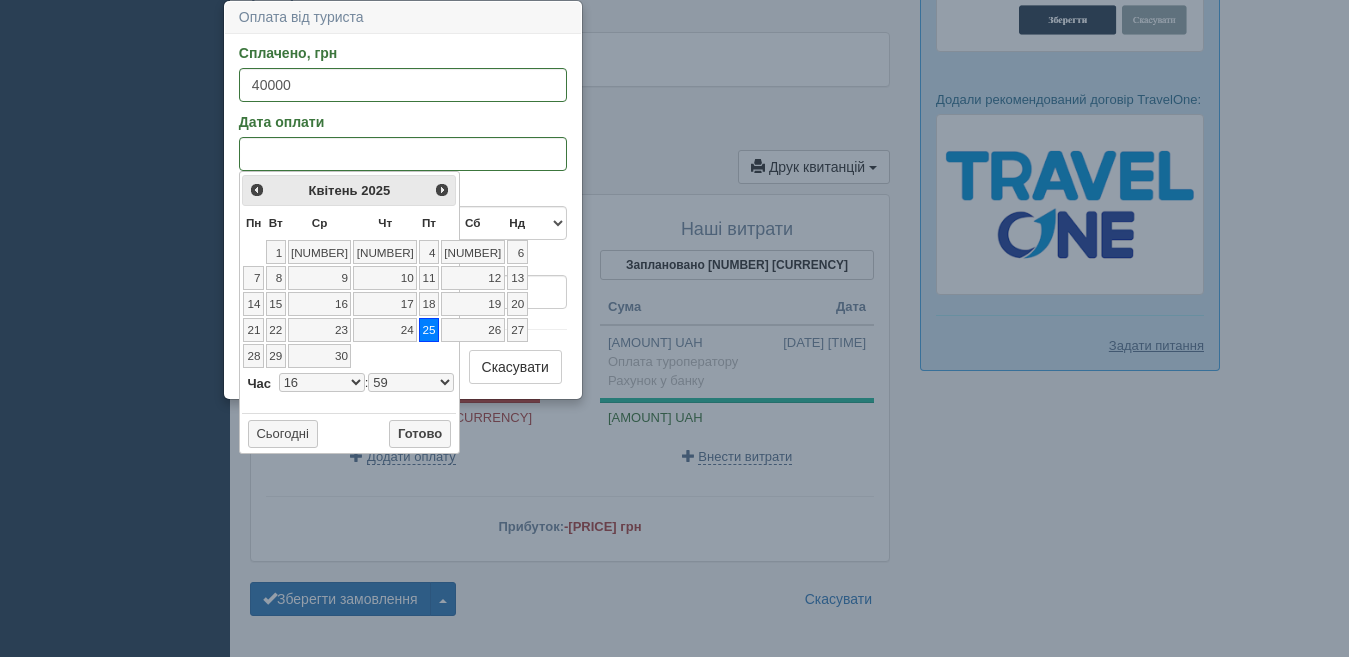 select on "16" 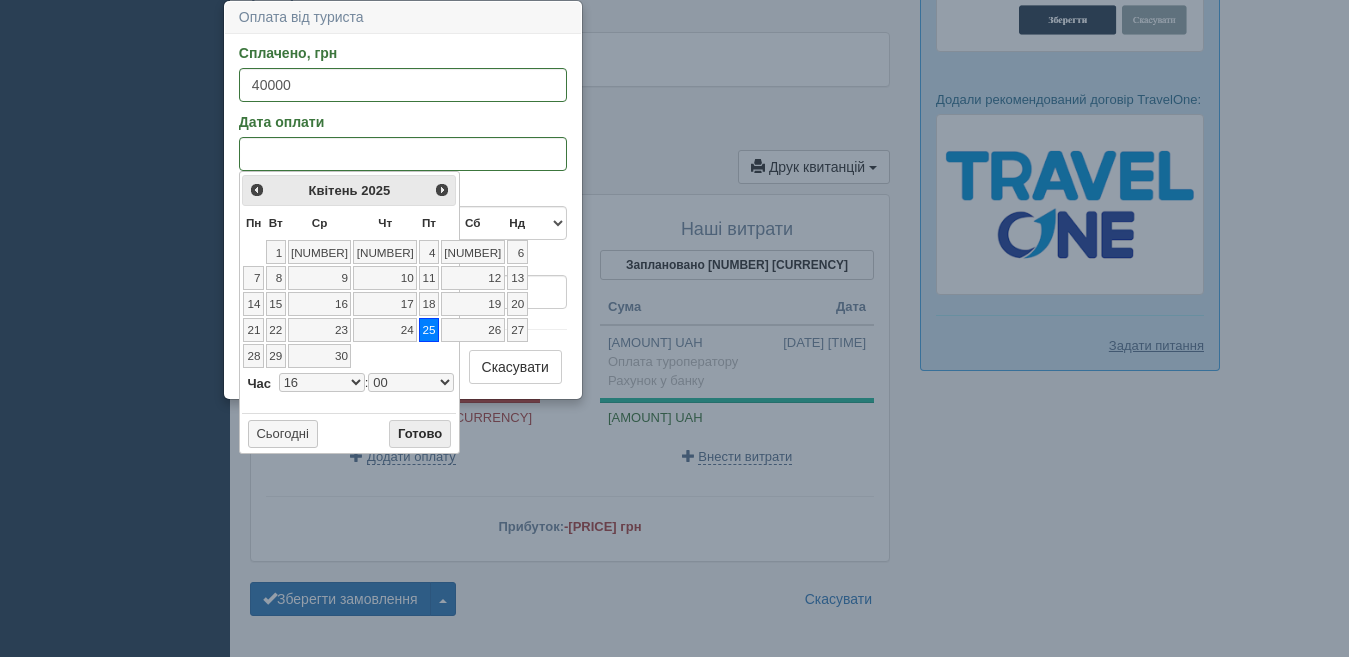 click on "Готово" at bounding box center (420, 434) 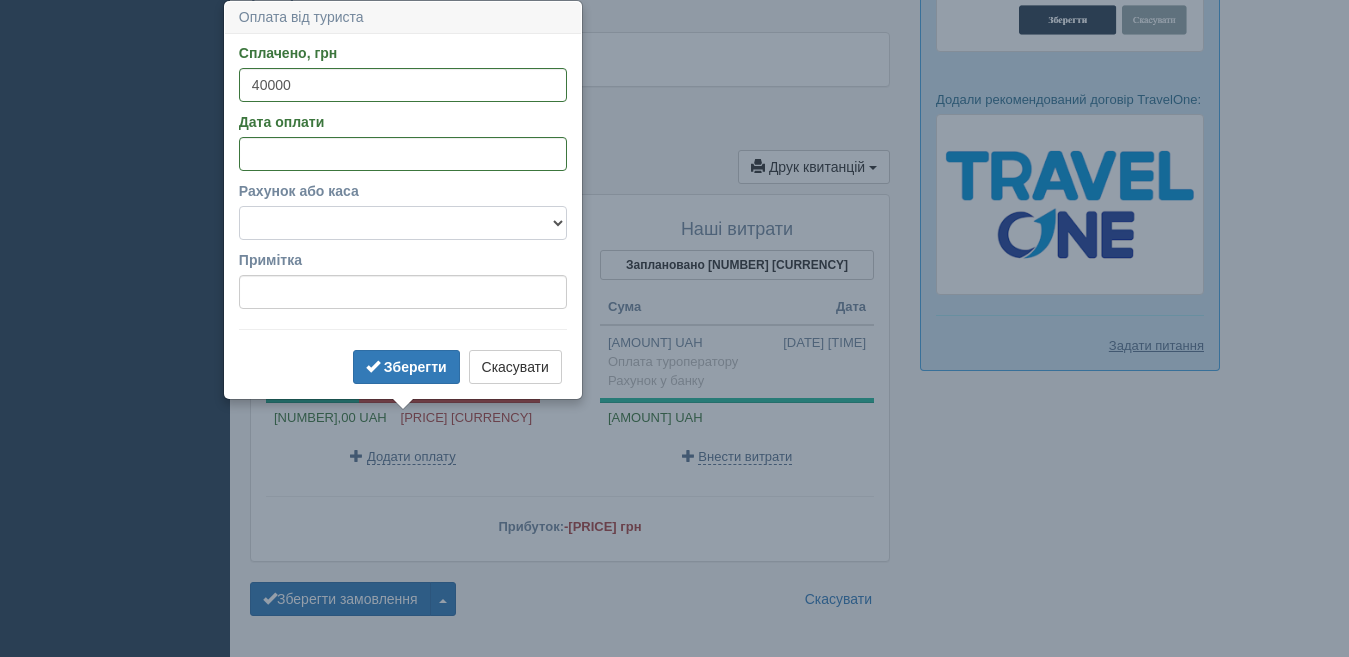 click on "Готівка
Картка
Рахунок у банку" at bounding box center [403, 223] 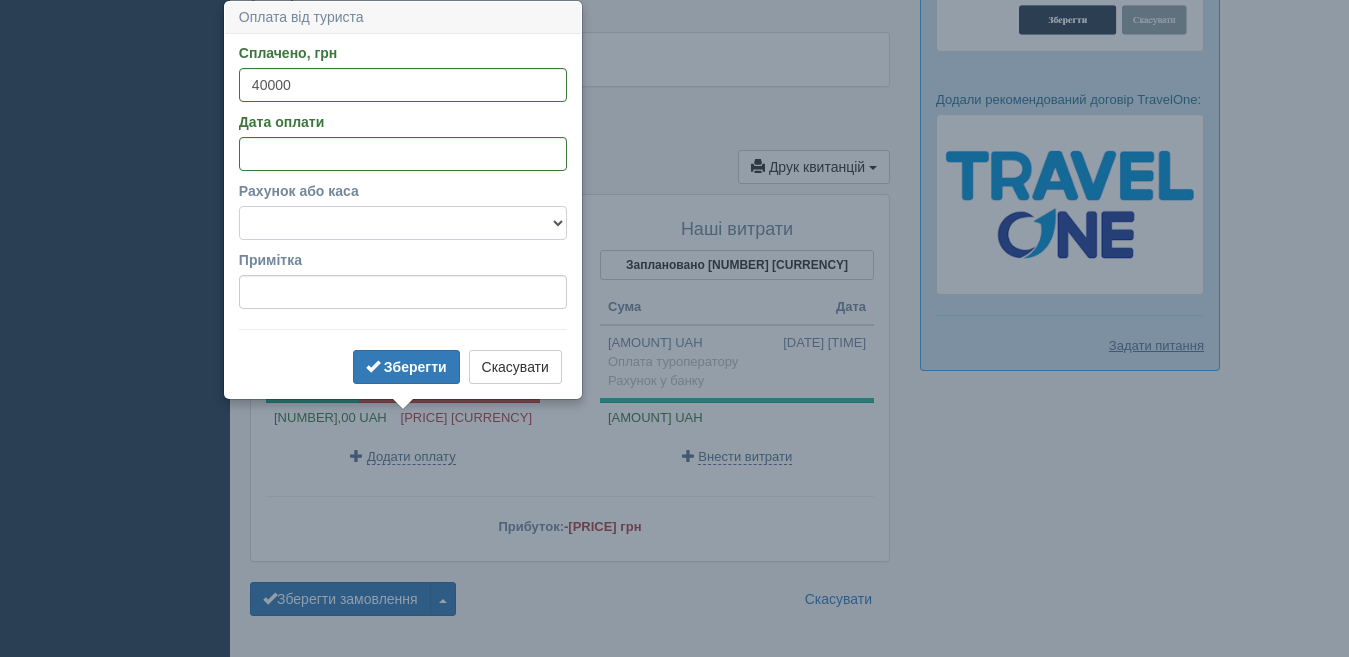 select on "1165" 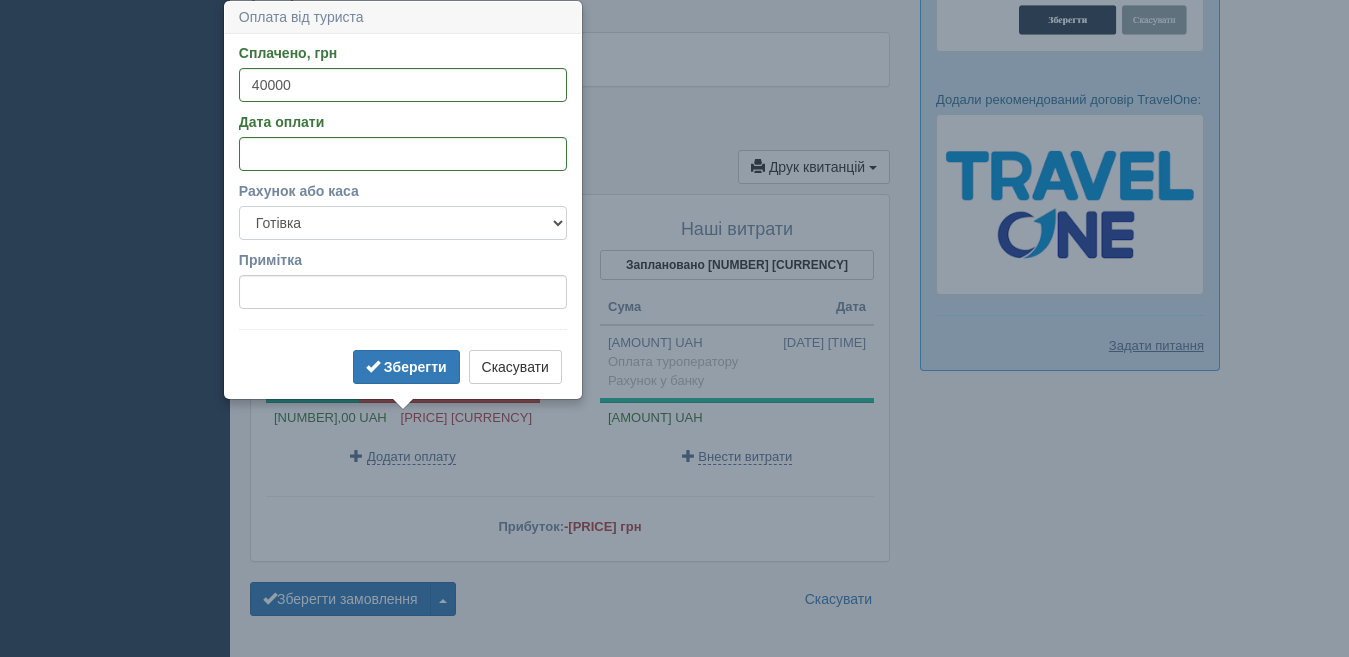 click on "Готівка
Картка
Рахунок у банку" at bounding box center [403, 223] 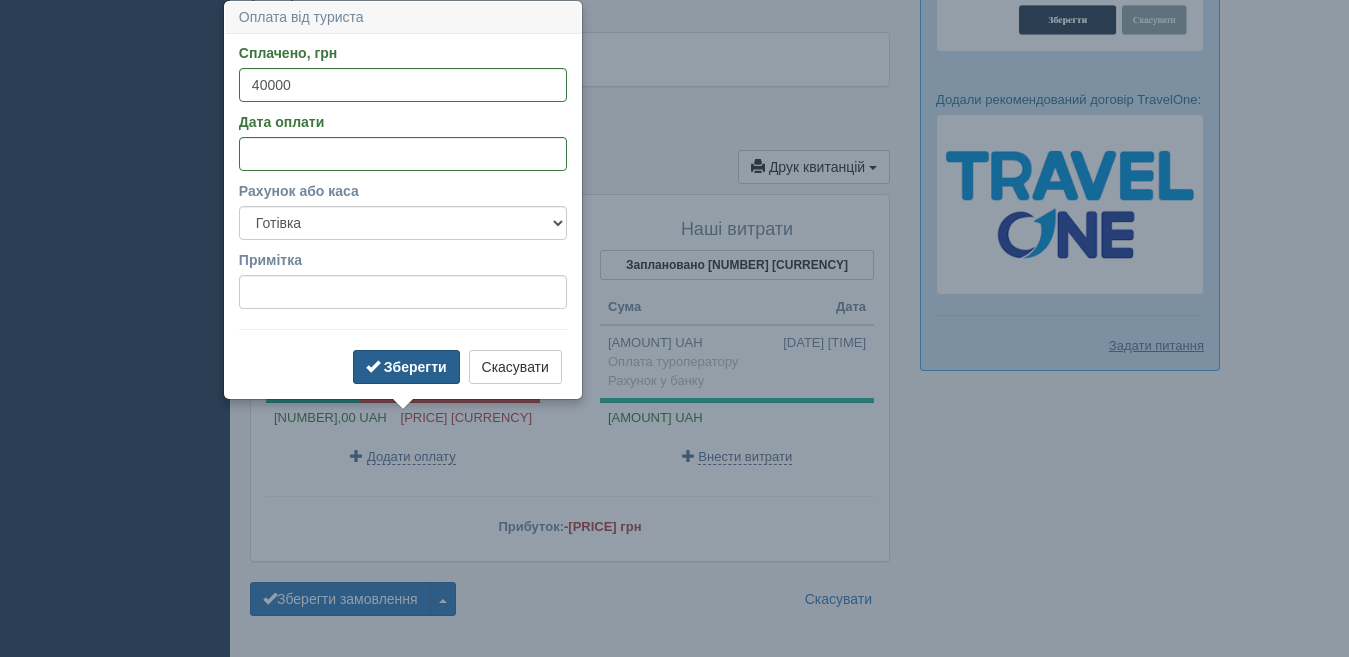 click on "Зберегти" at bounding box center [415, 367] 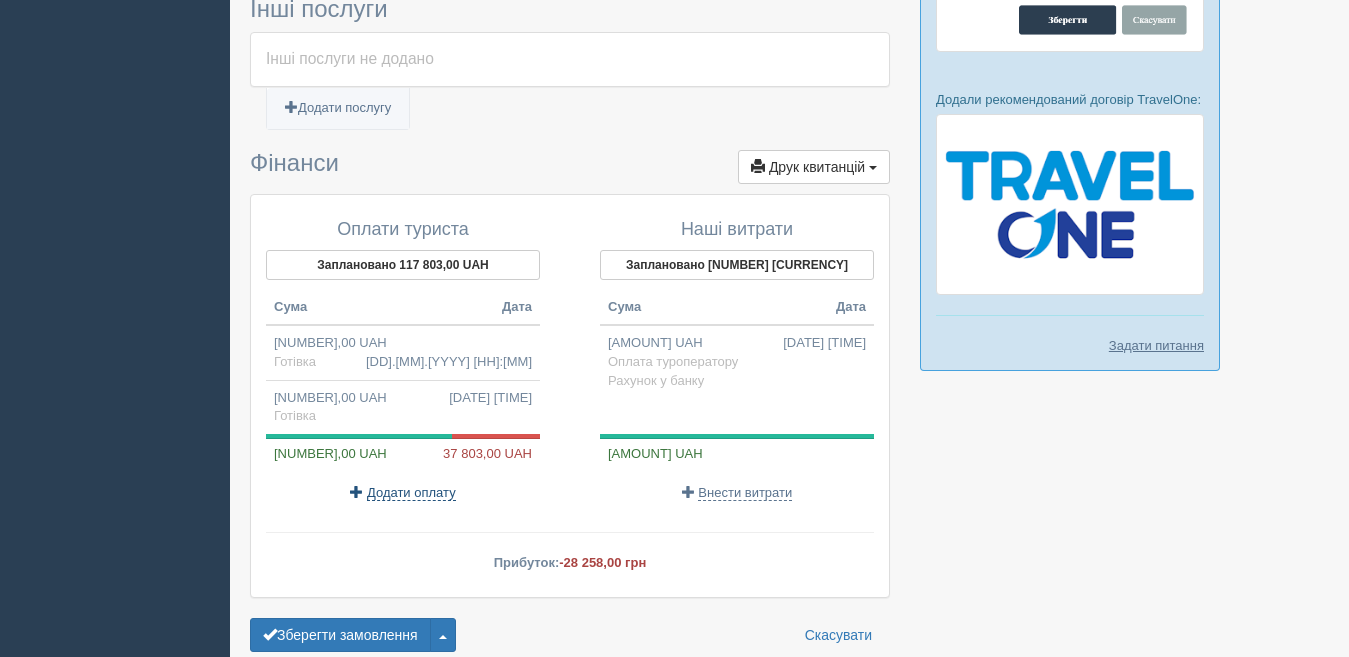 click on "Додати оплату" at bounding box center (411, 493) 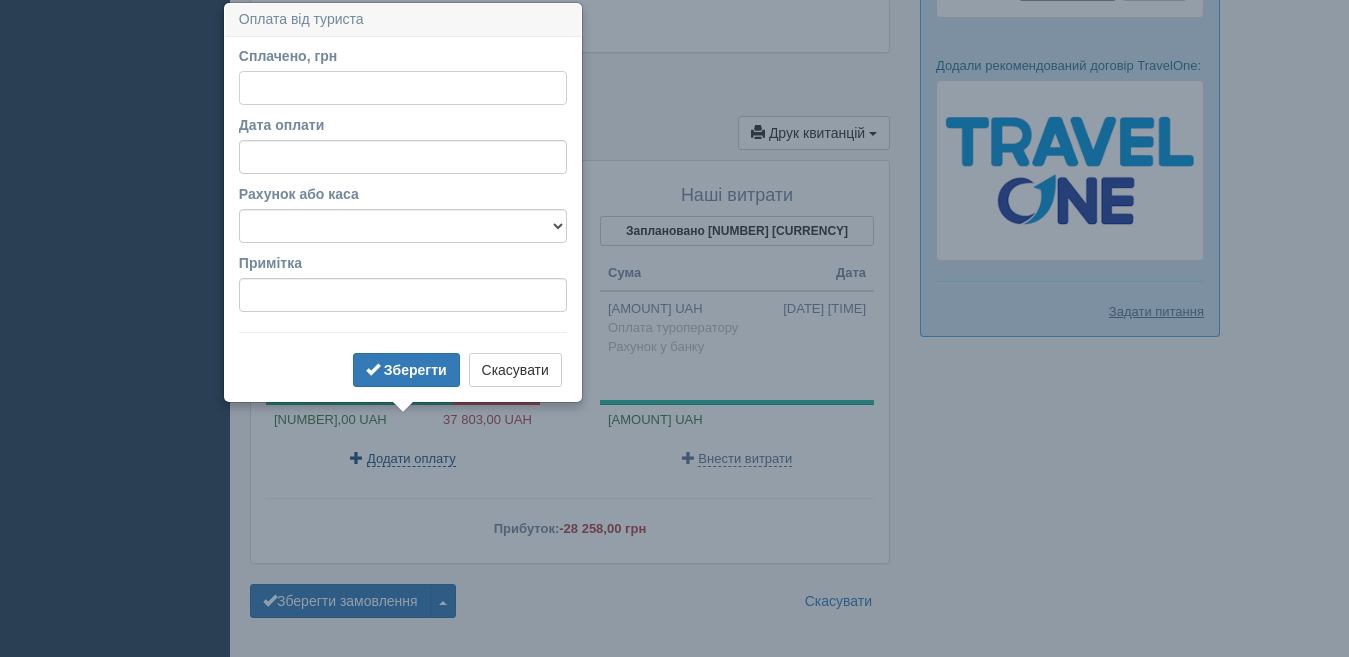 scroll, scrollTop: 1618, scrollLeft: 0, axis: vertical 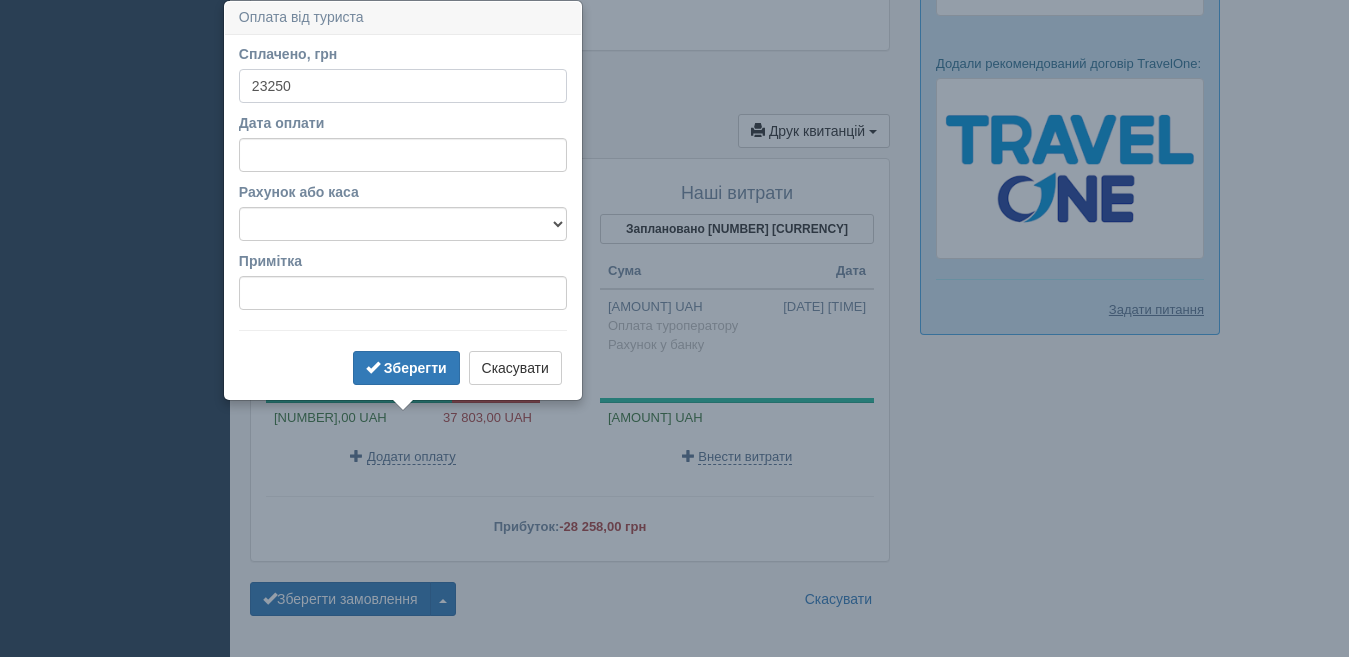 type on "23250" 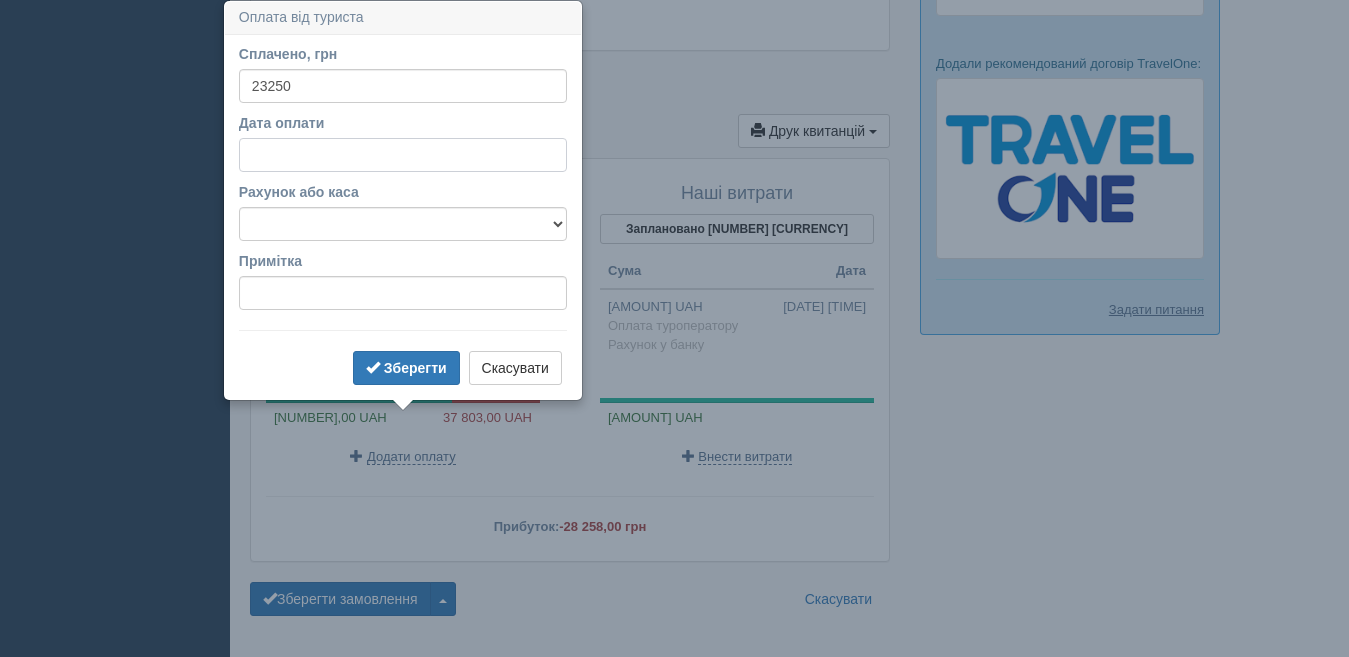 click on "Дата оплати" at bounding box center [403, 155] 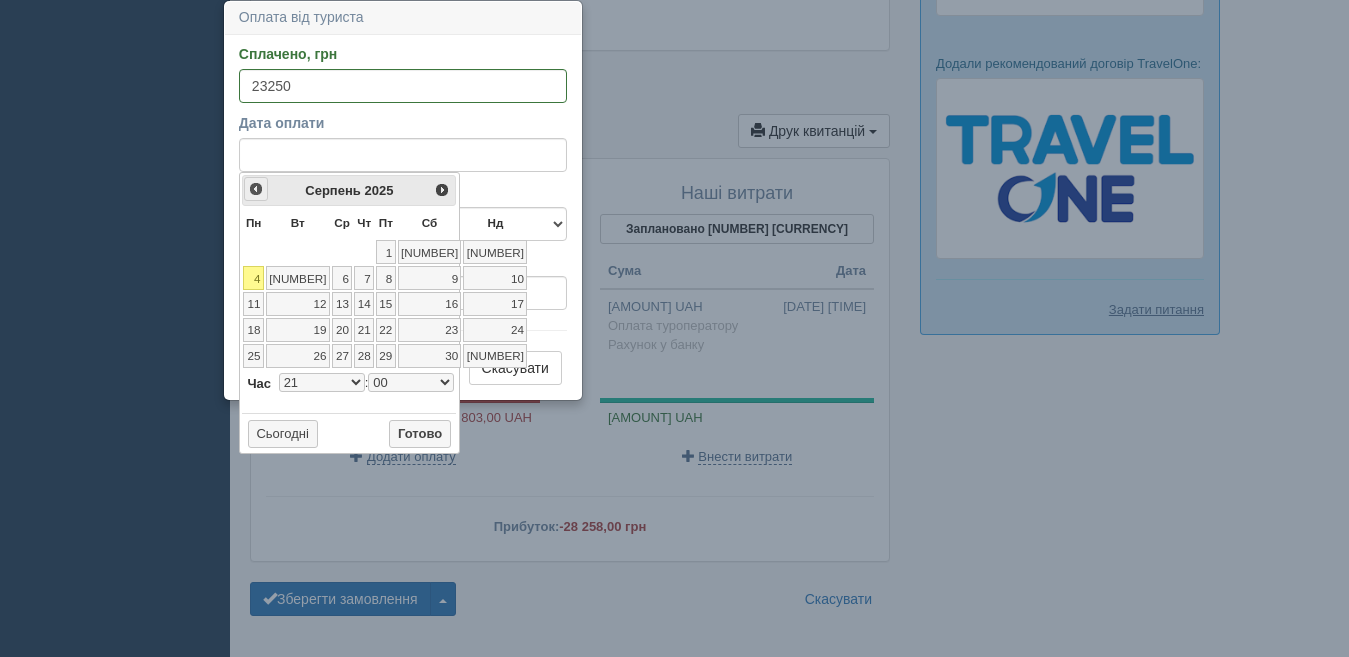 click on "<Попер" at bounding box center [256, 189] 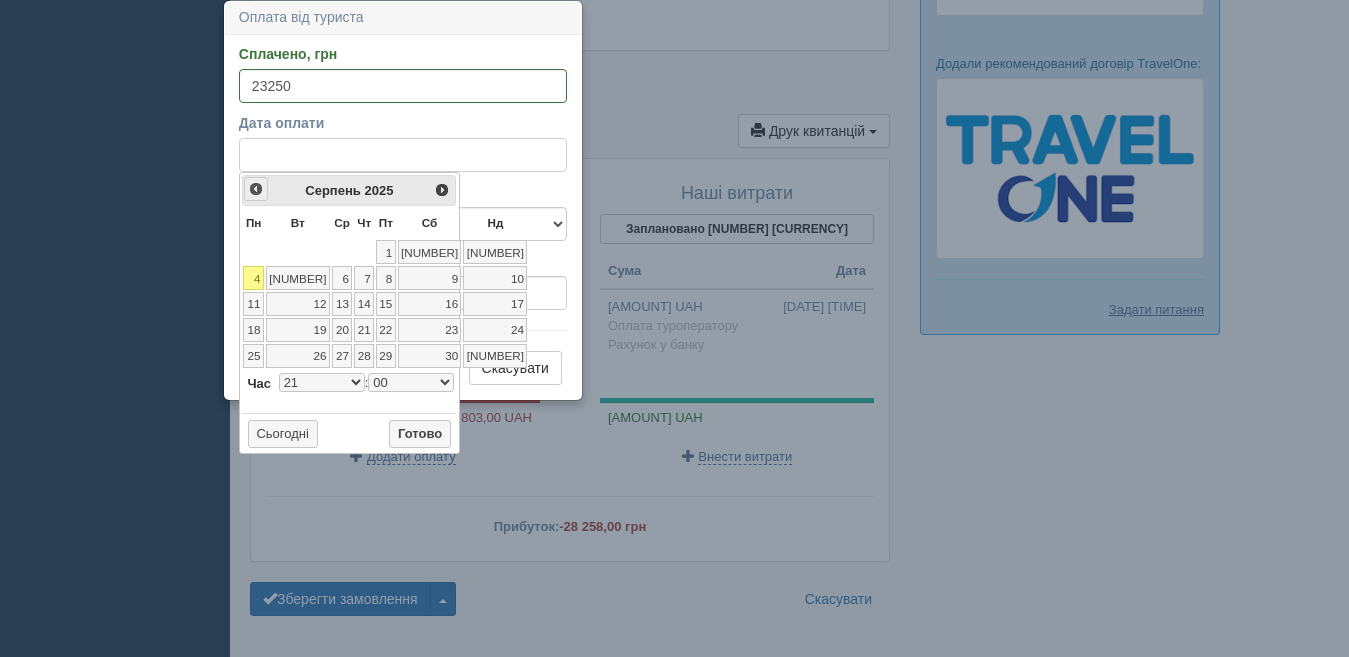 select on "21" 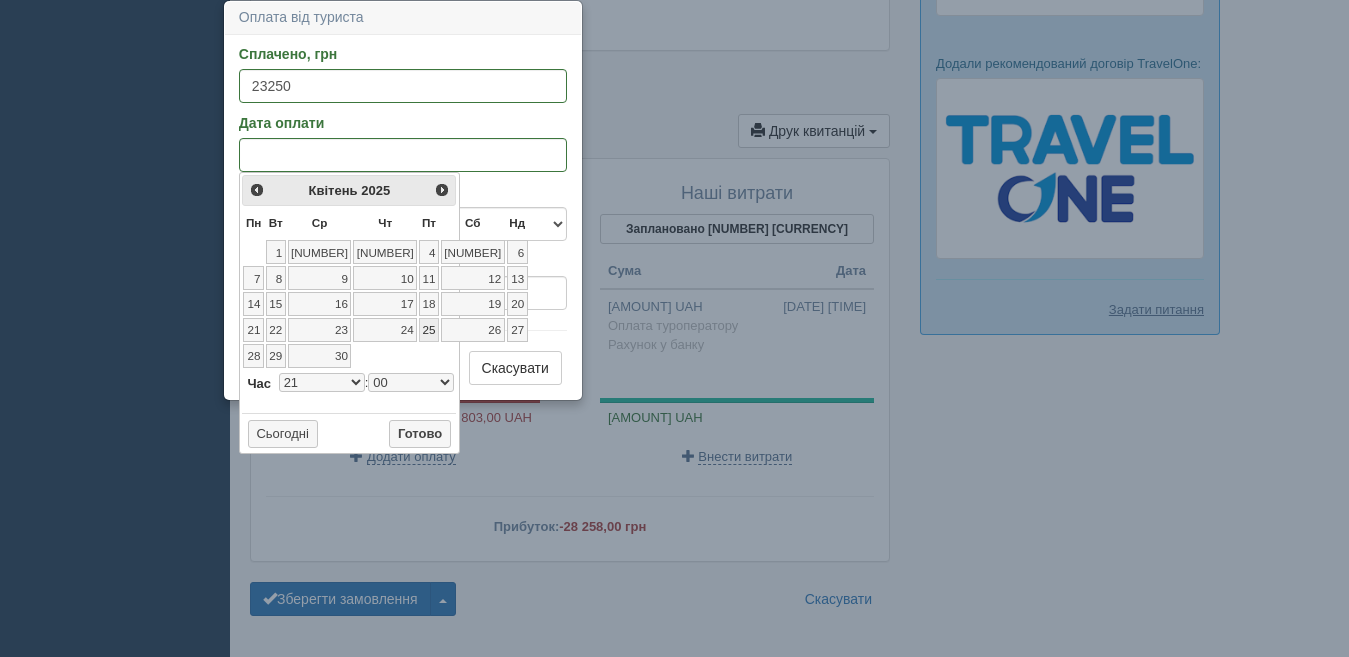 click on "25" at bounding box center (429, 330) 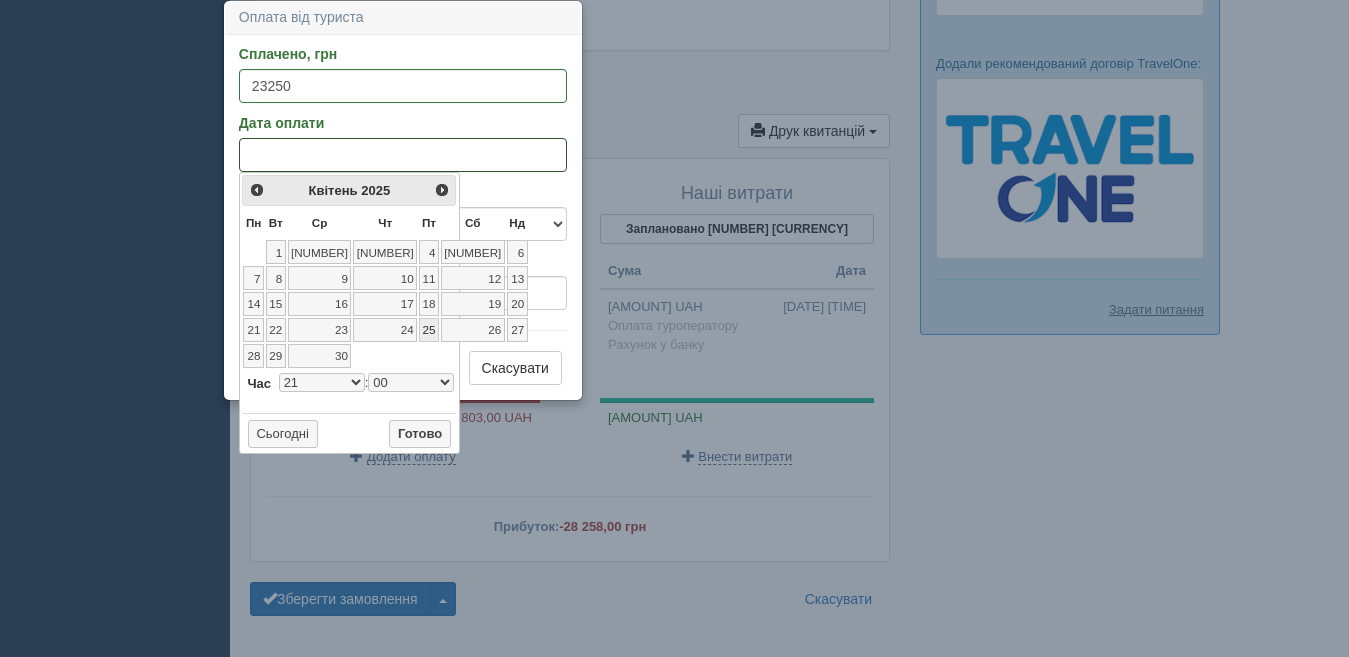 select on "21" 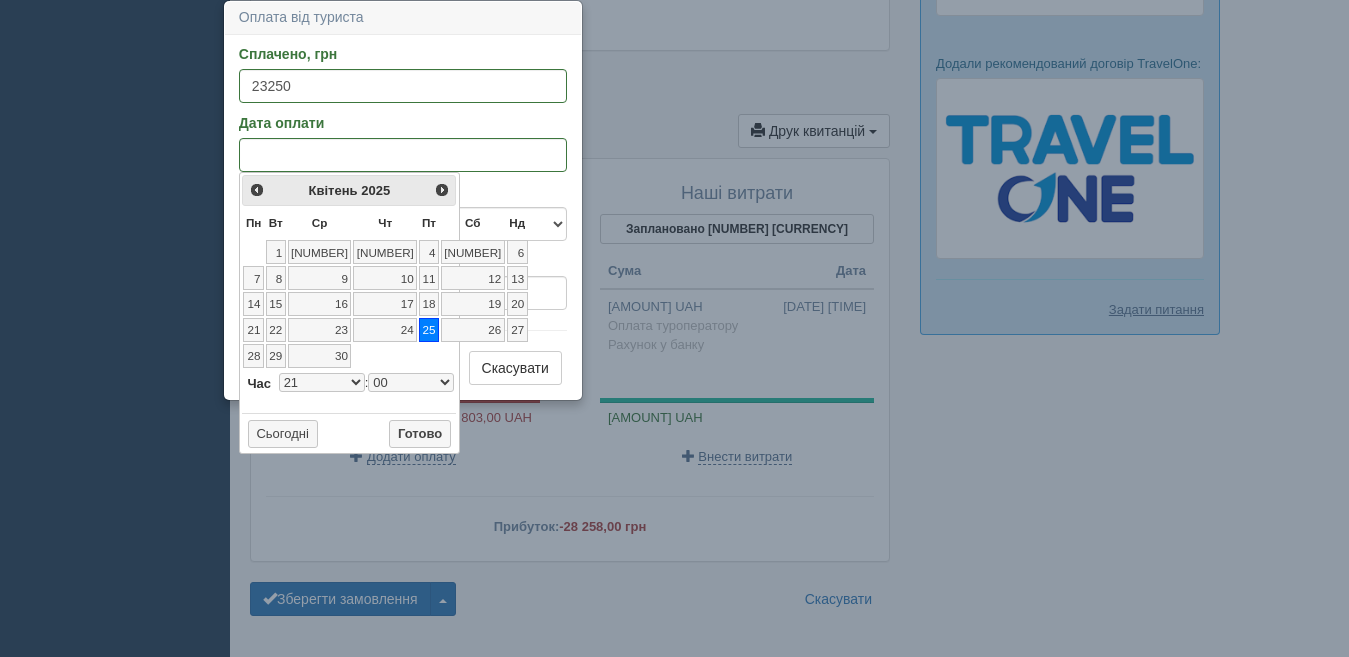 click on "0 1 2 3 4 5 6 7 8 9 10 11 12 13 14 15 16 17 18 19 20 21 22 23" at bounding box center [322, 382] 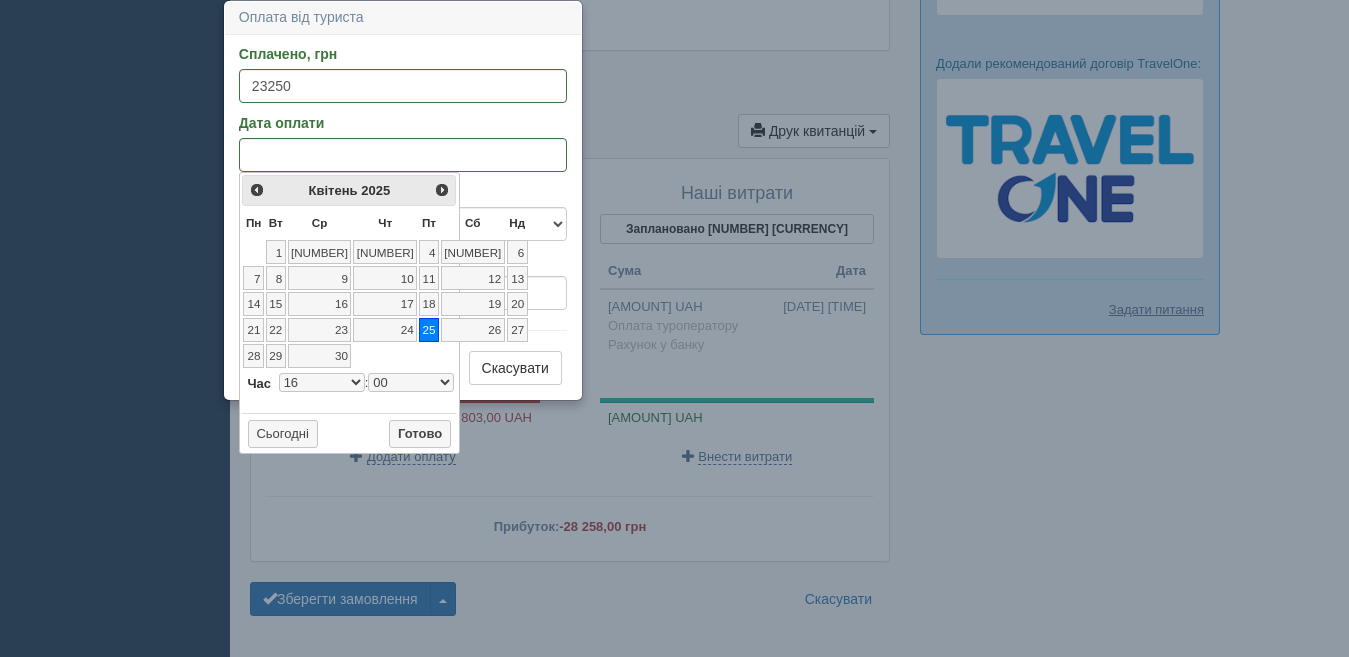 select on "16" 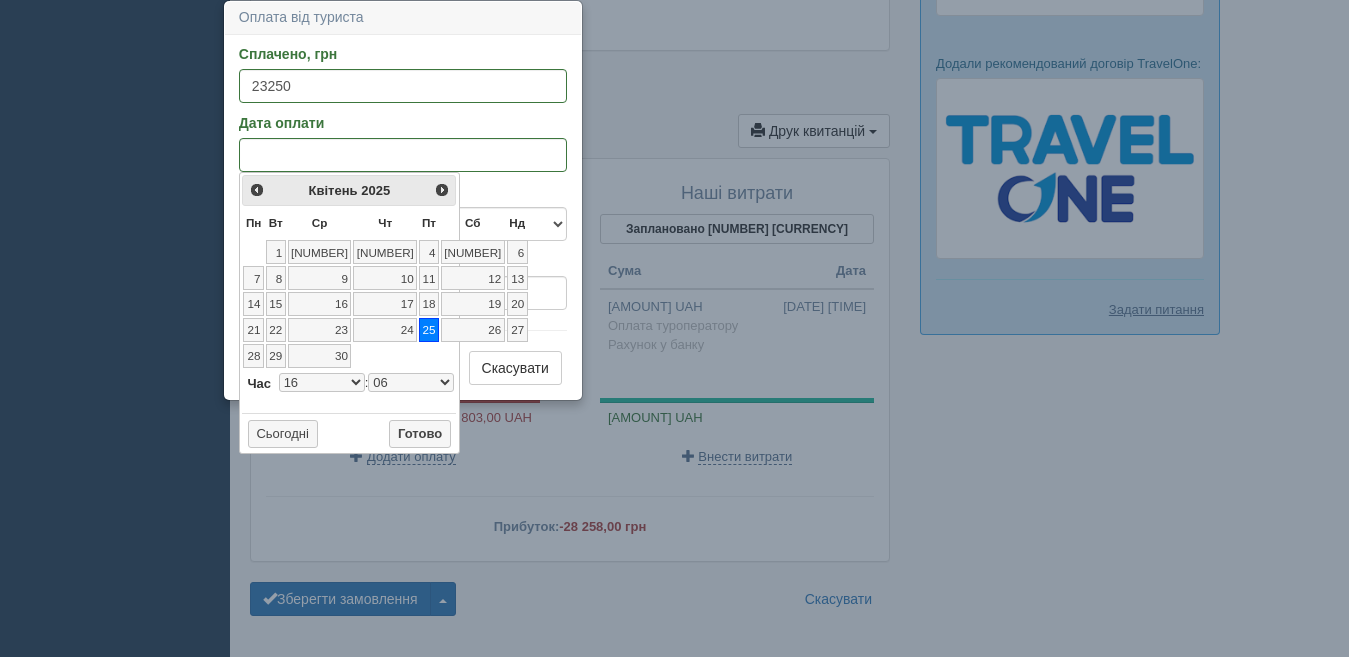 select on "16" 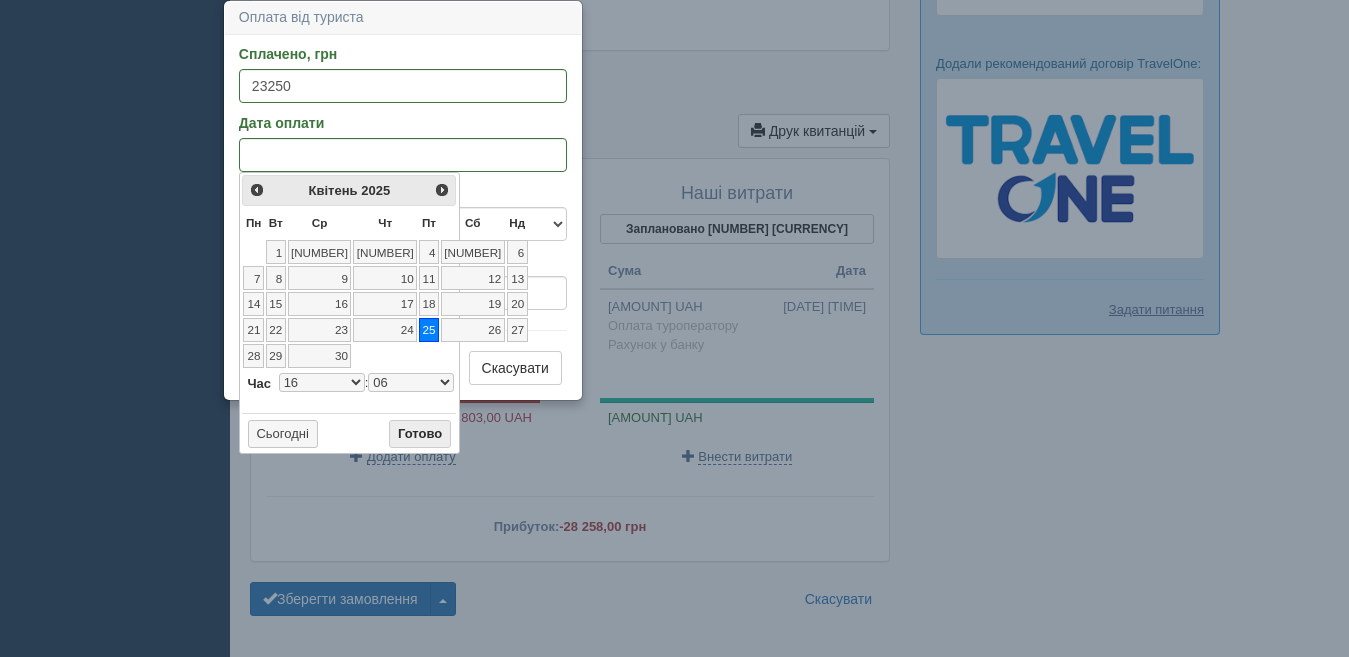 click on "Готово" at bounding box center [420, 434] 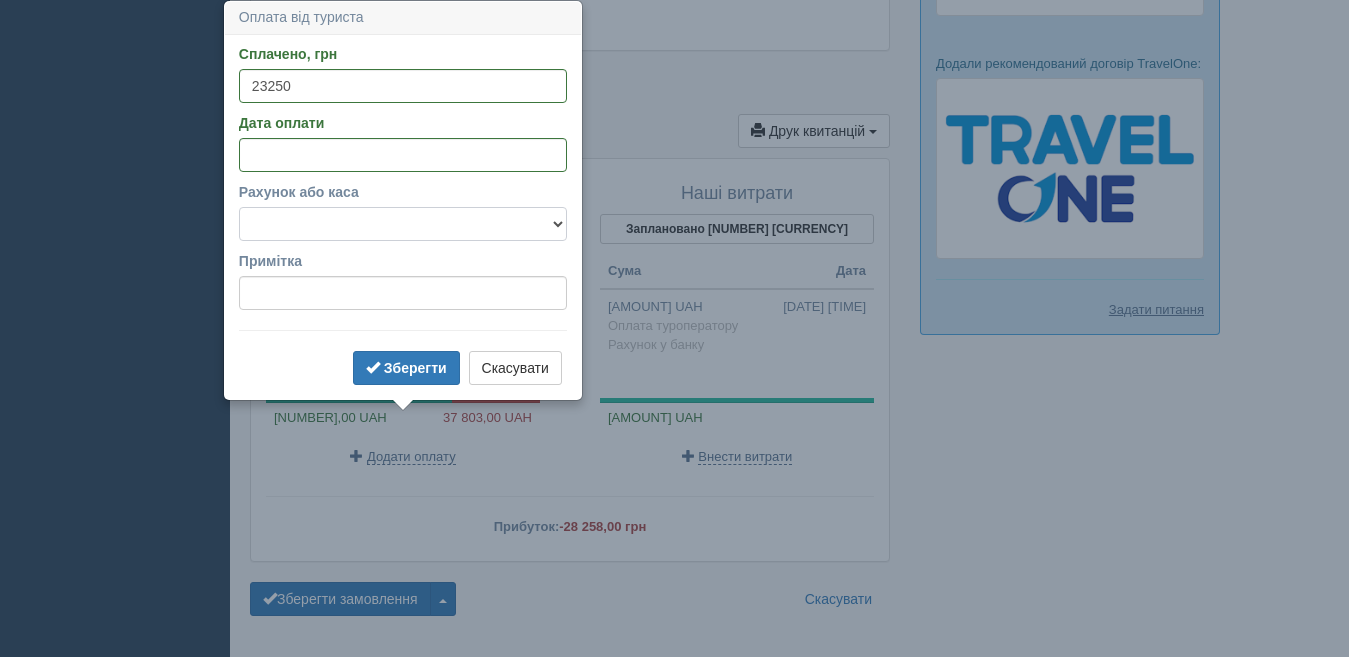 click on "Готівка
Картка
Рахунок у банку" at bounding box center (403, 224) 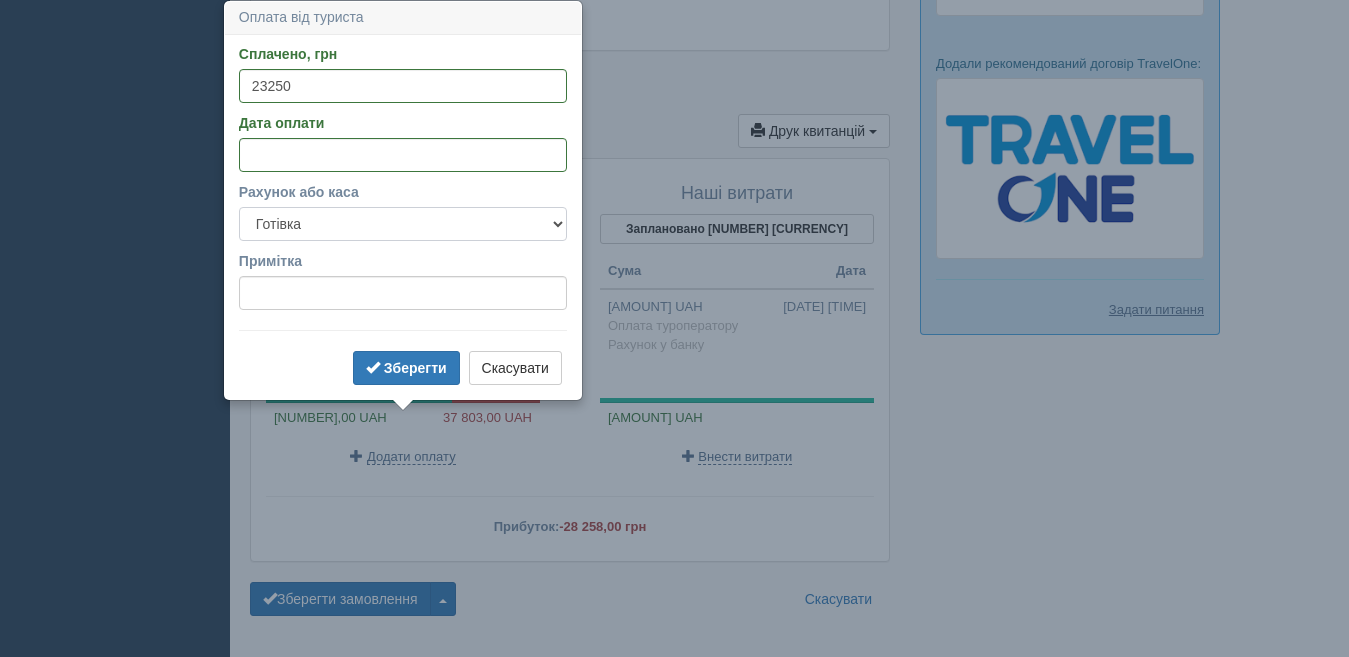 click on "Готівка
Картка
Рахунок у банку" at bounding box center (403, 224) 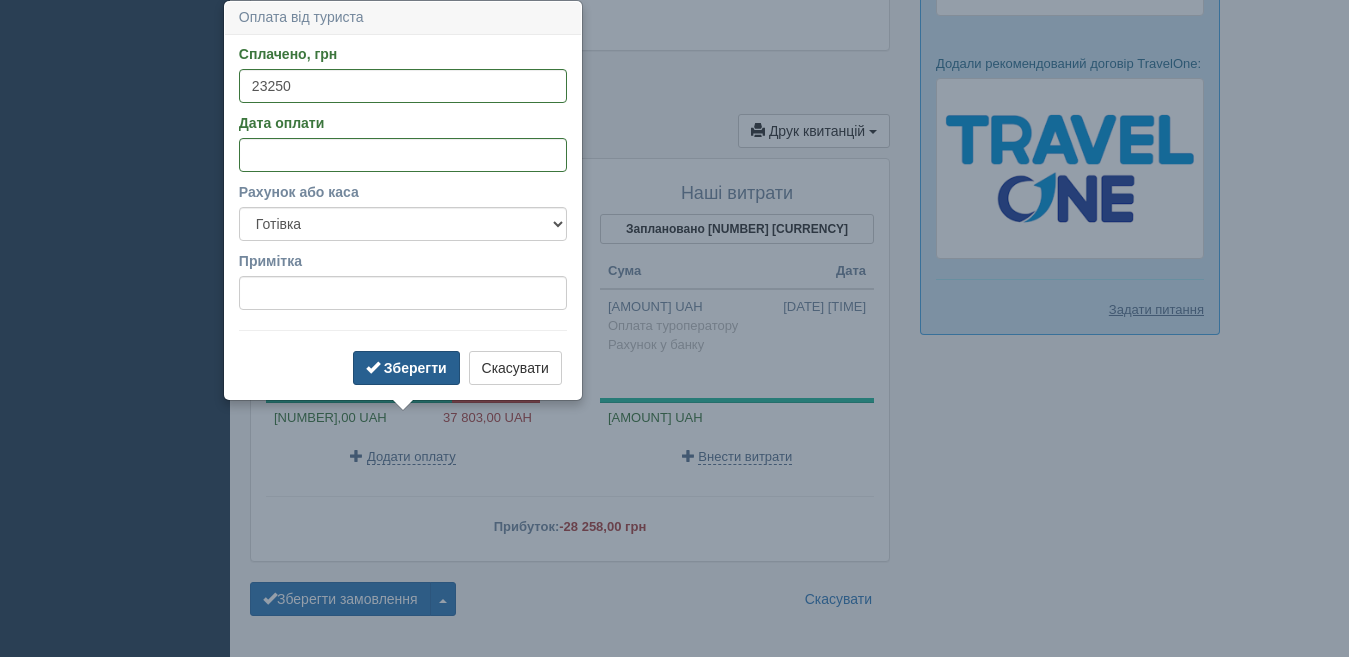 click on "Зберегти" at bounding box center (406, 368) 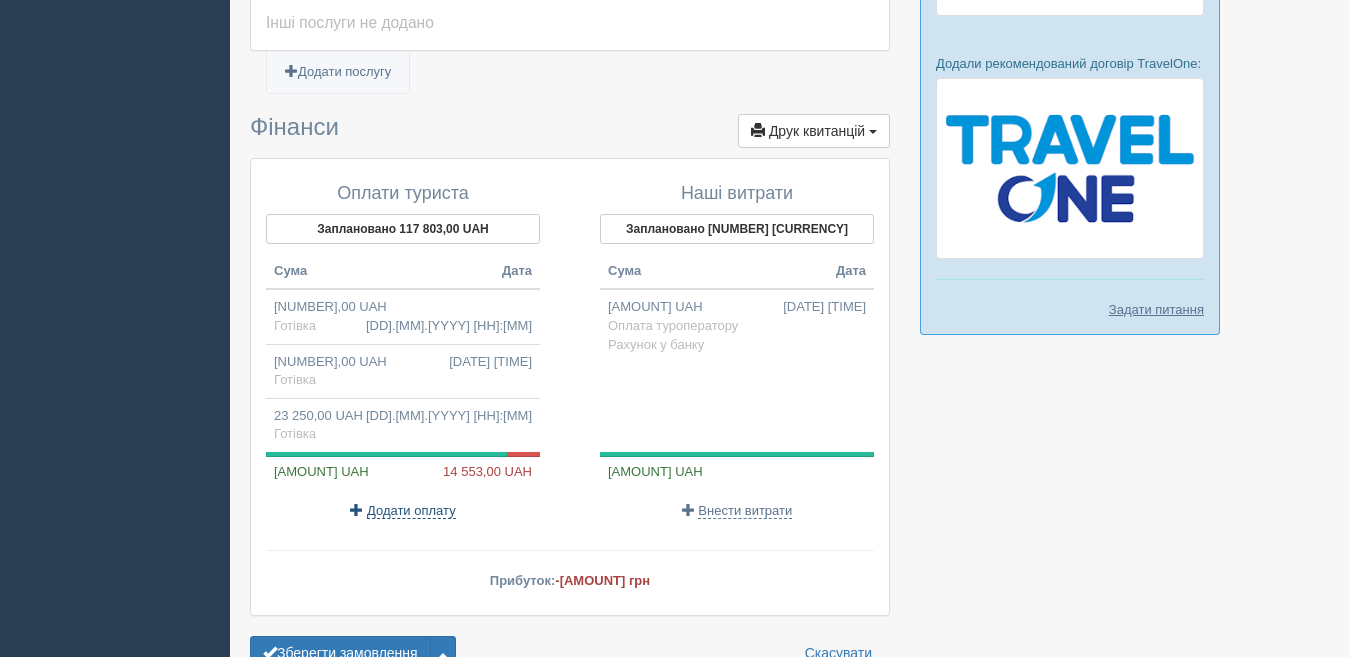 click on "Додати оплату" at bounding box center (411, 511) 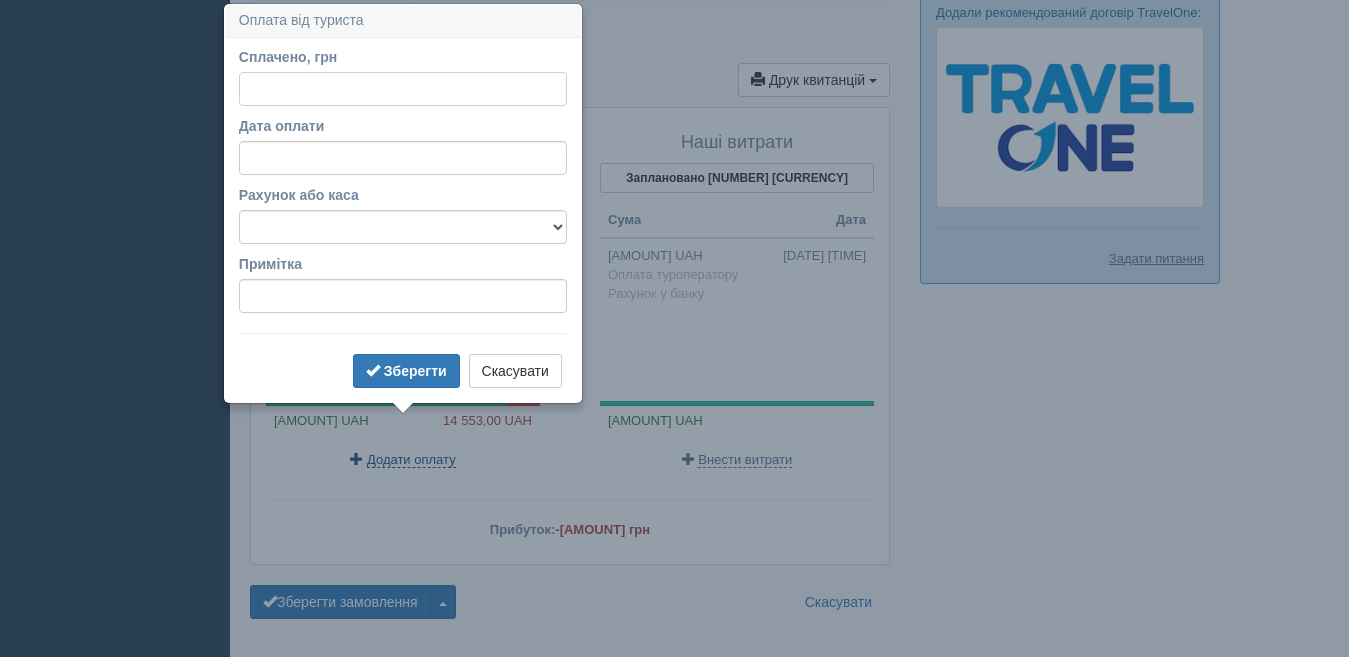 scroll, scrollTop: 1672, scrollLeft: 0, axis: vertical 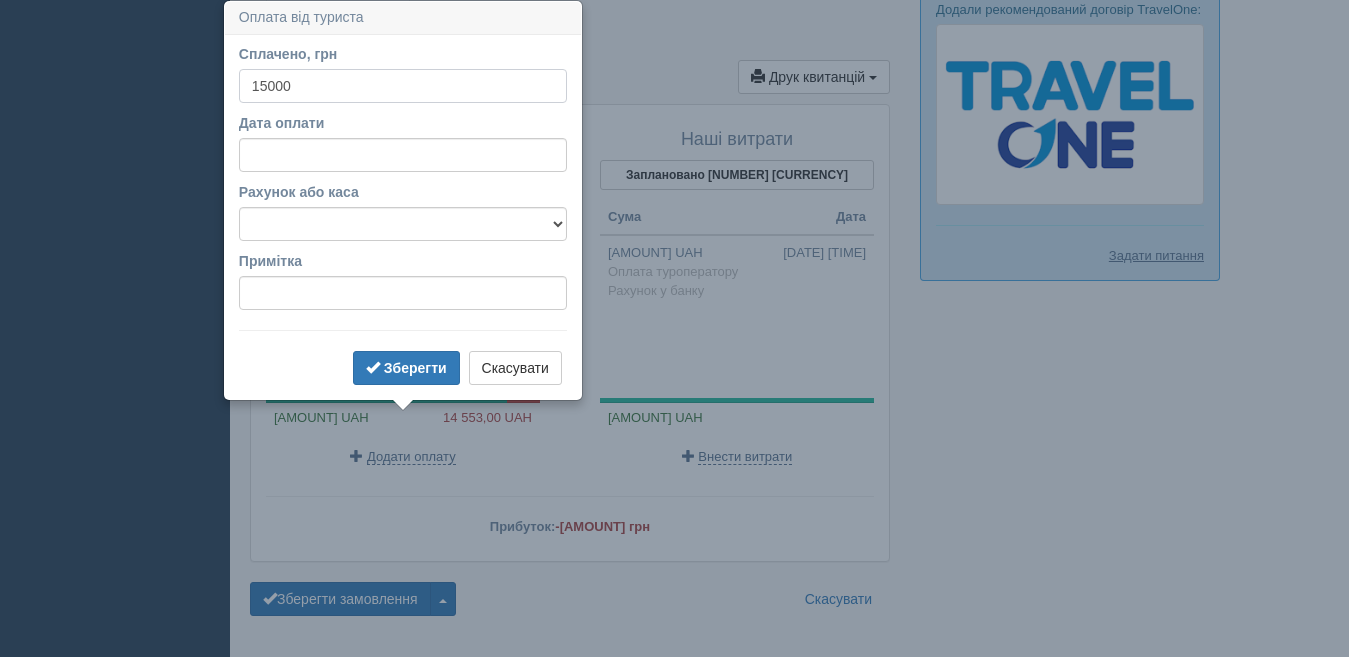 type on "15000" 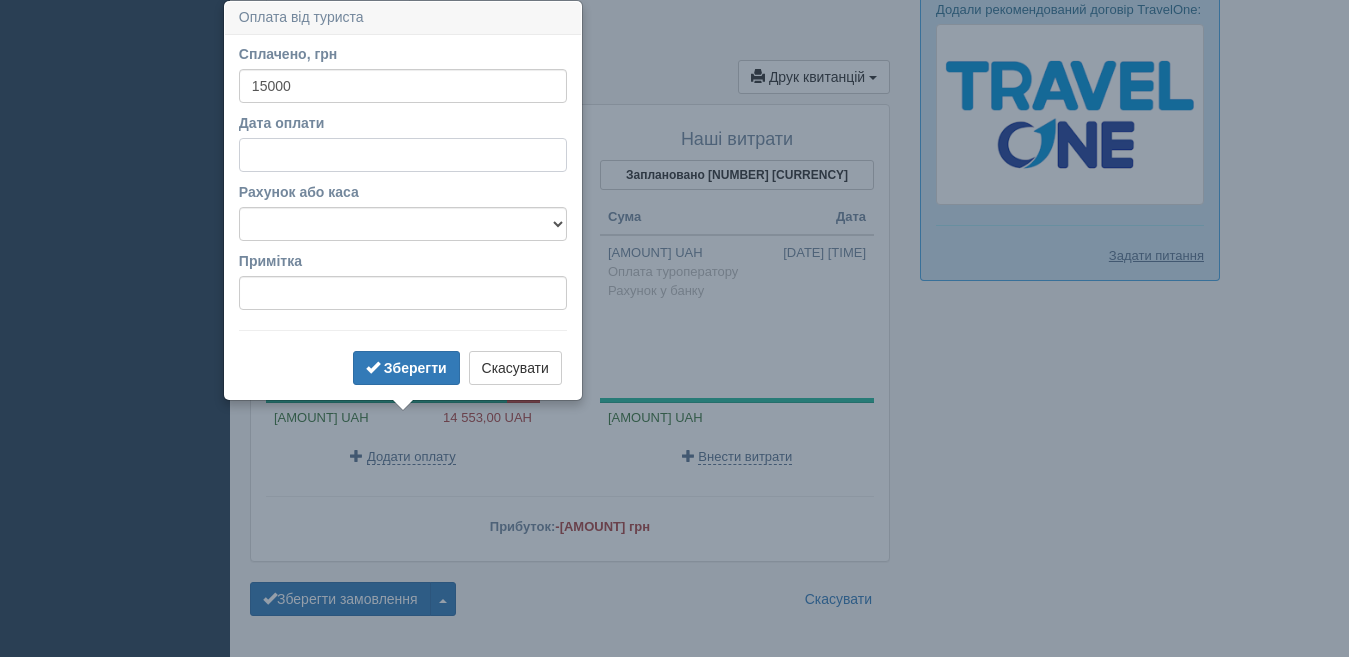 click on "Дата оплати" at bounding box center [403, 155] 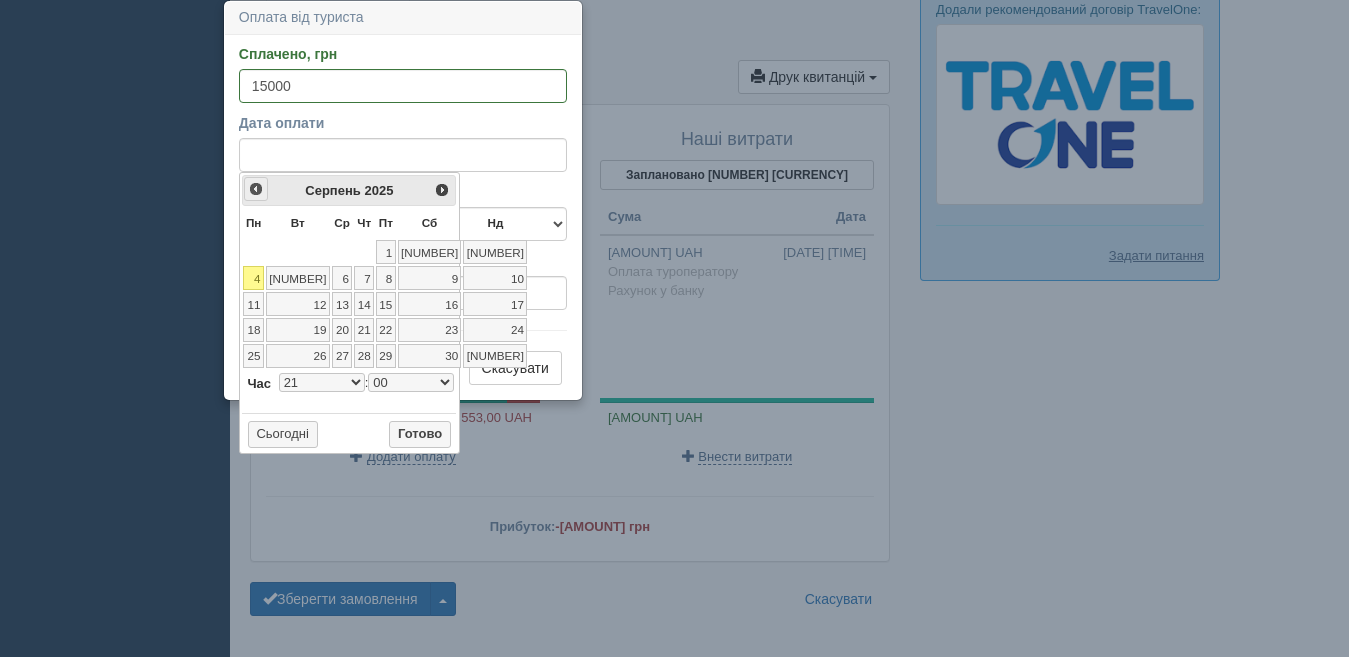 click on "<Попер" at bounding box center (256, 189) 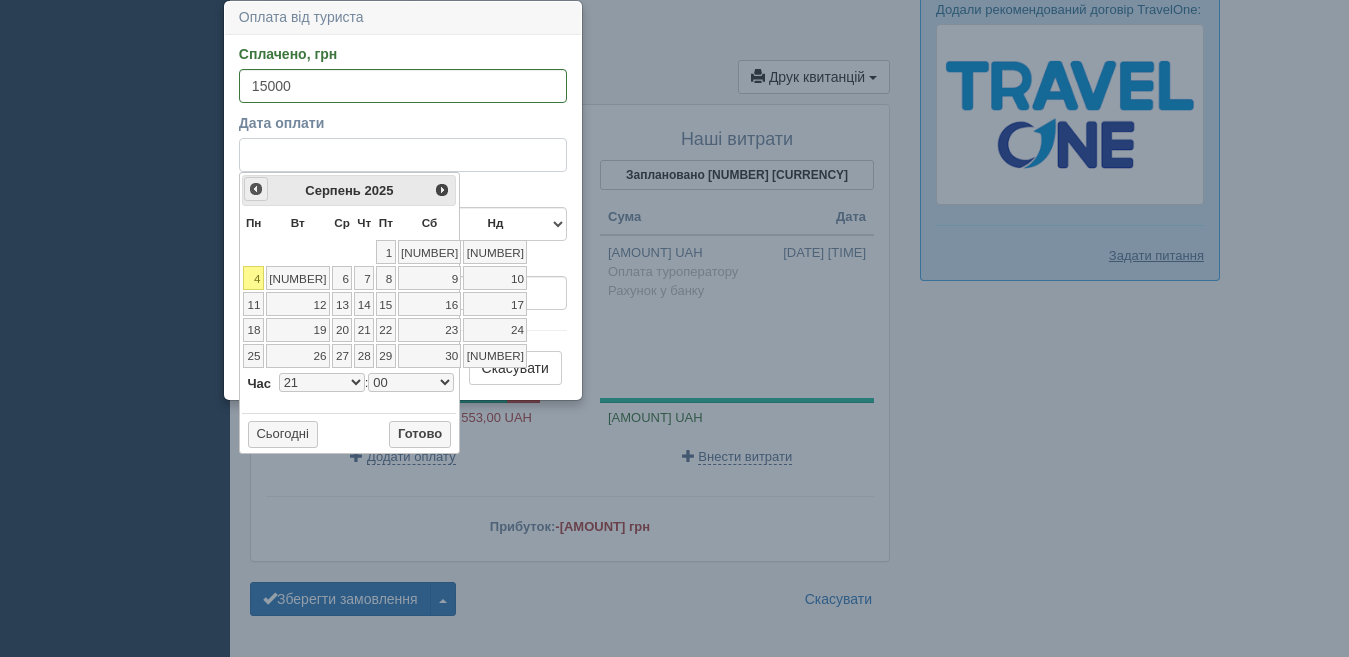 select on "21" 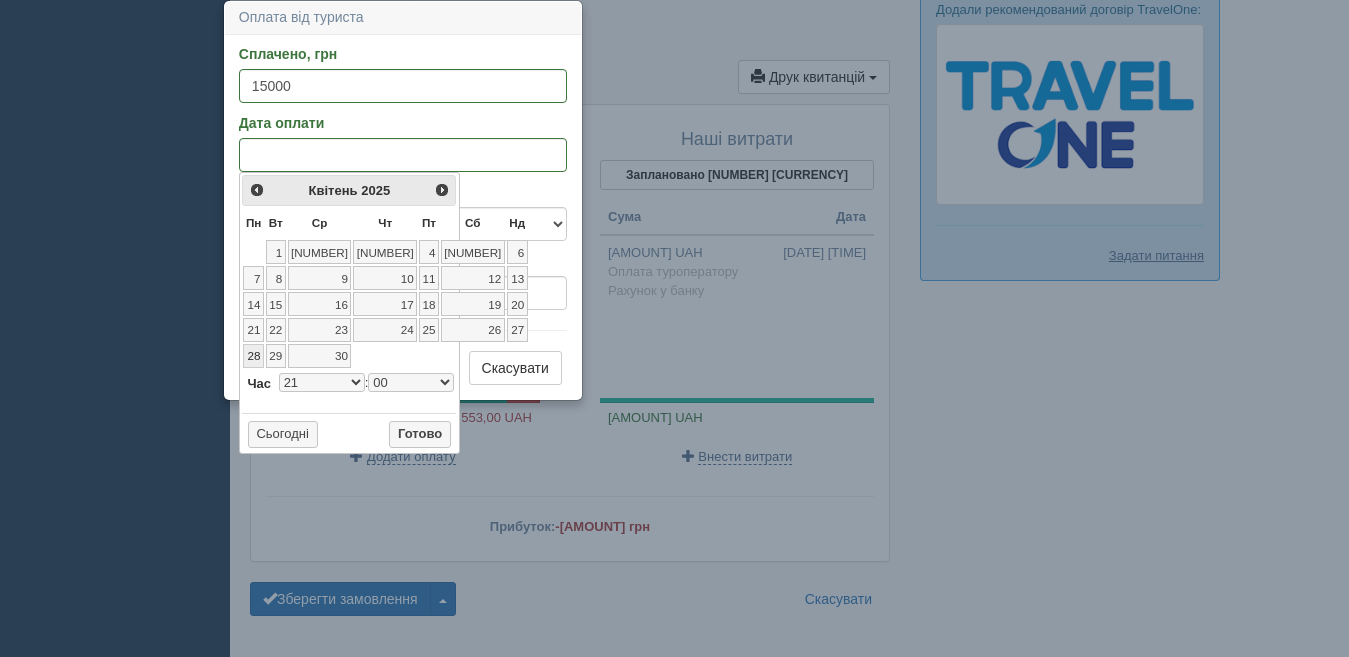 click on "28" at bounding box center (253, 356) 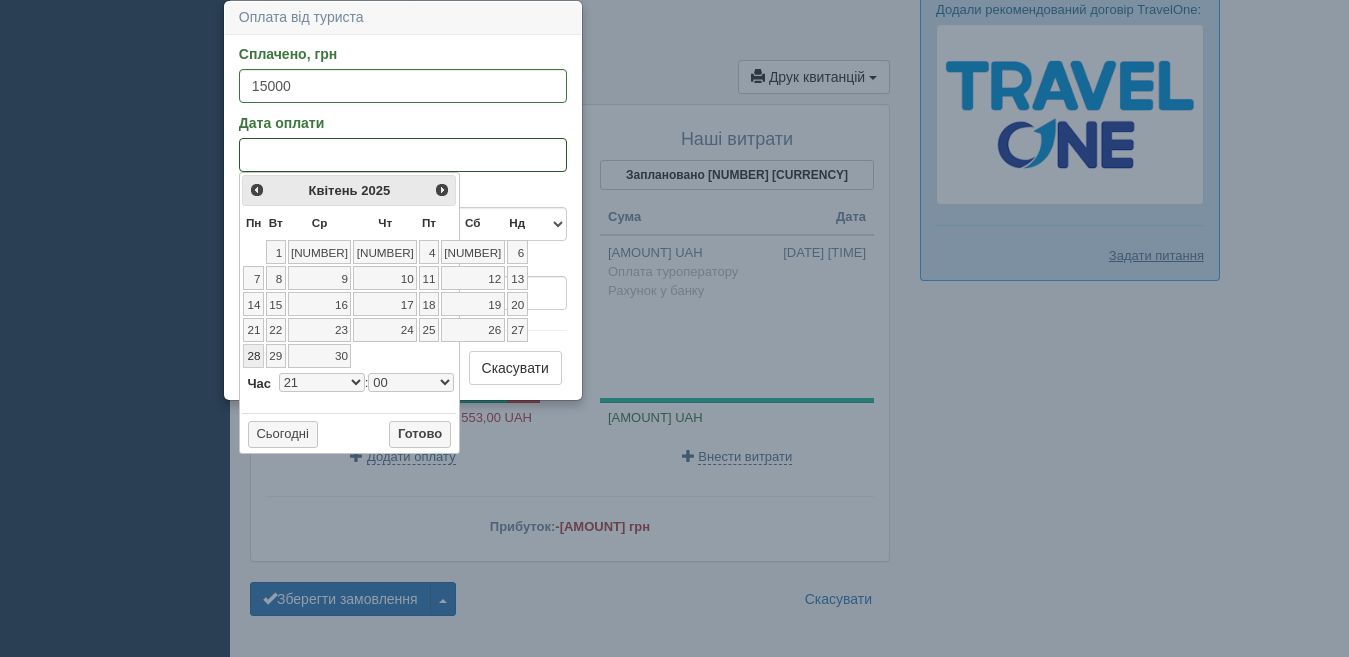 select on "21" 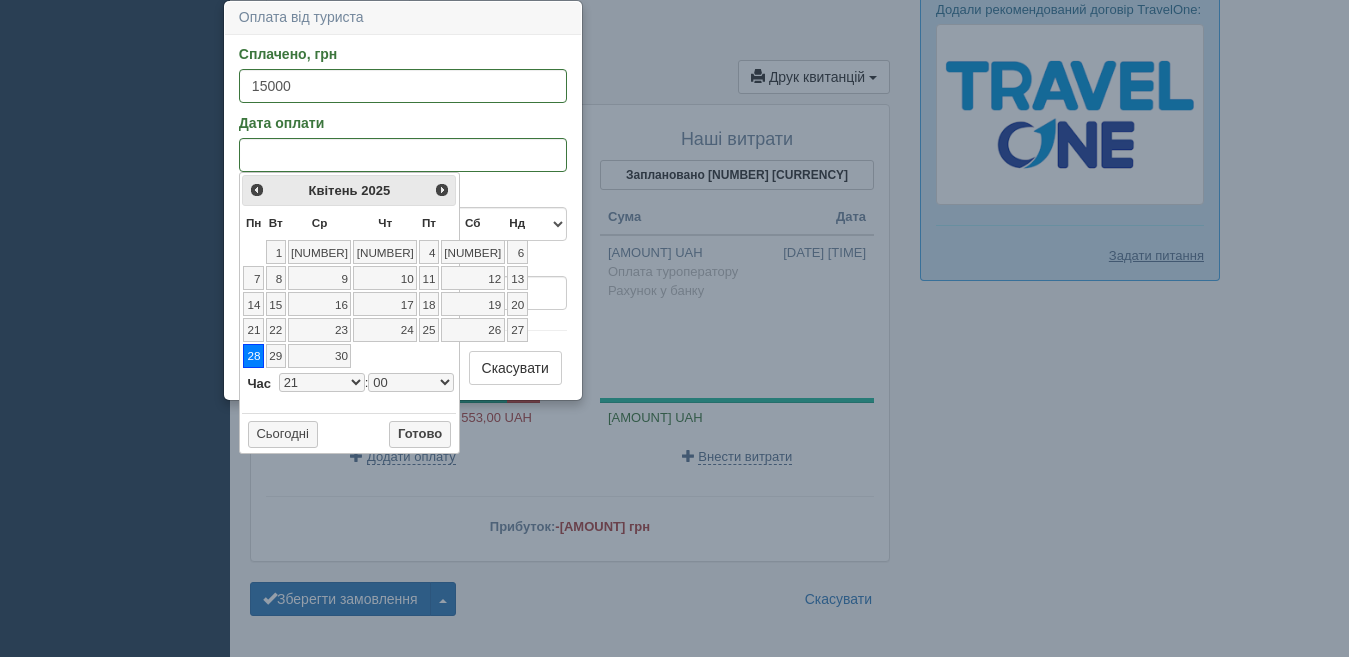 click on "0 1 2 3 4 5 6 7 8 9 10 11 12 13 14 15 16 17 18 19 20 21 22 23" at bounding box center (322, 382) 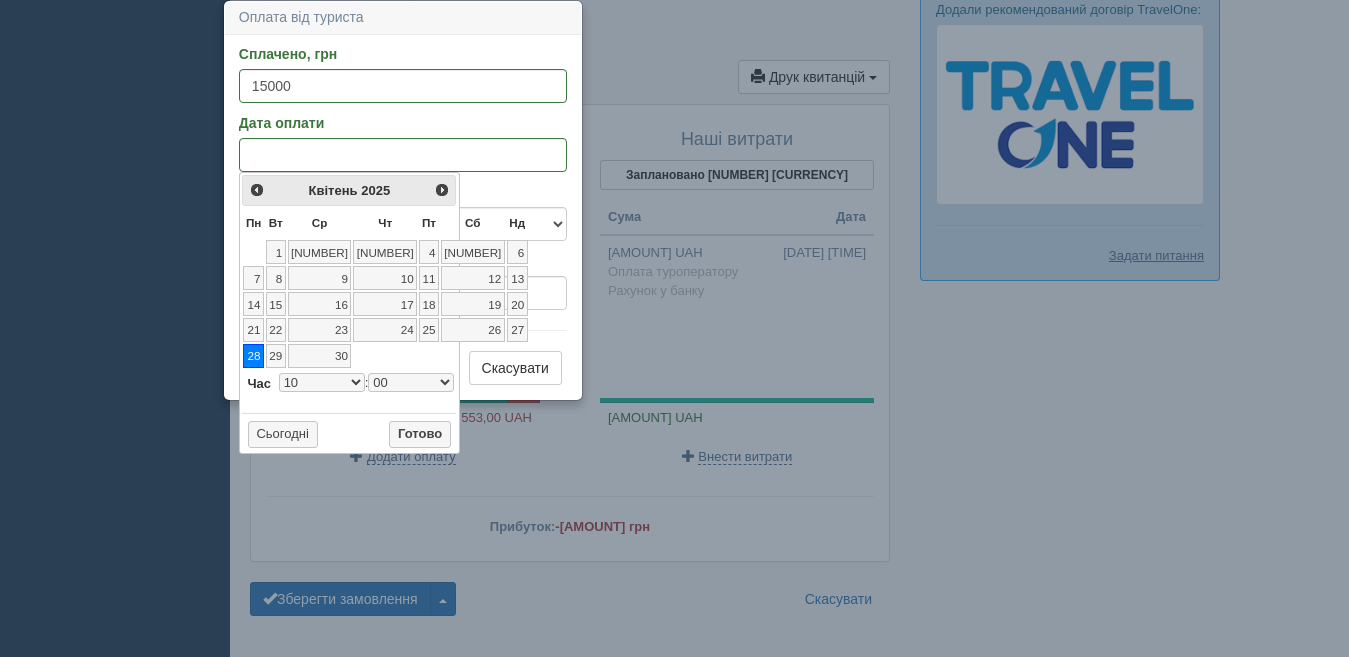 select on "10" 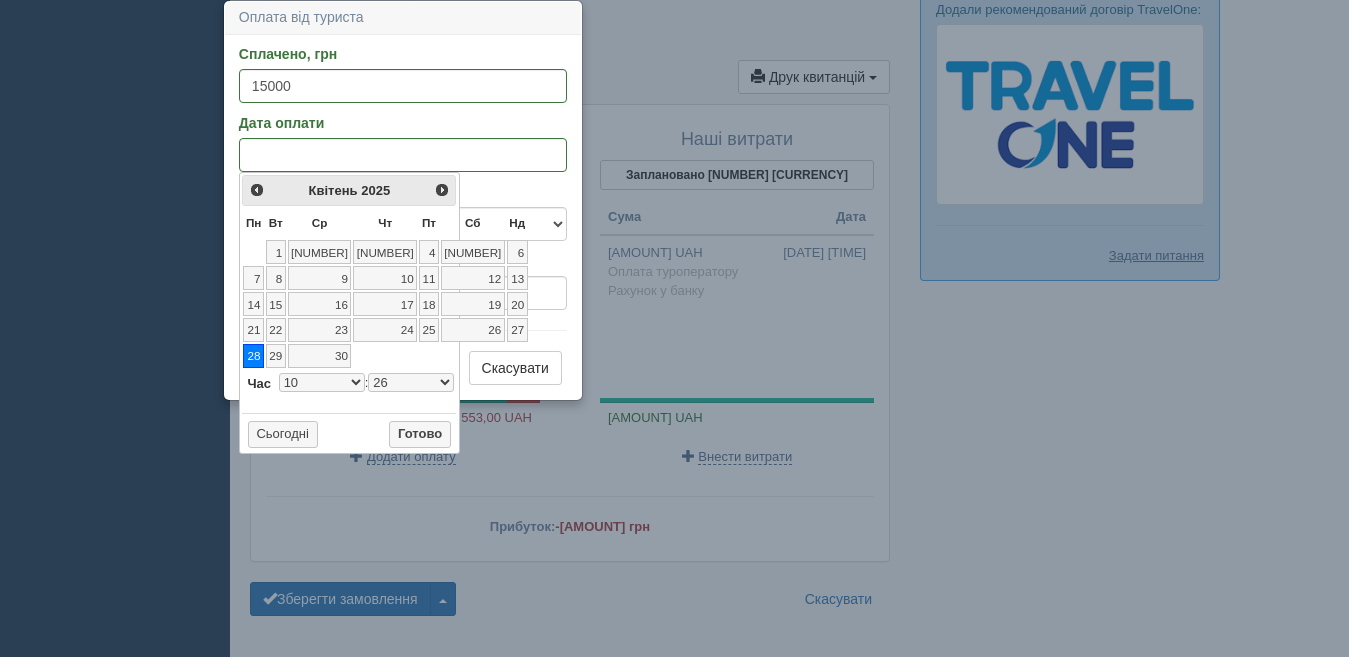 select on "10" 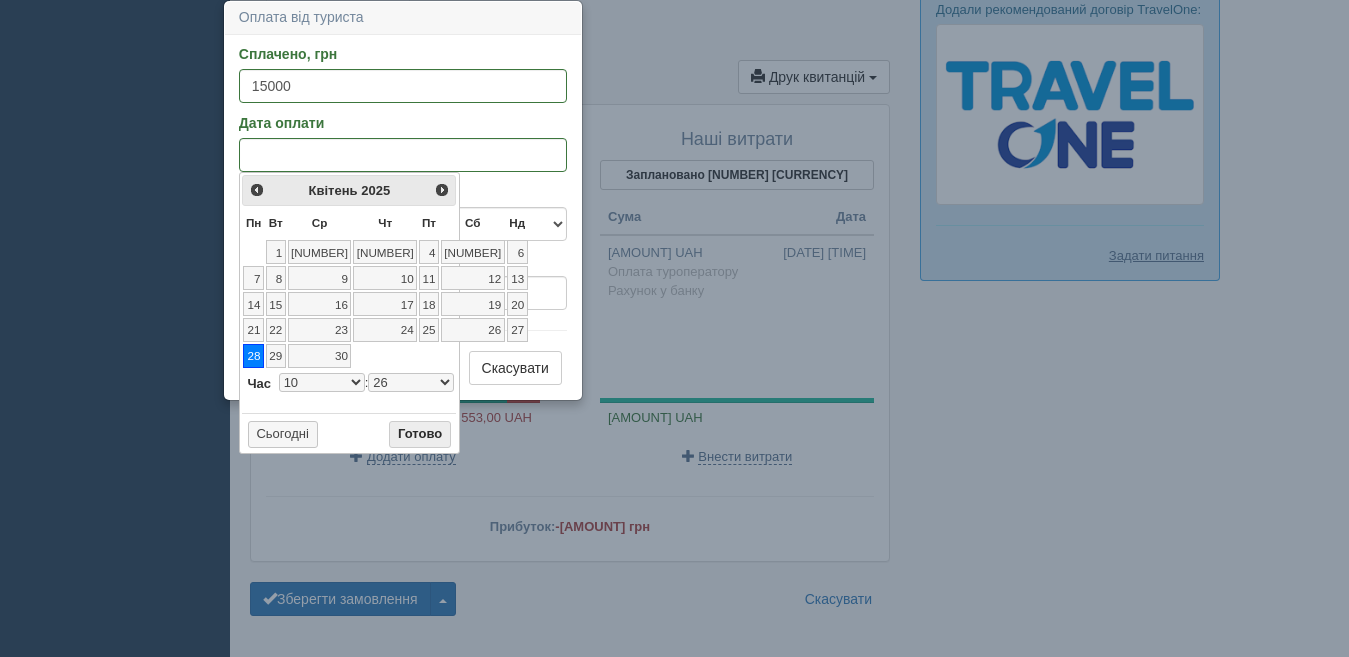 click on "Готово" at bounding box center [420, 435] 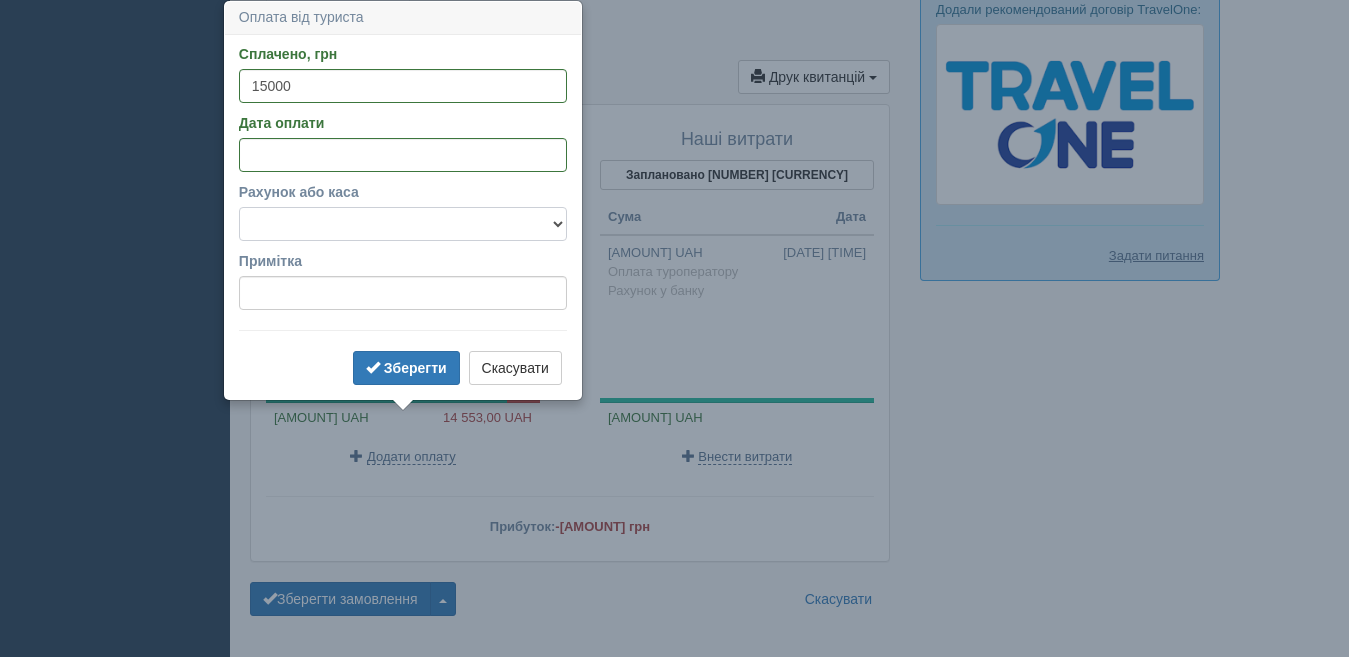 click on "Готівка
Картка
Рахунок у банку" at bounding box center [403, 224] 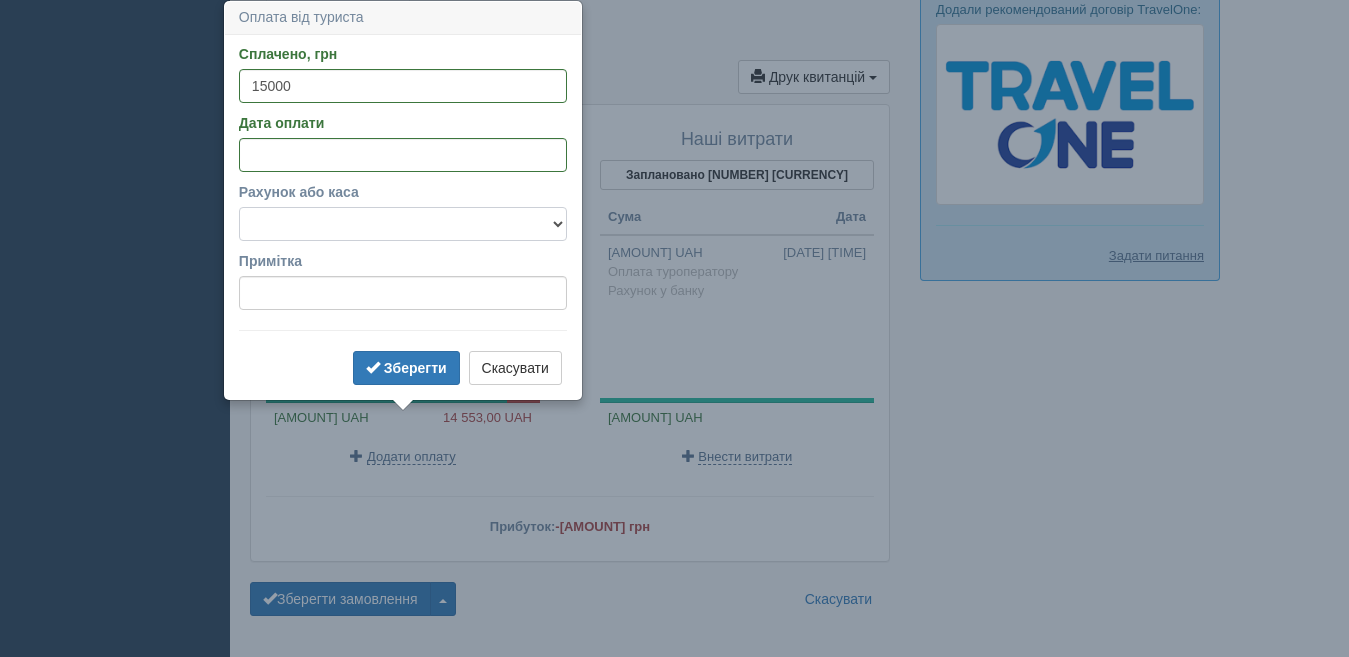 select on "1166" 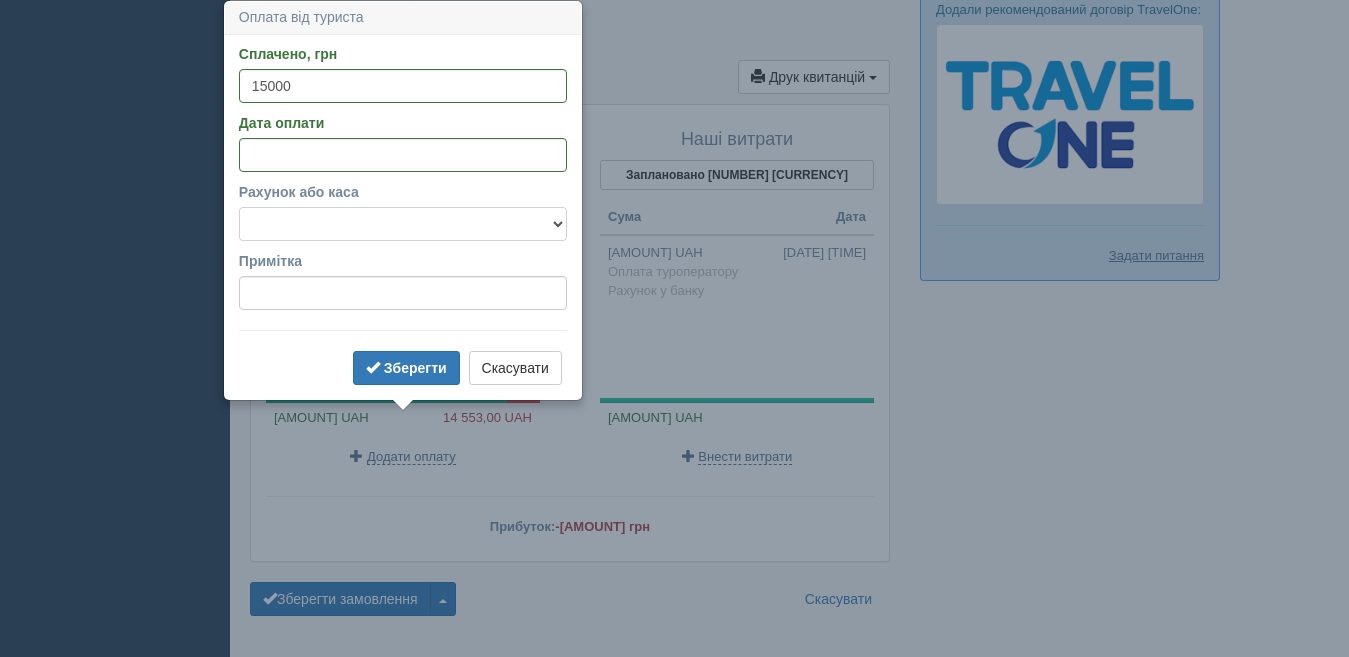 click on "Готівка
Картка
Рахунок у банку" at bounding box center [403, 224] 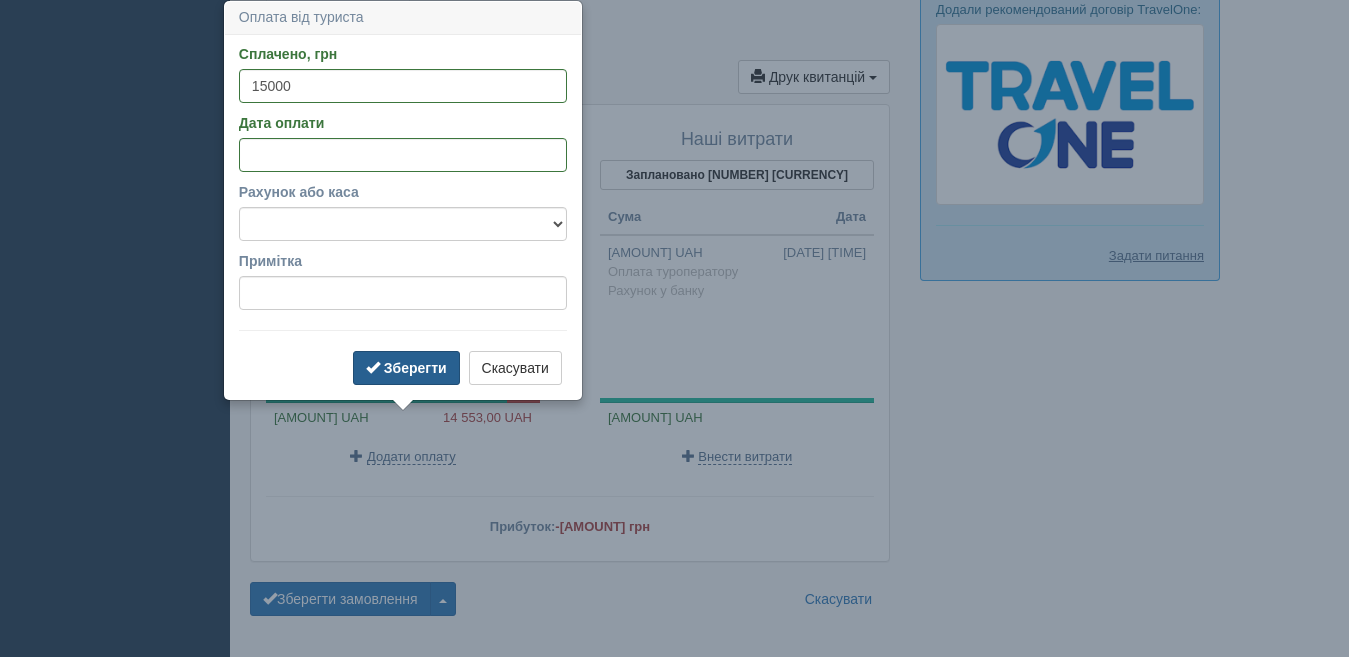 click on "Зберегти" at bounding box center (406, 368) 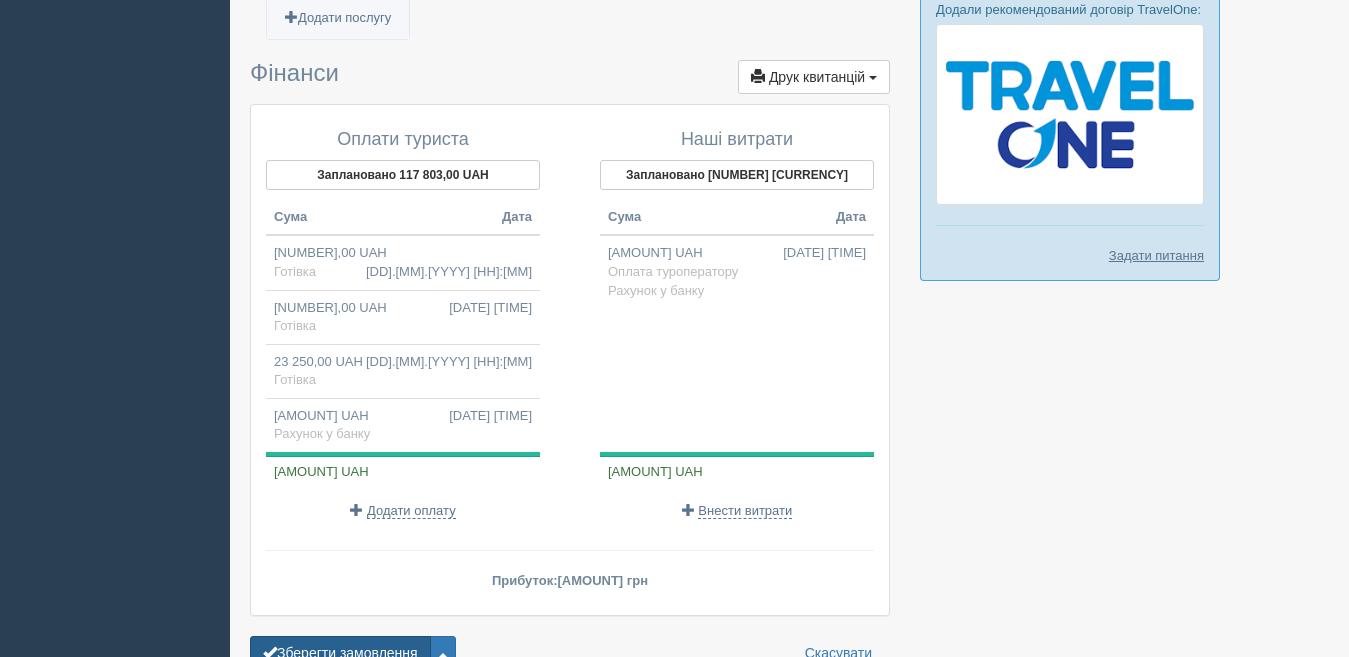 click on "Зберегти замовлення" at bounding box center (340, 653) 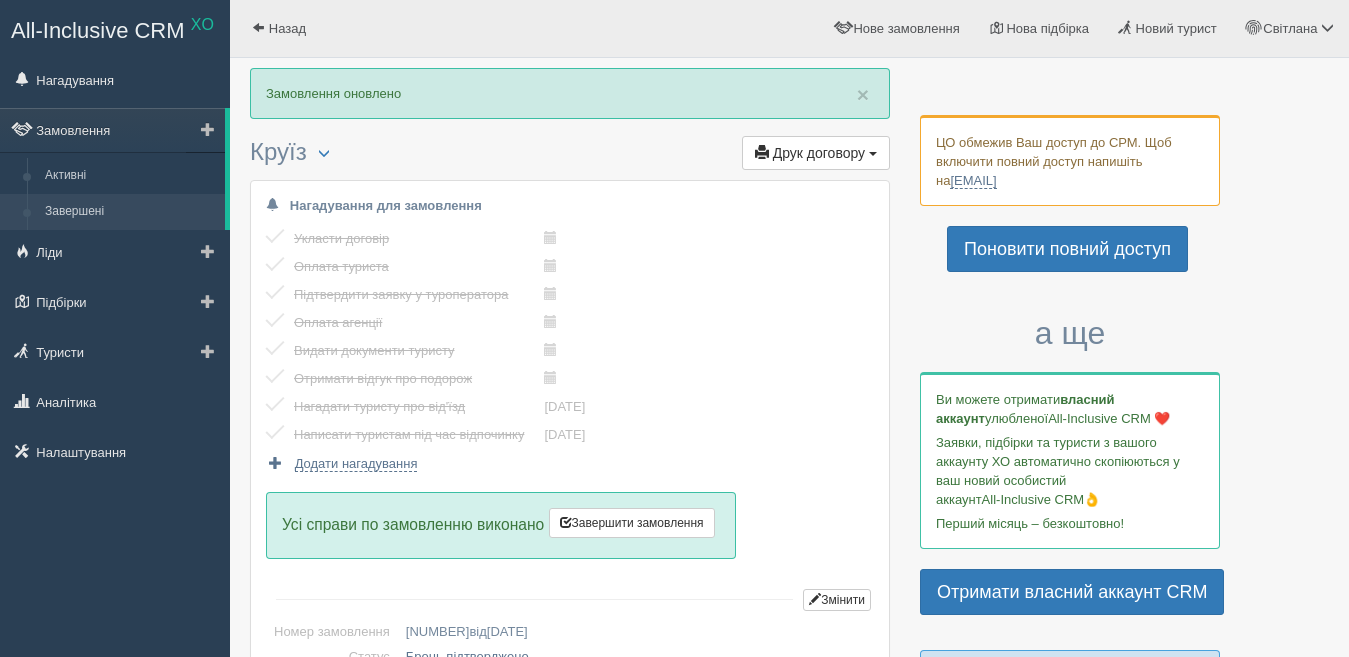 scroll, scrollTop: 0, scrollLeft: 0, axis: both 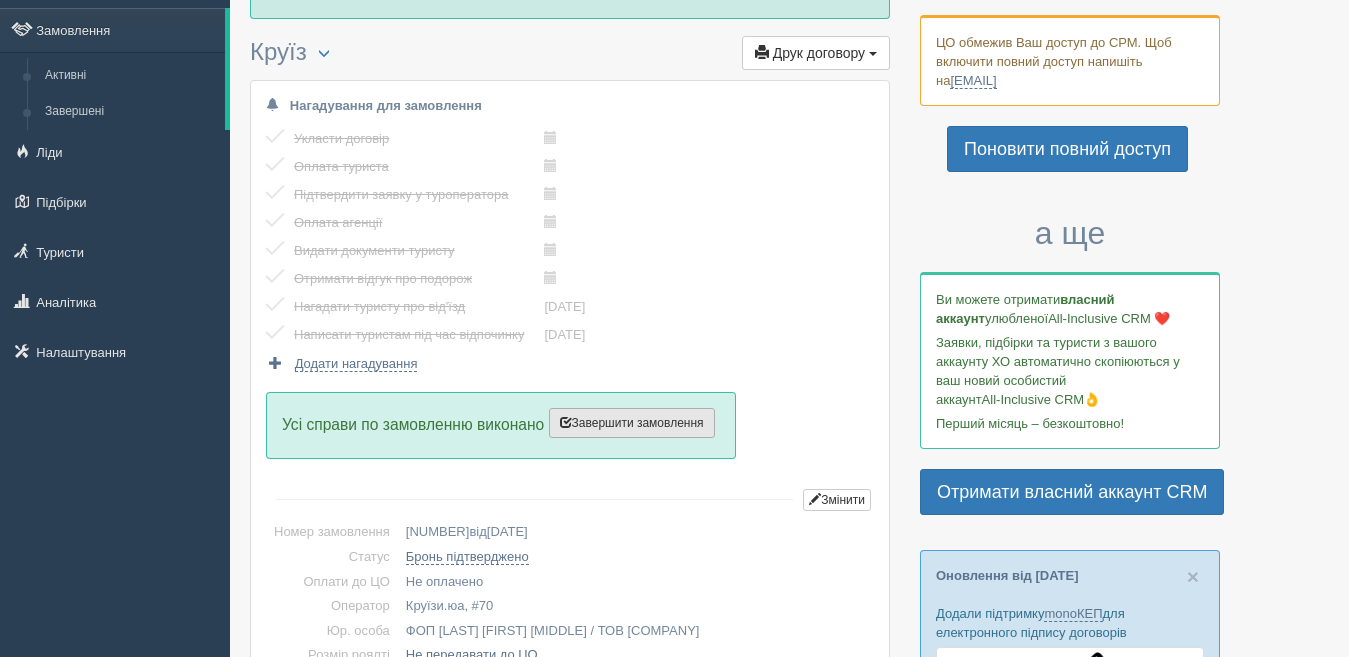 click on "Завершити замовлення" at bounding box center [632, 423] 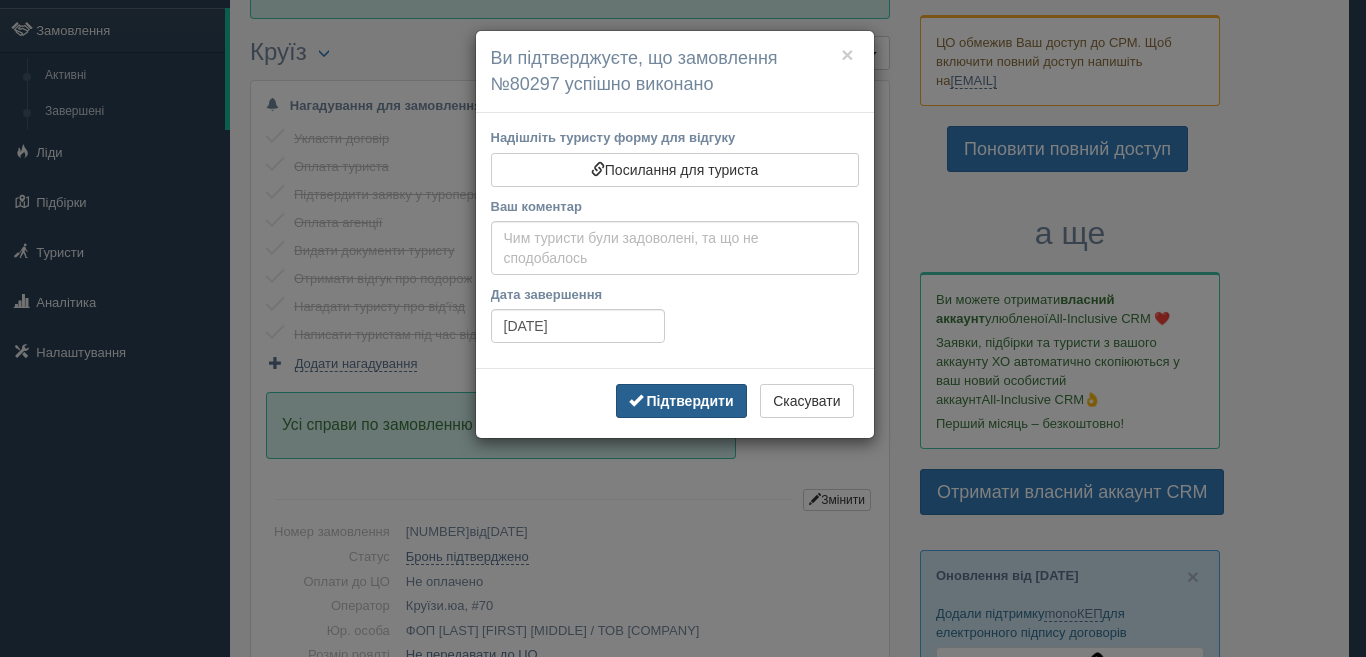 click on "Підтвердити" at bounding box center (689, 401) 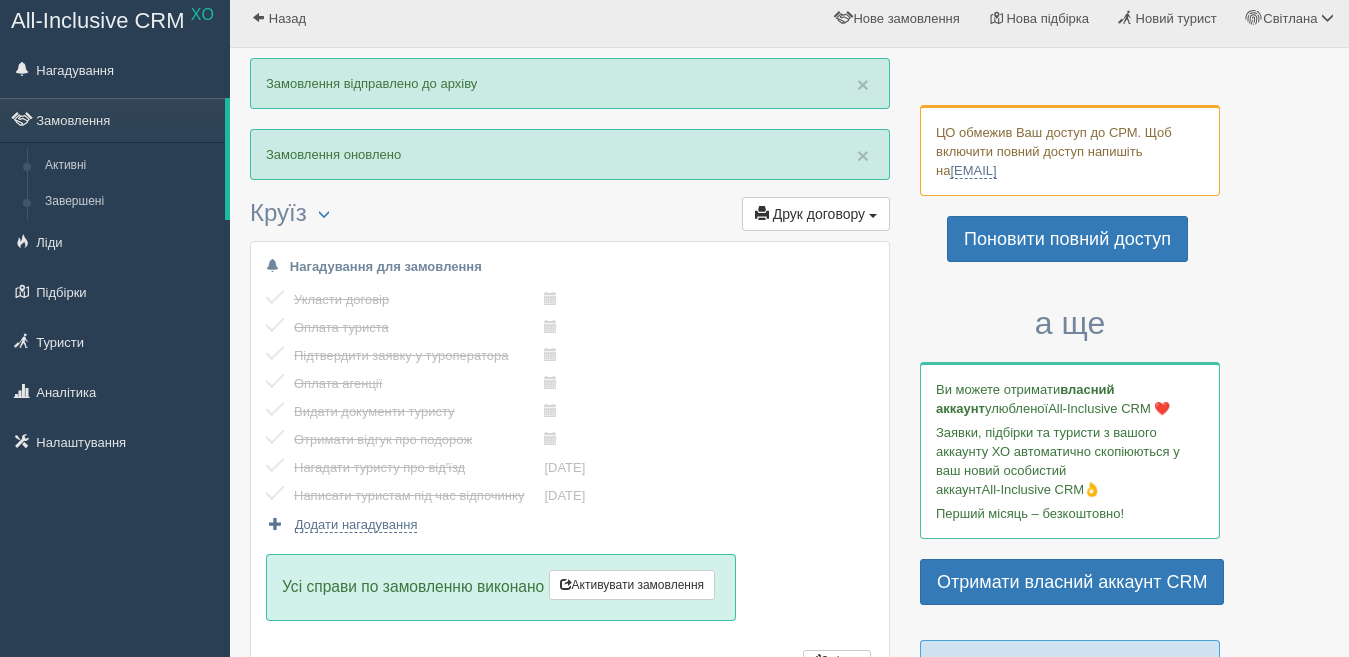 scroll, scrollTop: 0, scrollLeft: 0, axis: both 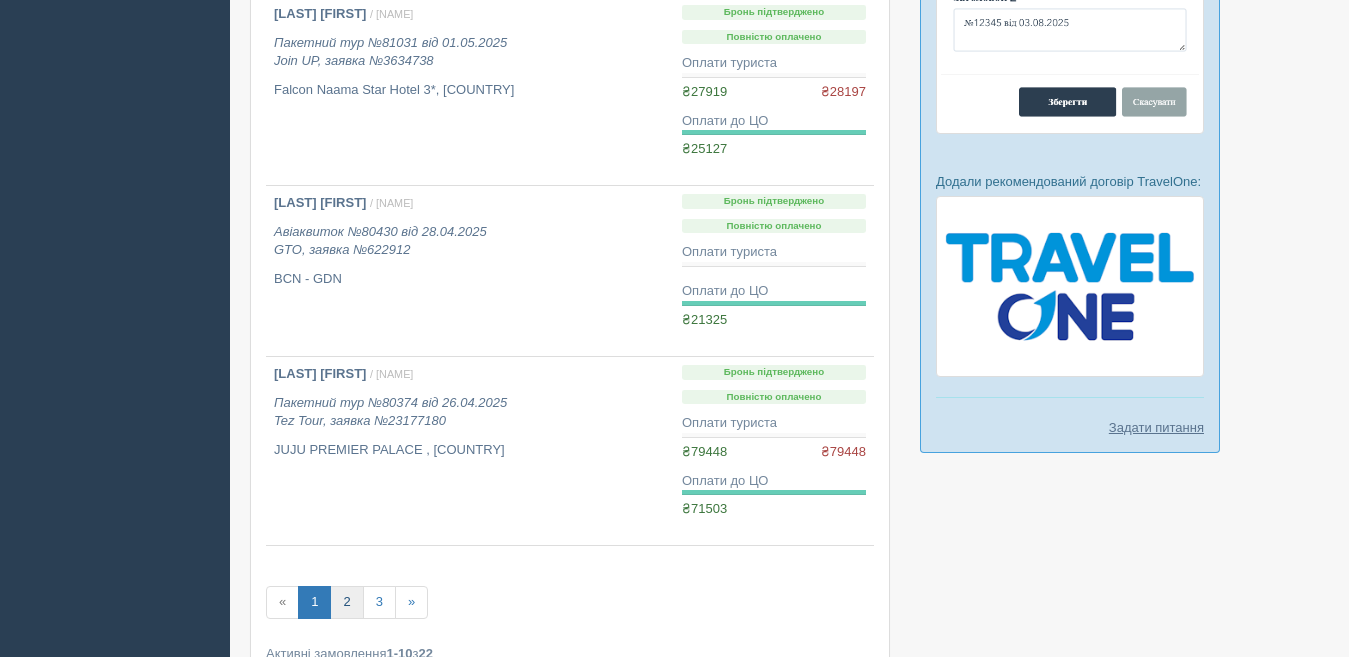 click on "2" at bounding box center (346, 602) 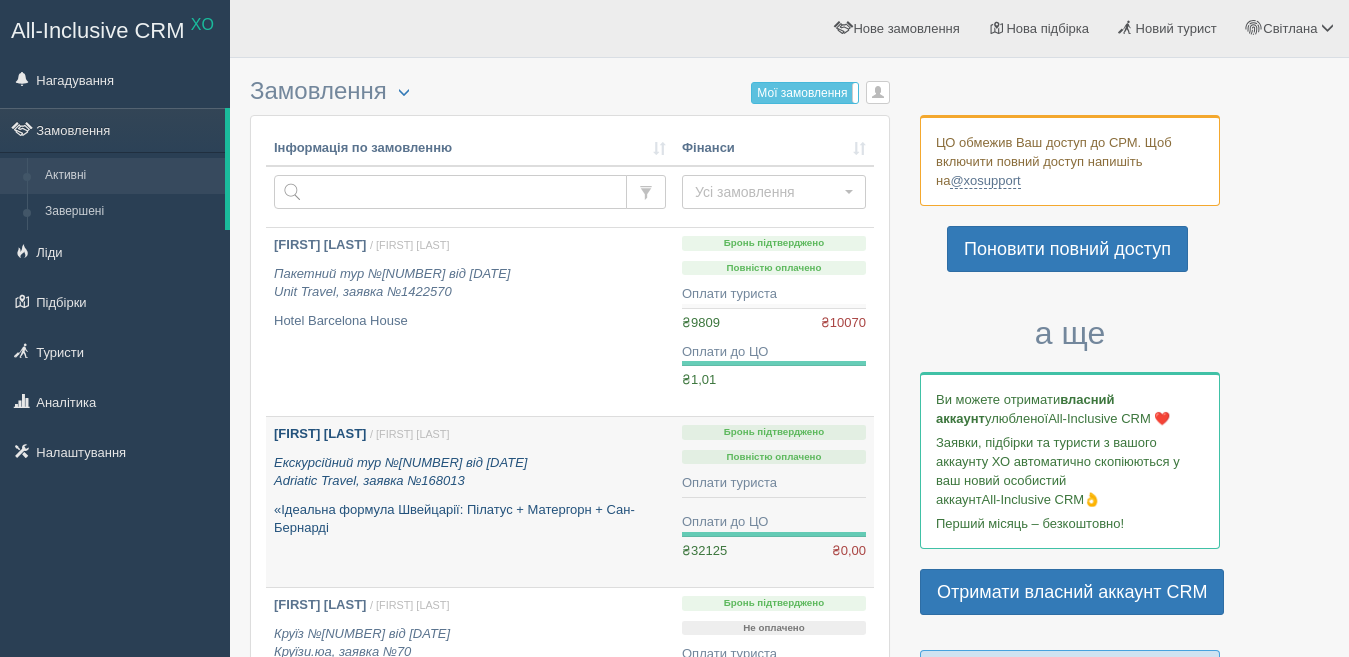 scroll, scrollTop: 200, scrollLeft: 0, axis: vertical 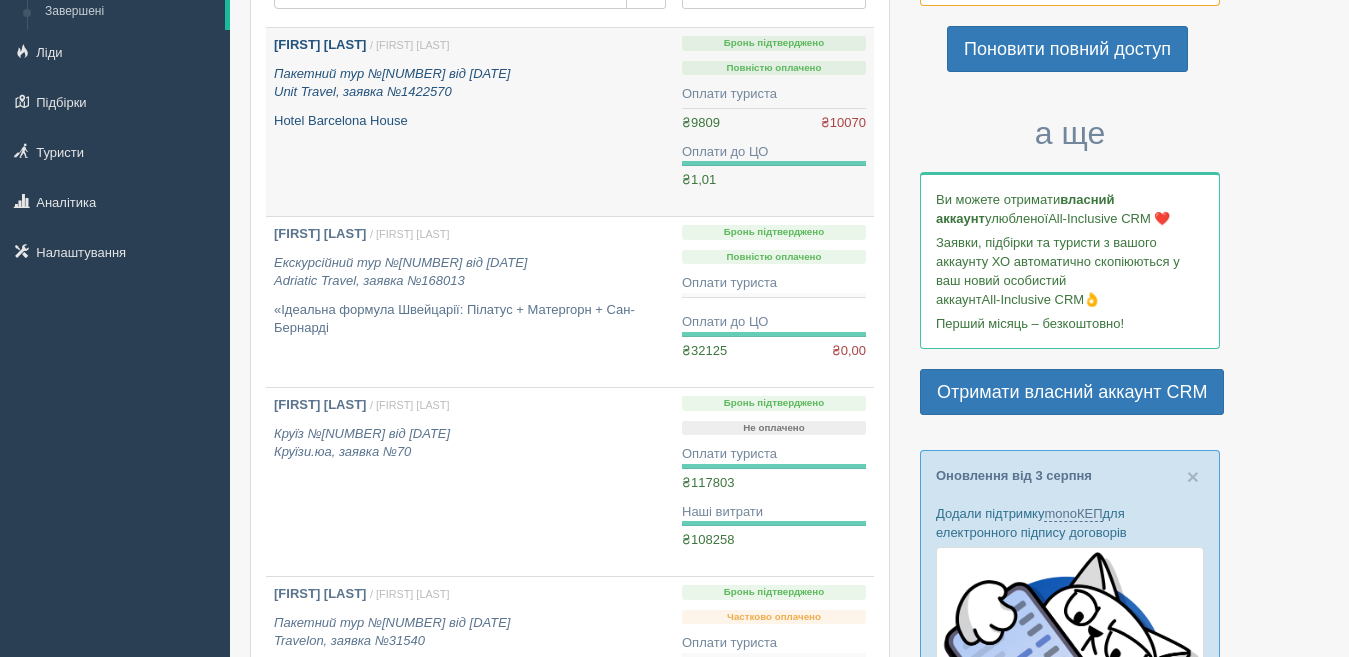 click on "/ [FIRST] [LAST]" at bounding box center [409, 45] 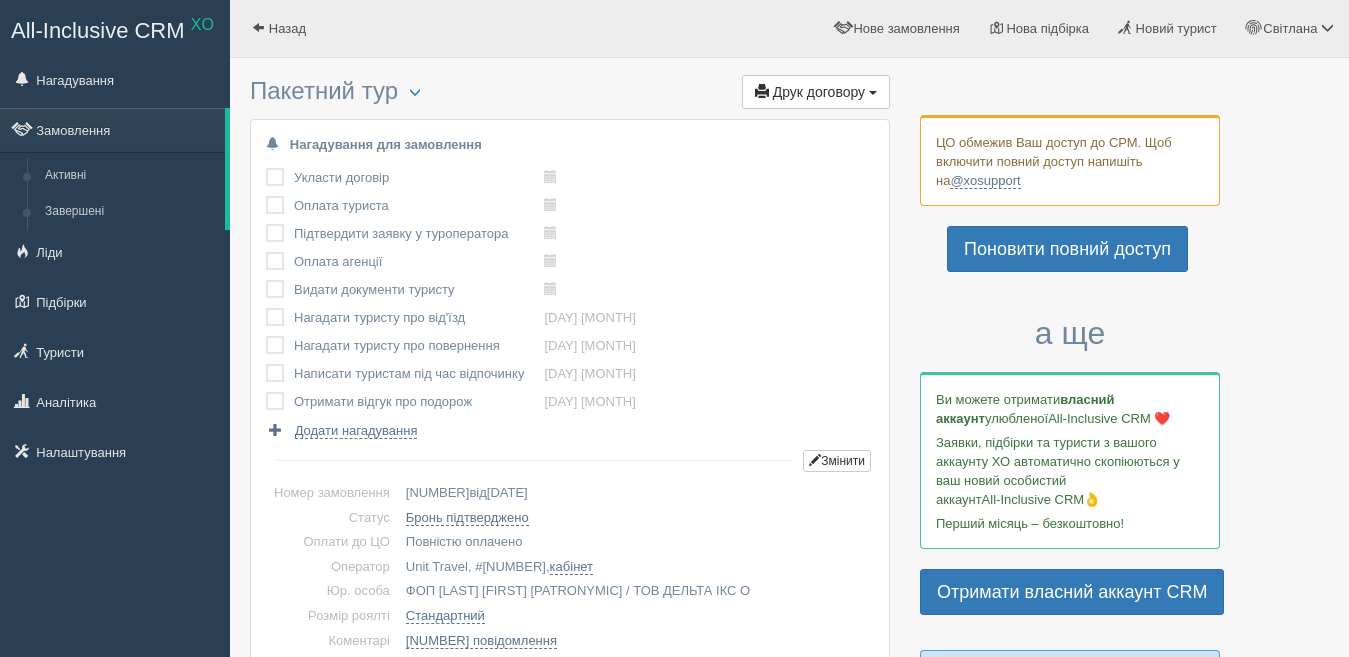 click at bounding box center [266, 168] 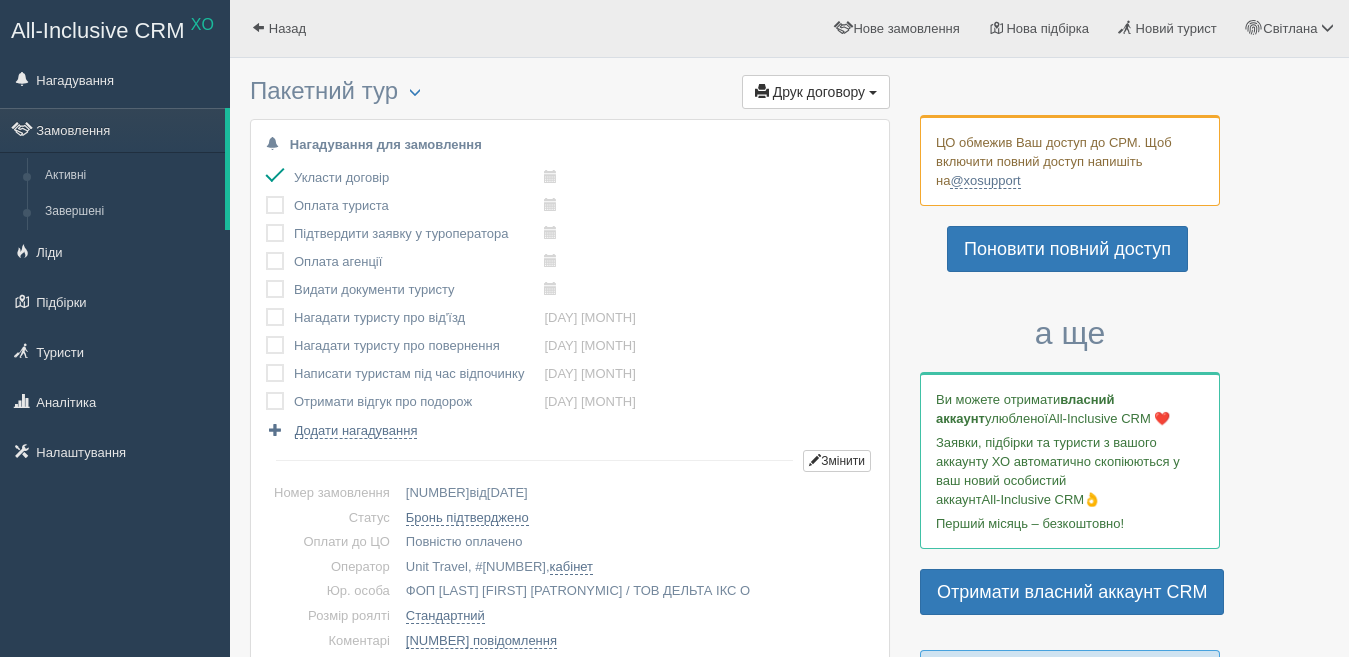 scroll, scrollTop: 0, scrollLeft: 0, axis: both 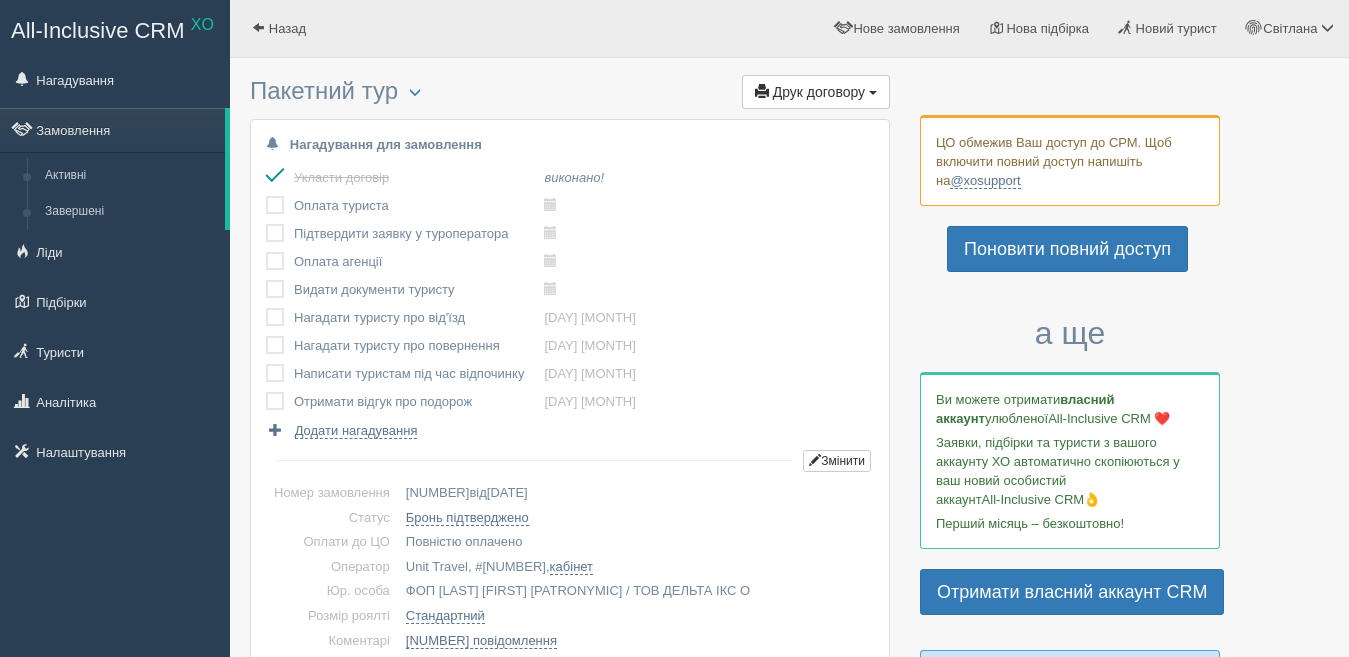 click at bounding box center (266, 196) 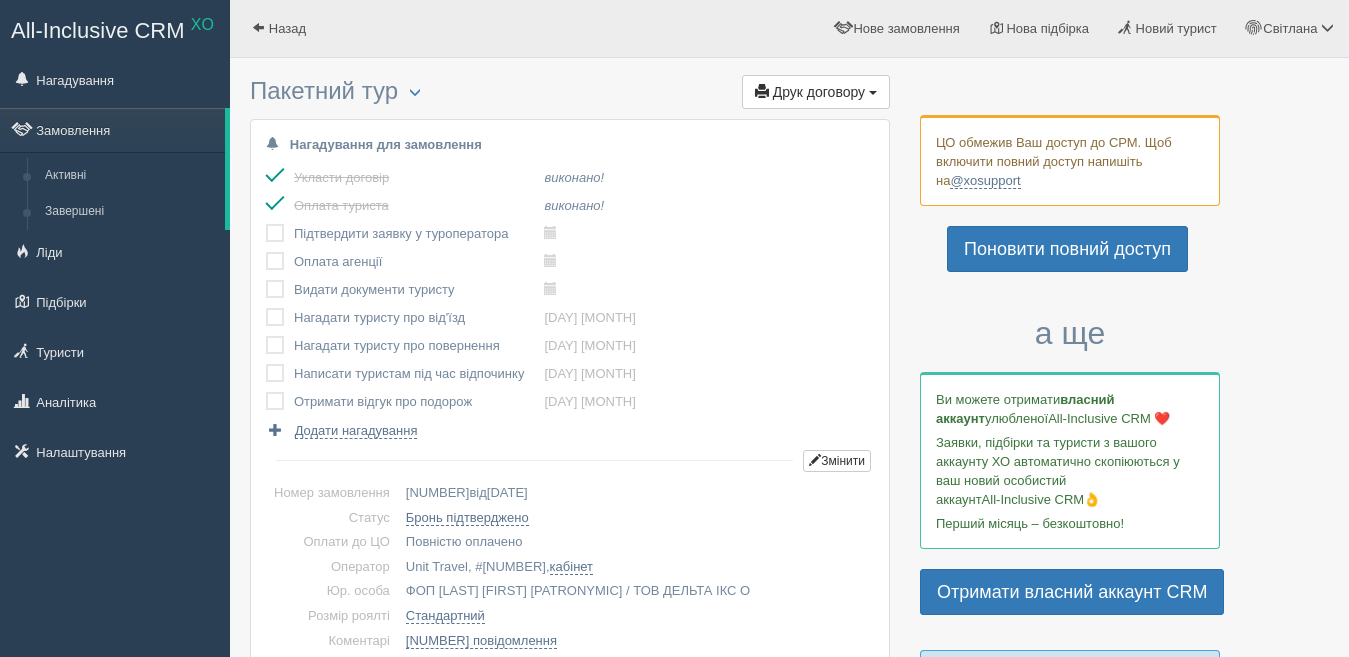 click at bounding box center [266, 224] 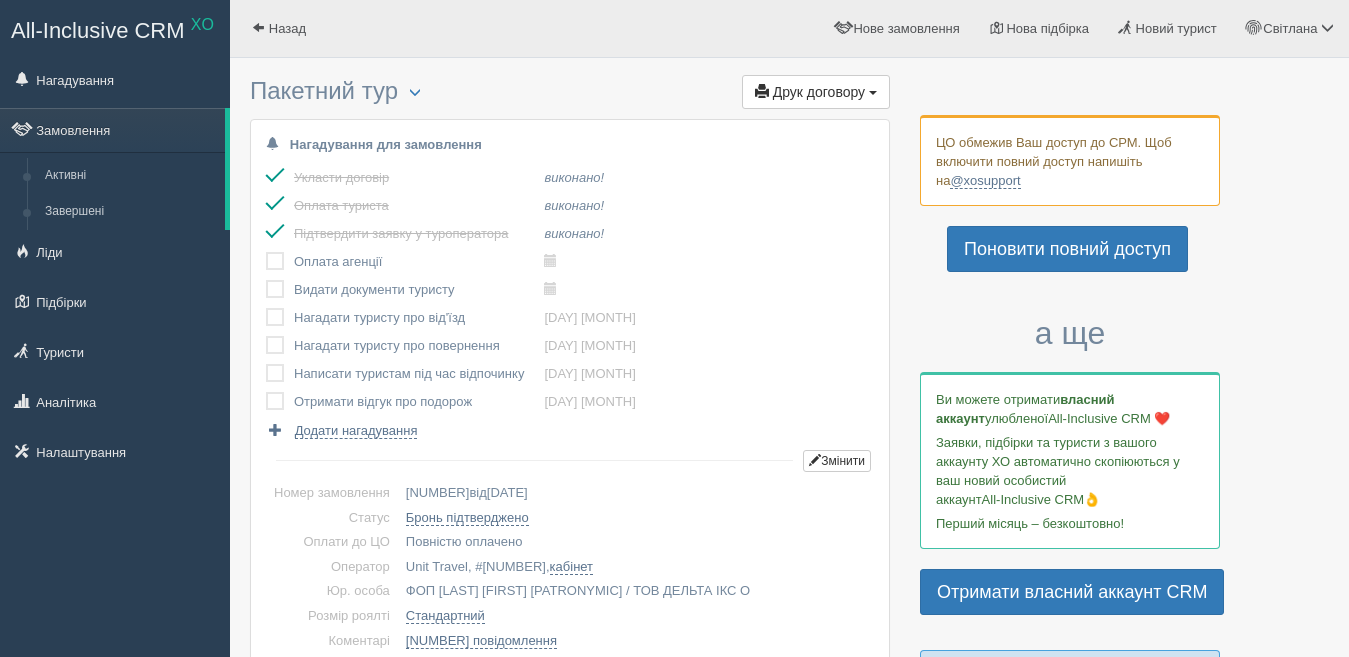 click at bounding box center [280, 262] 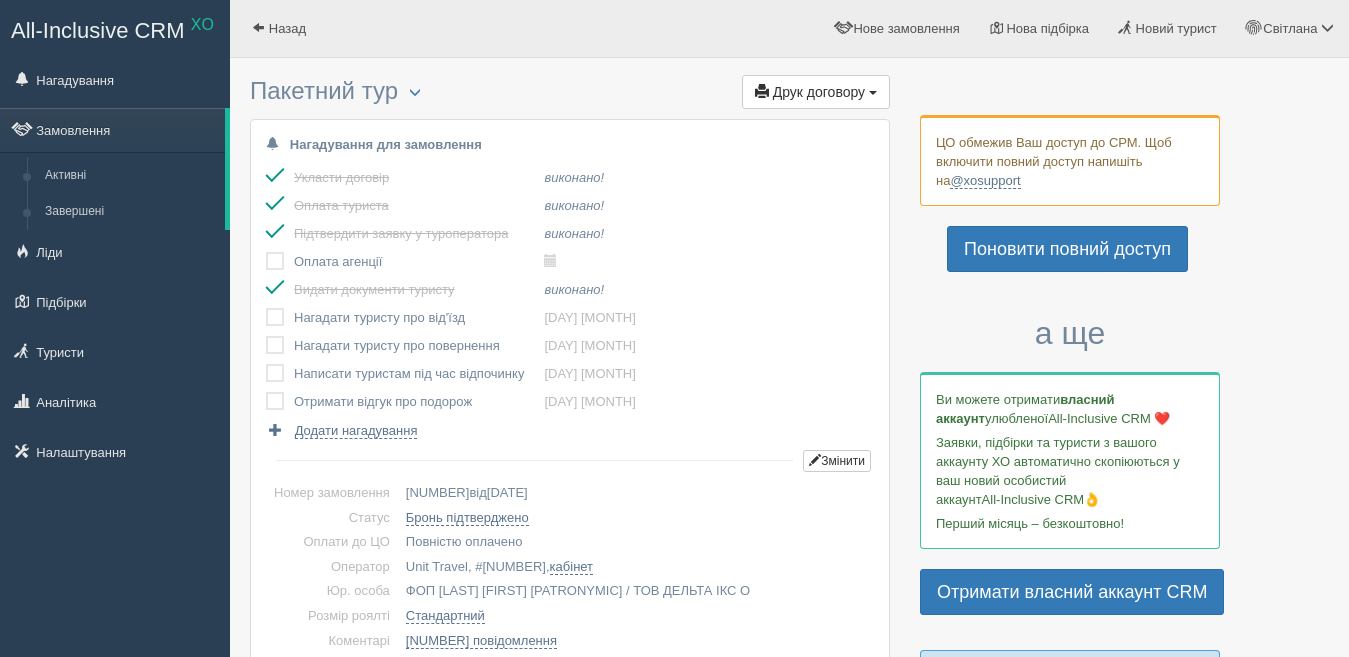 click at bounding box center (266, 252) 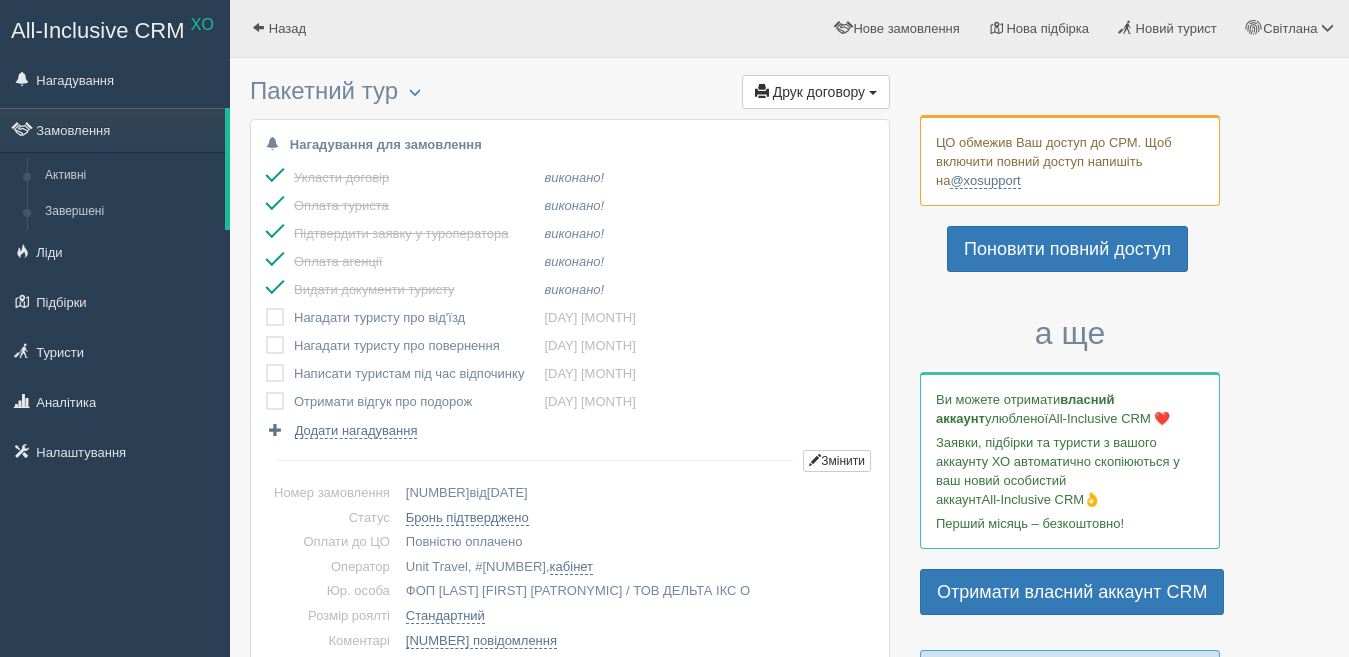 click at bounding box center (266, 308) 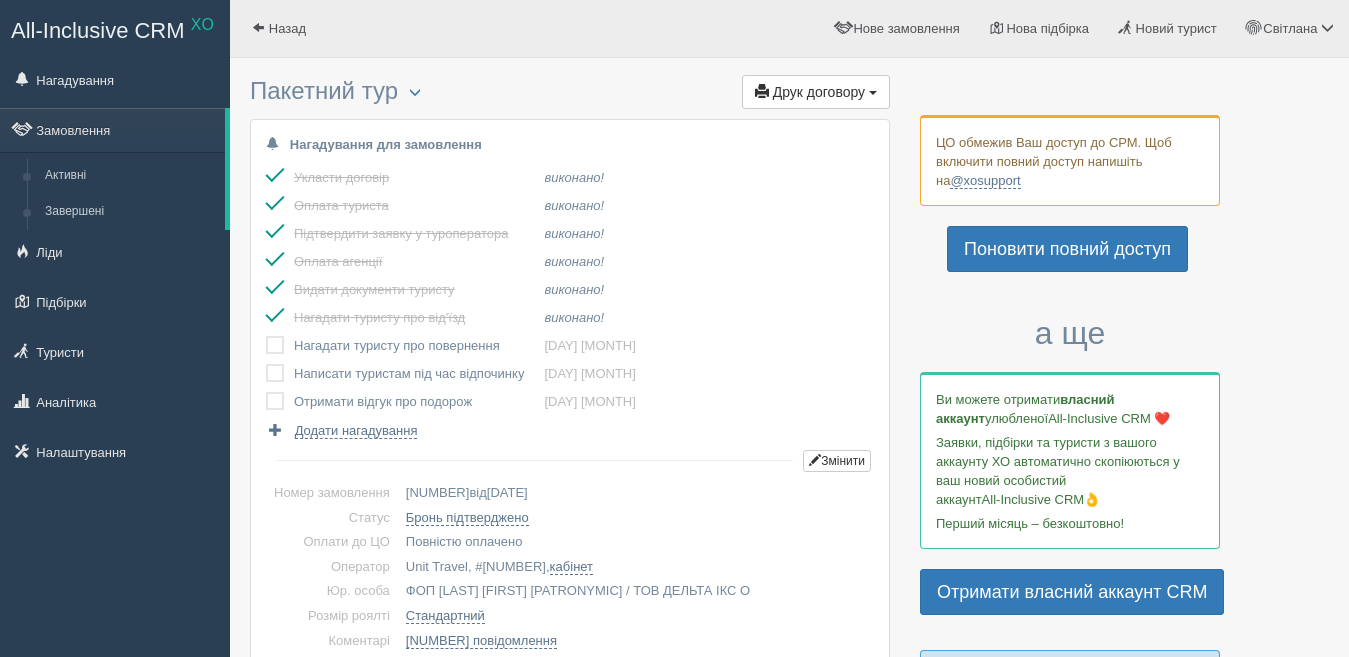 click at bounding box center [266, 336] 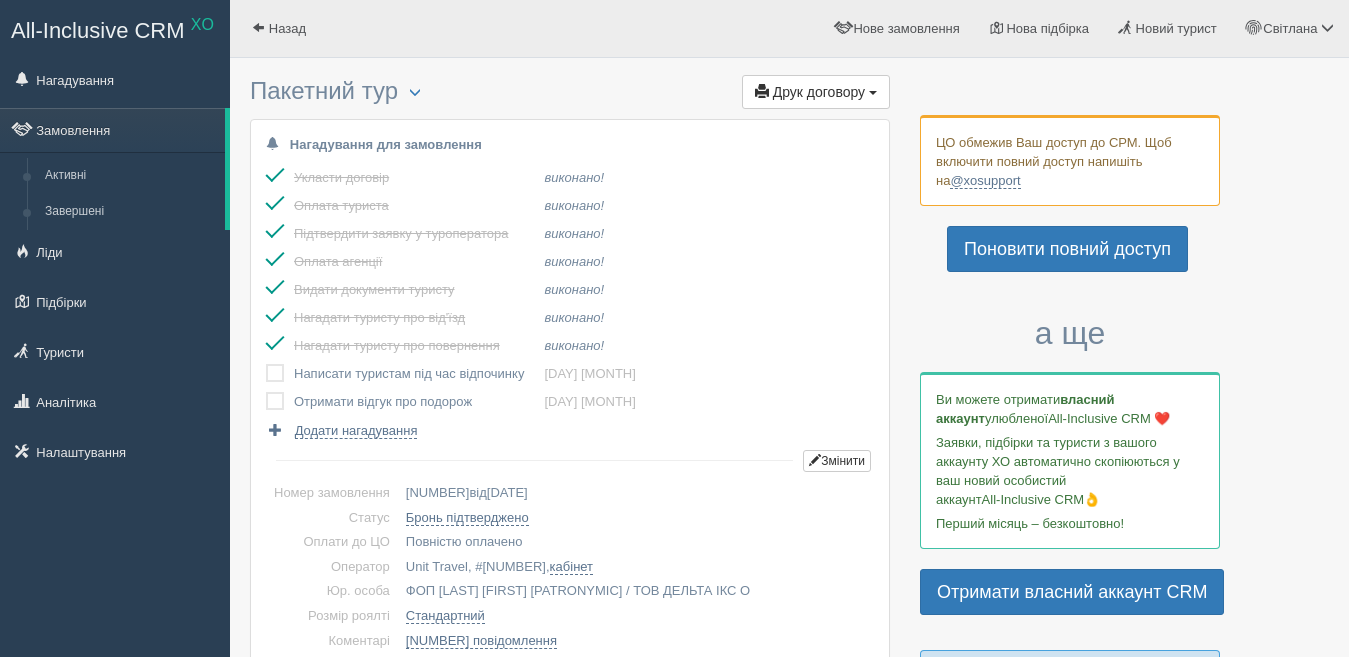 click at bounding box center [266, 364] 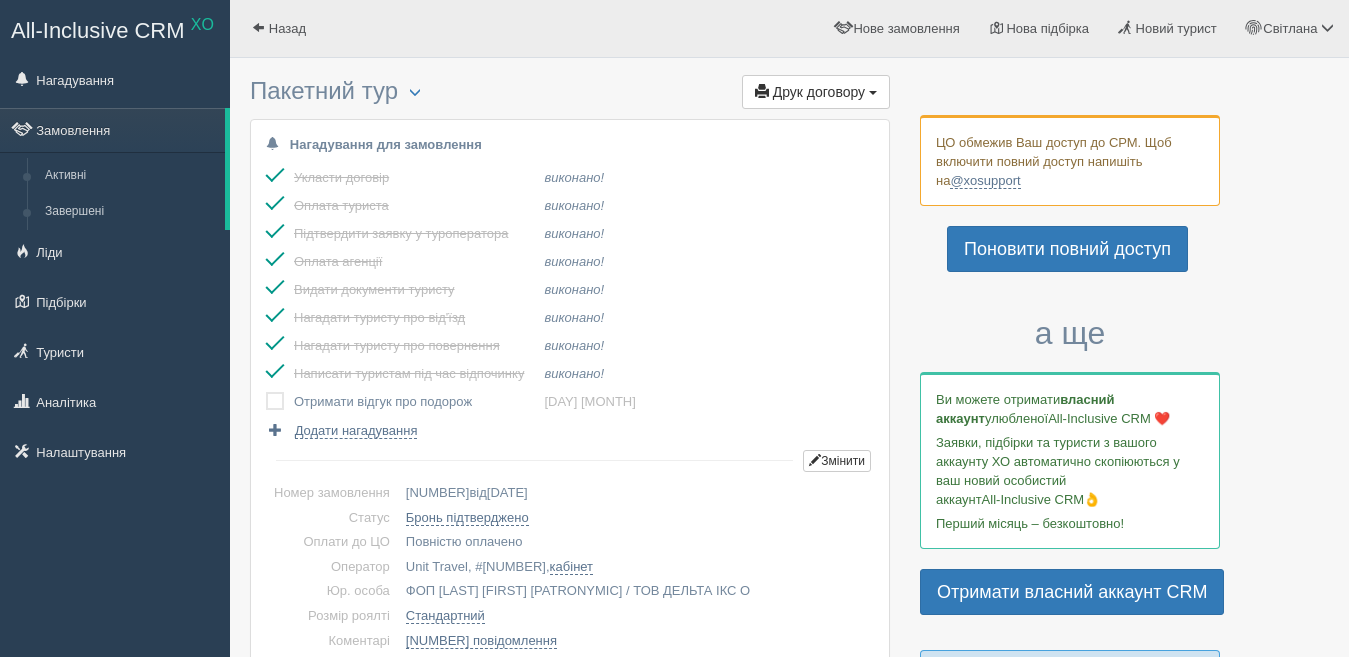 click at bounding box center [266, 392] 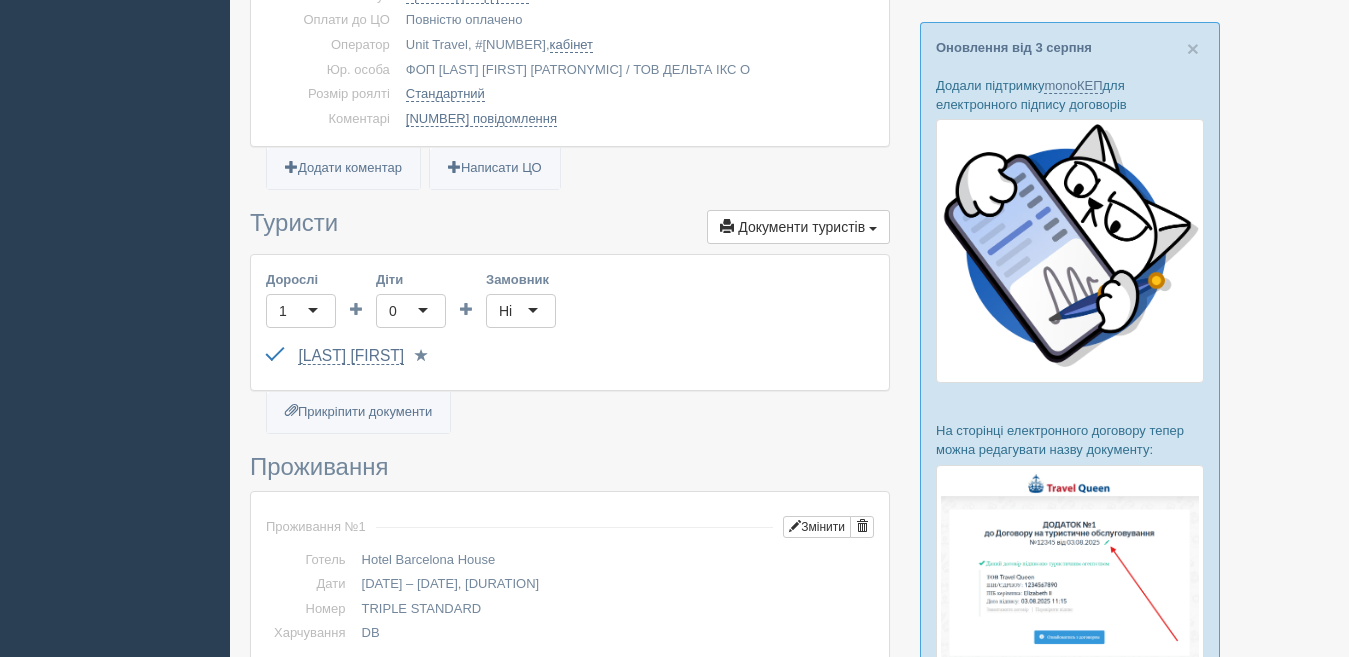 scroll, scrollTop: 800, scrollLeft: 0, axis: vertical 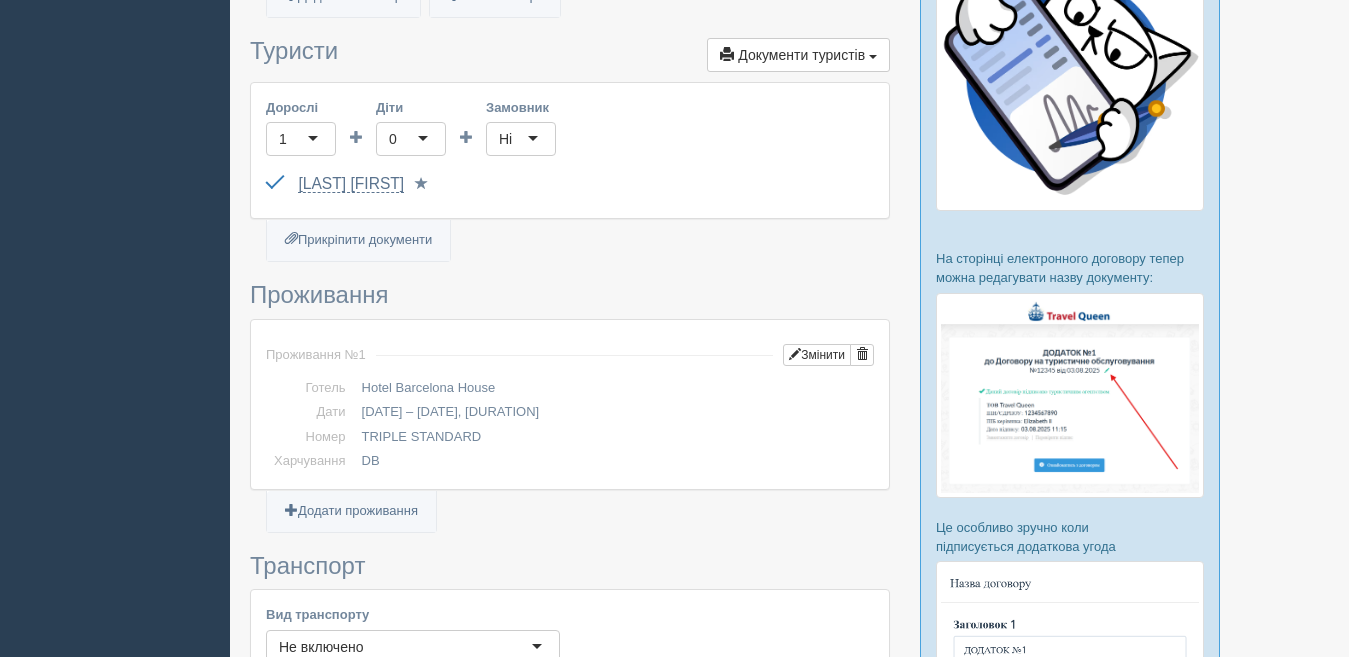click on "1" at bounding box center [301, 139] 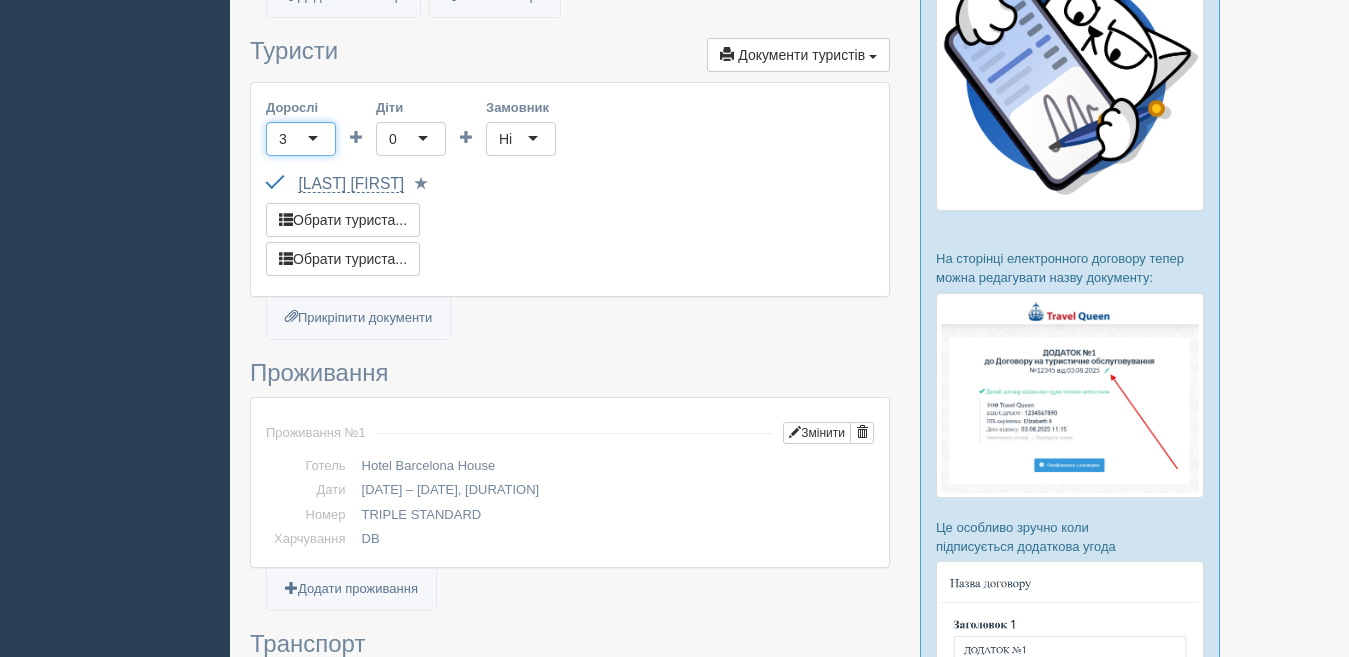 scroll, scrollTop: 0, scrollLeft: 0, axis: both 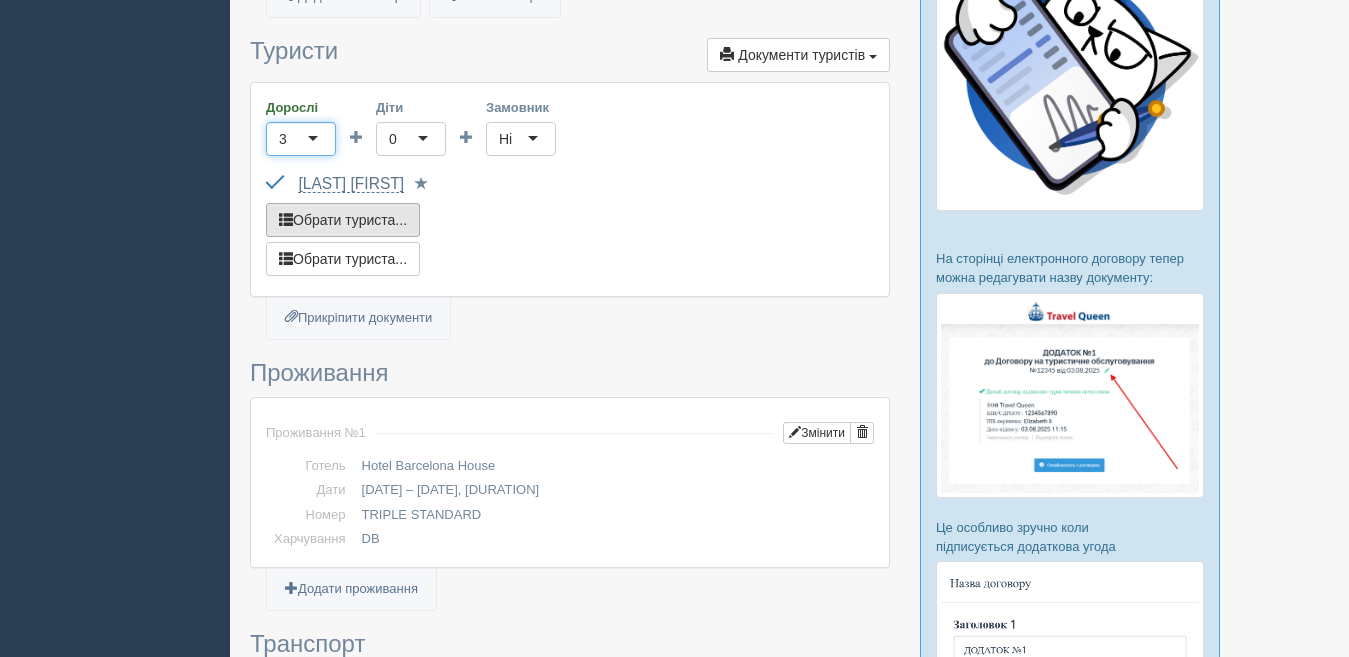 click on "Обрати туриста..." at bounding box center [343, 220] 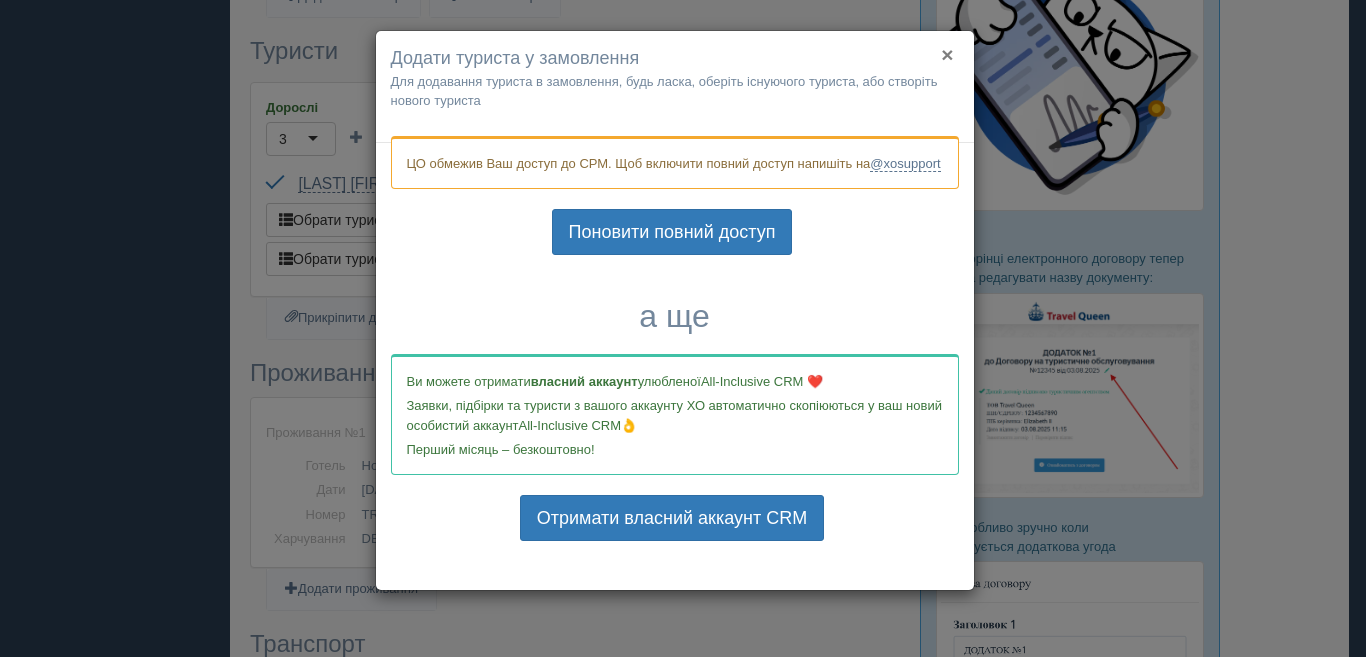 click on "×" at bounding box center [947, 54] 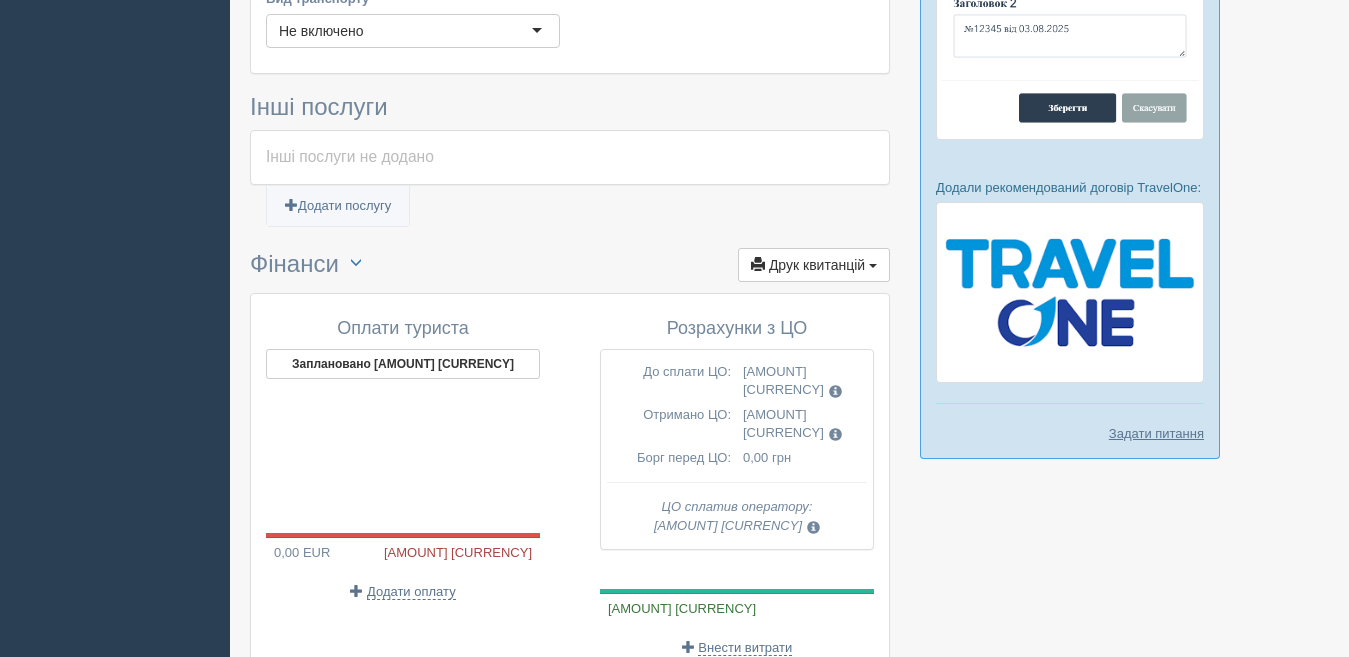 scroll, scrollTop: 1500, scrollLeft: 0, axis: vertical 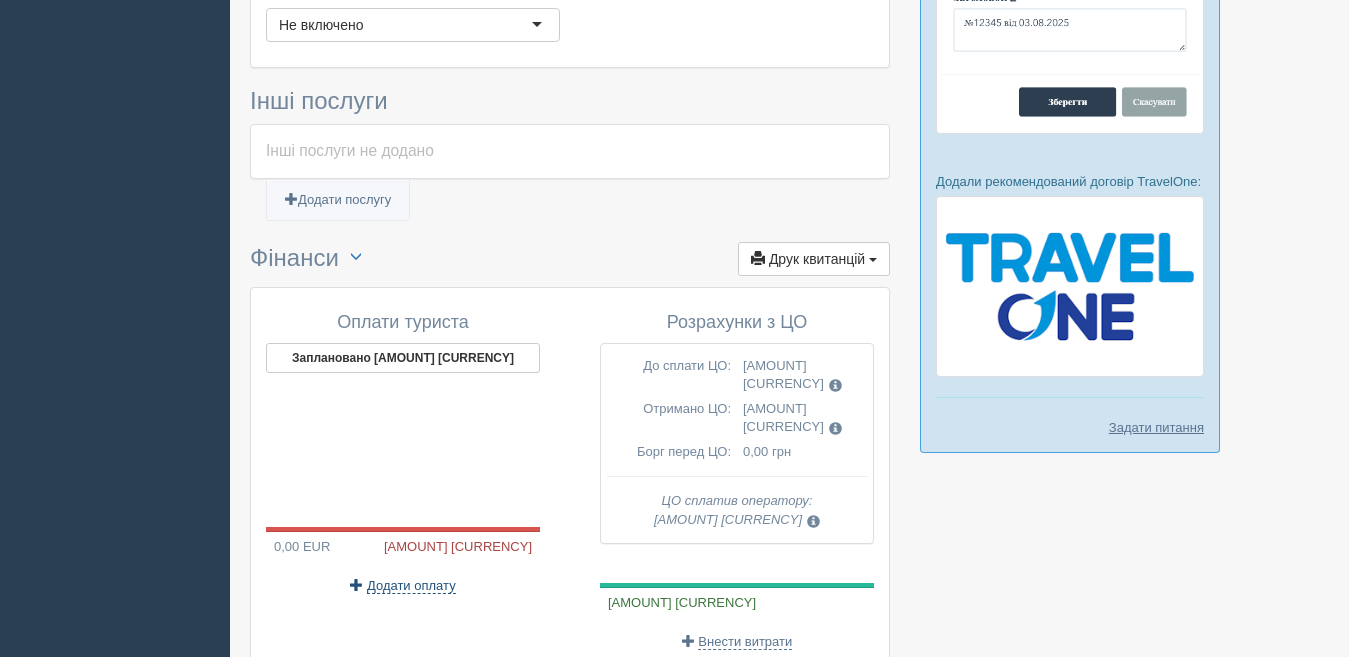 click on "Додати оплату" at bounding box center (411, 586) 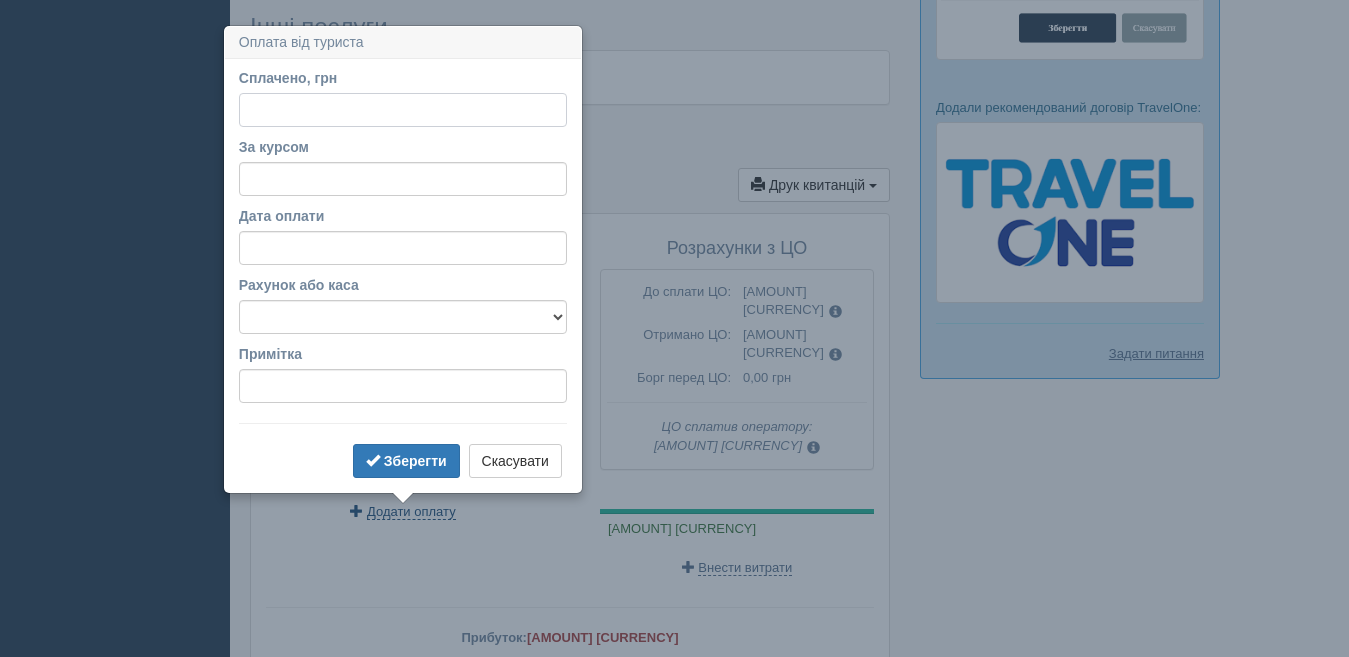 scroll, scrollTop: 1599, scrollLeft: 0, axis: vertical 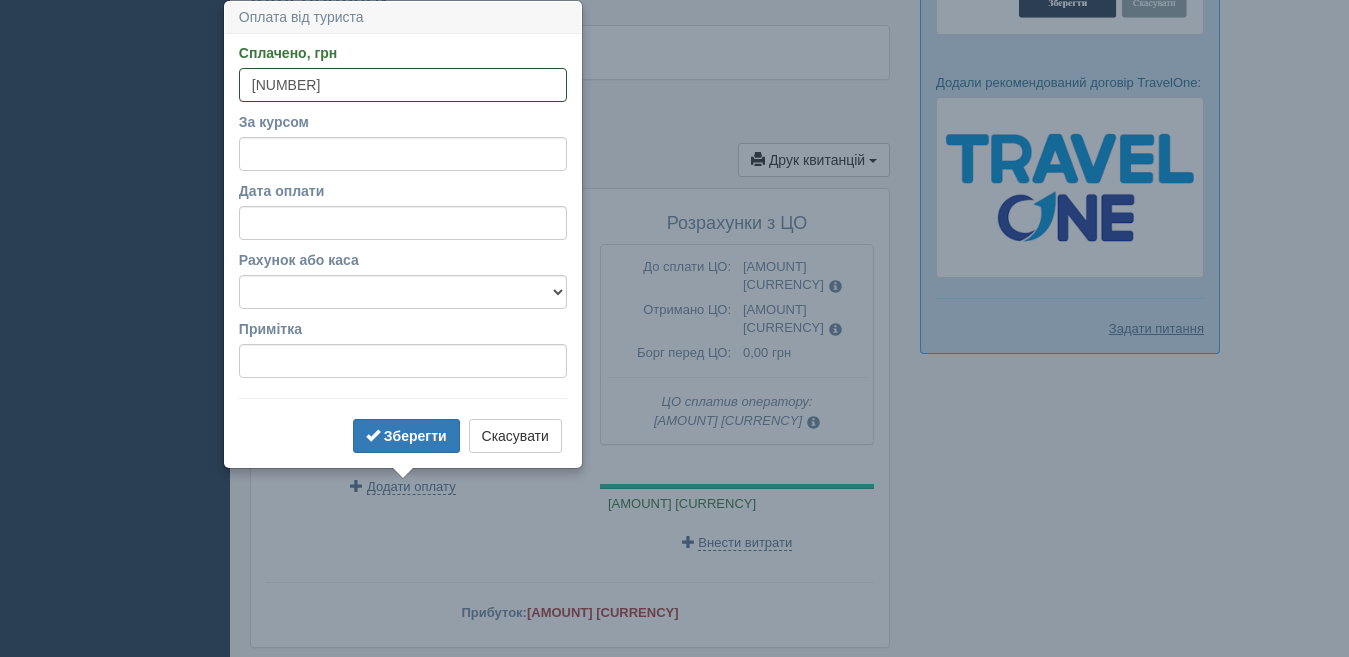 type on "9800" 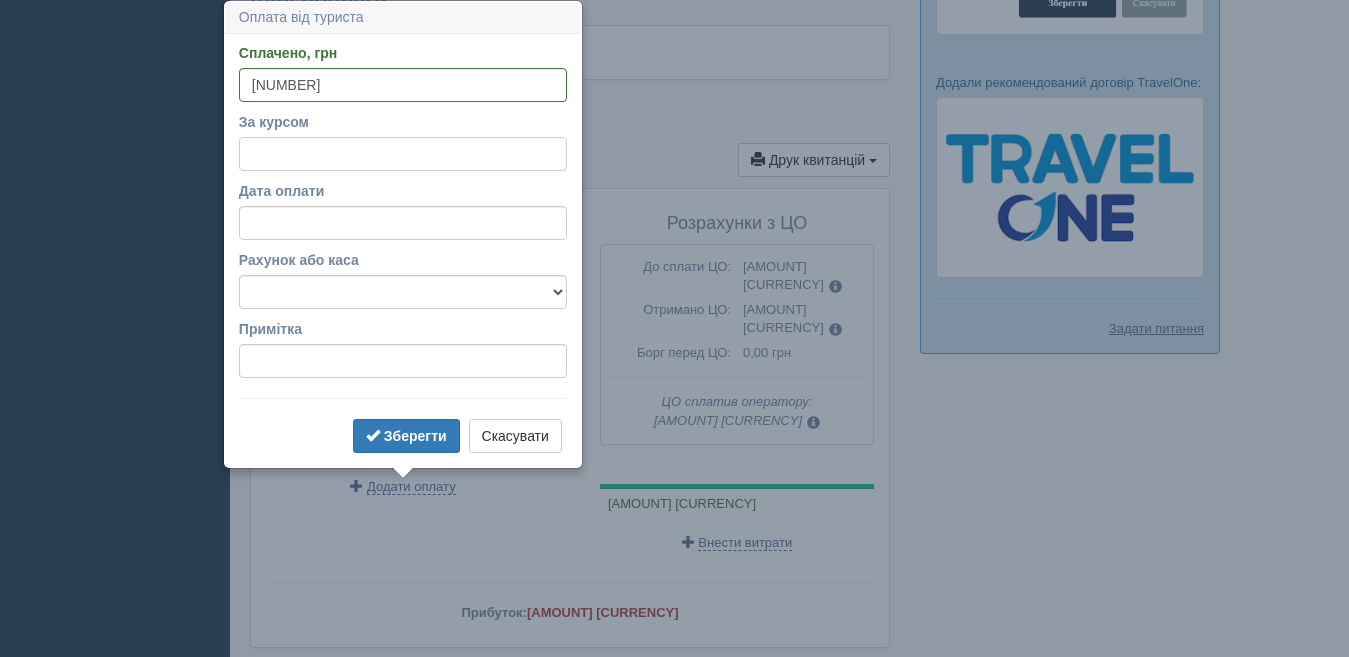 click on "За курсом" at bounding box center [403, 154] 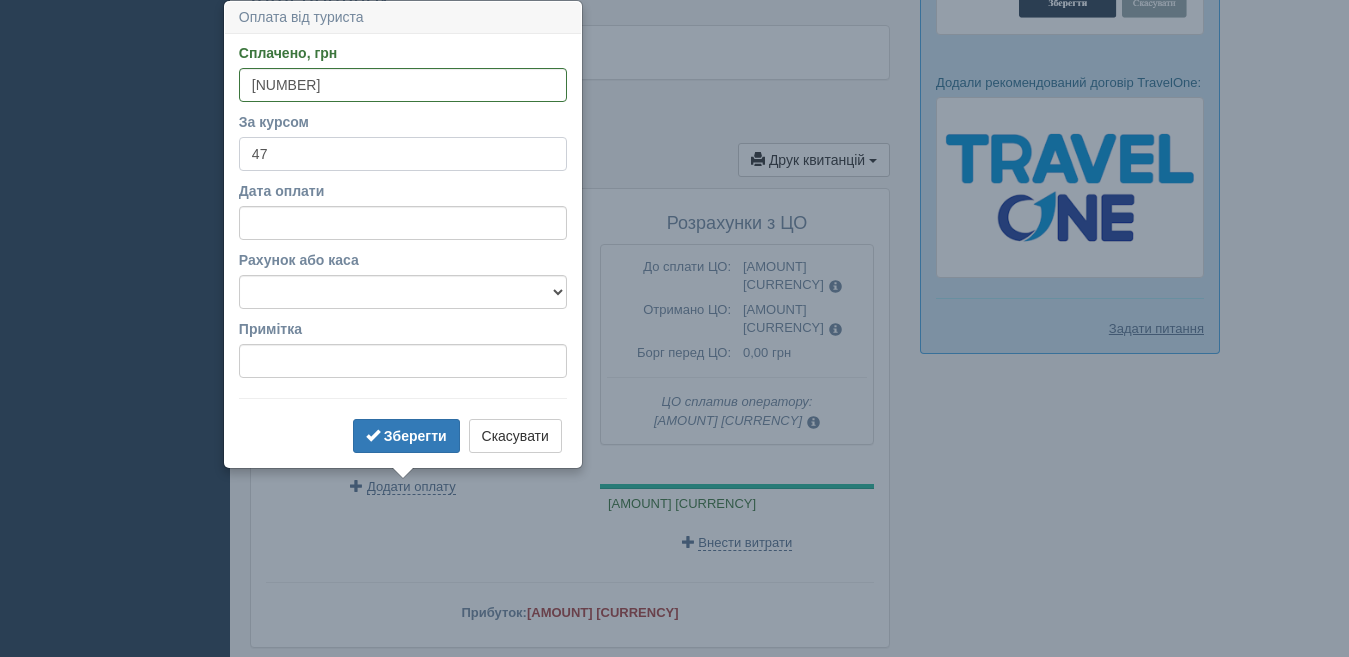 type on "47" 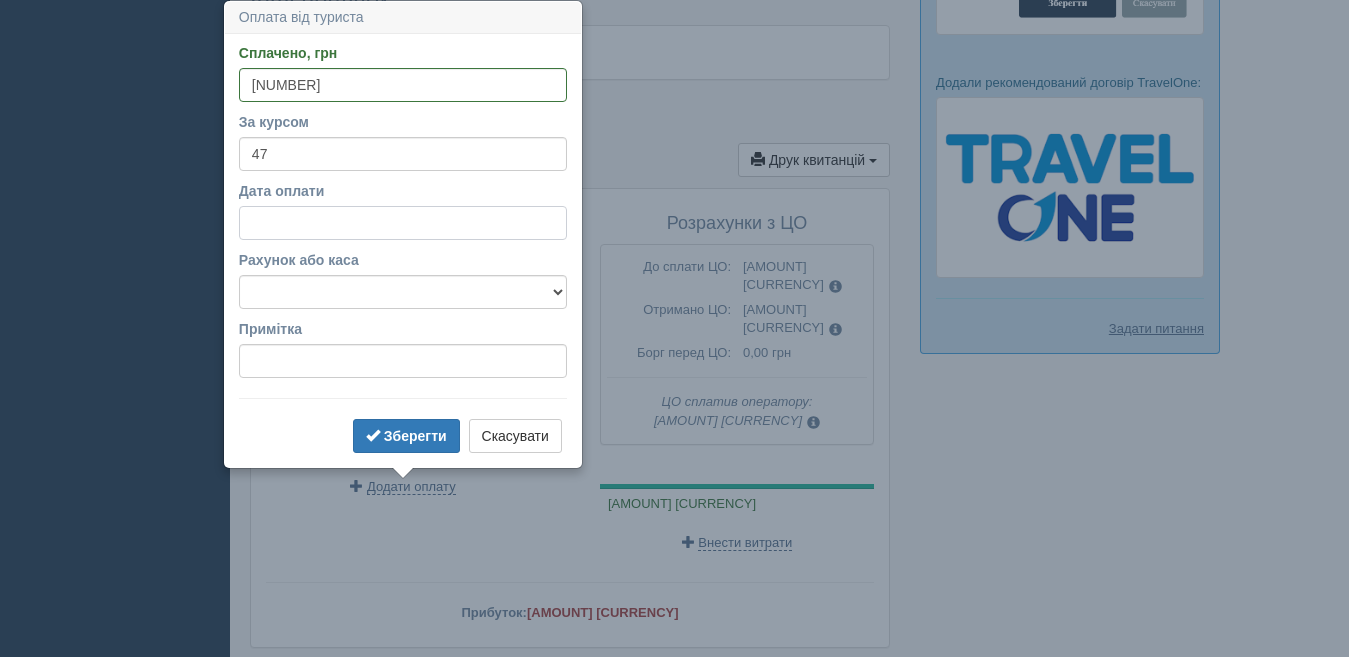 click on "Дата оплати" at bounding box center [403, 223] 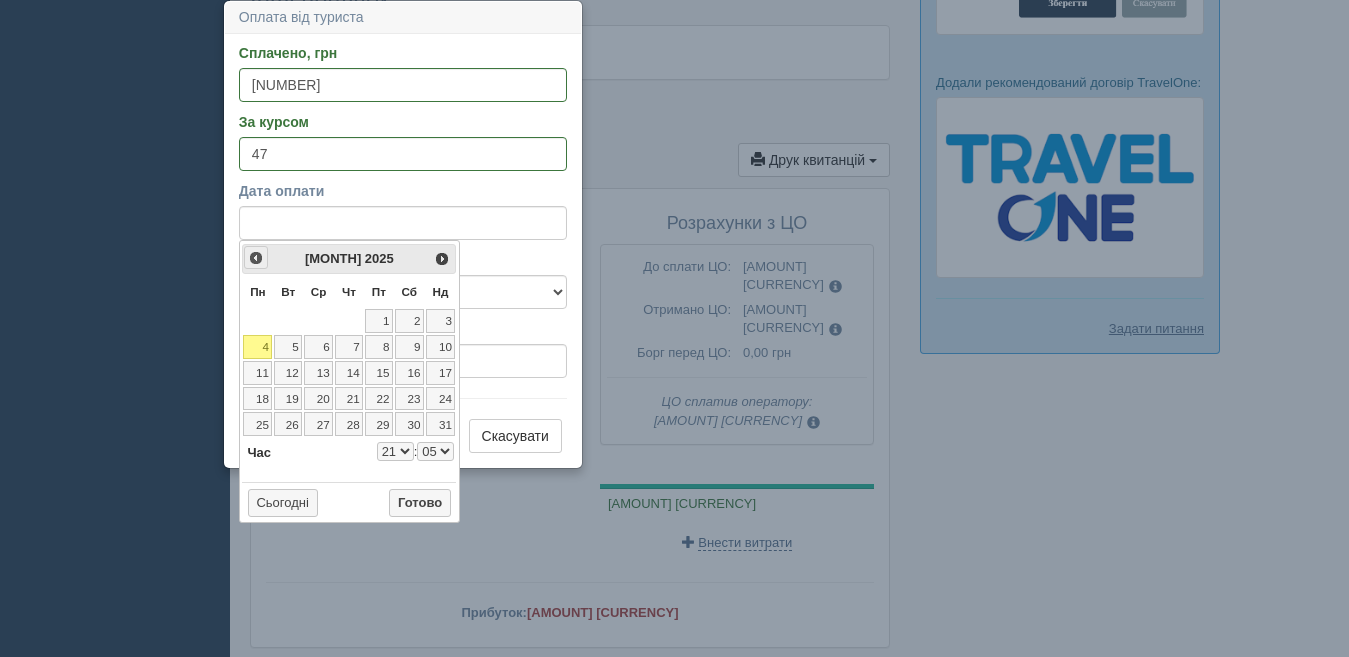 click on "<Попер" at bounding box center [256, 258] 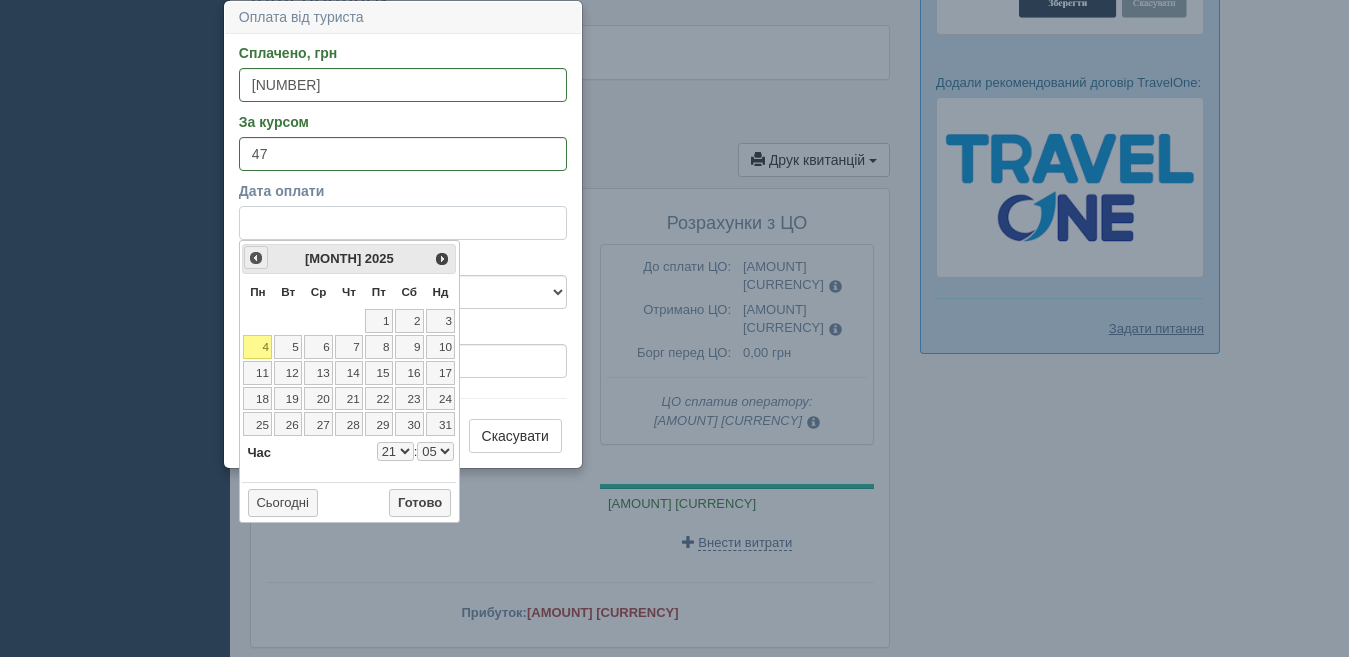 select on "21" 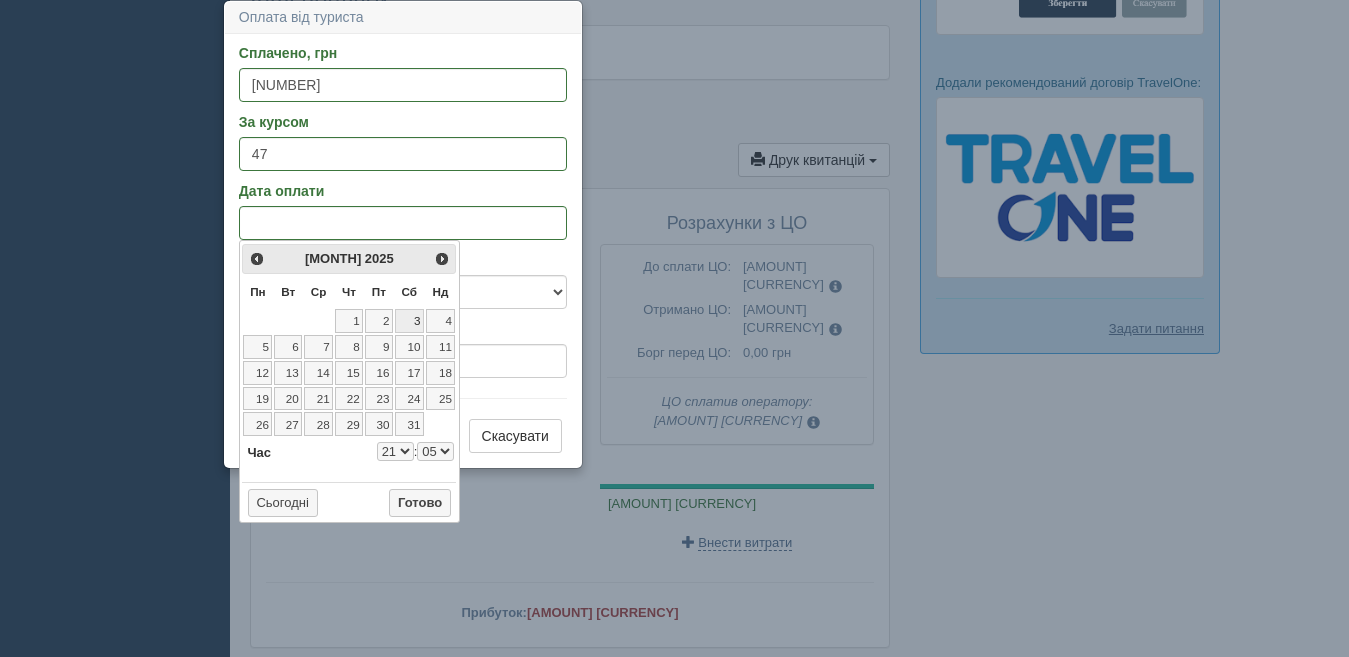click on "3" at bounding box center [409, 321] 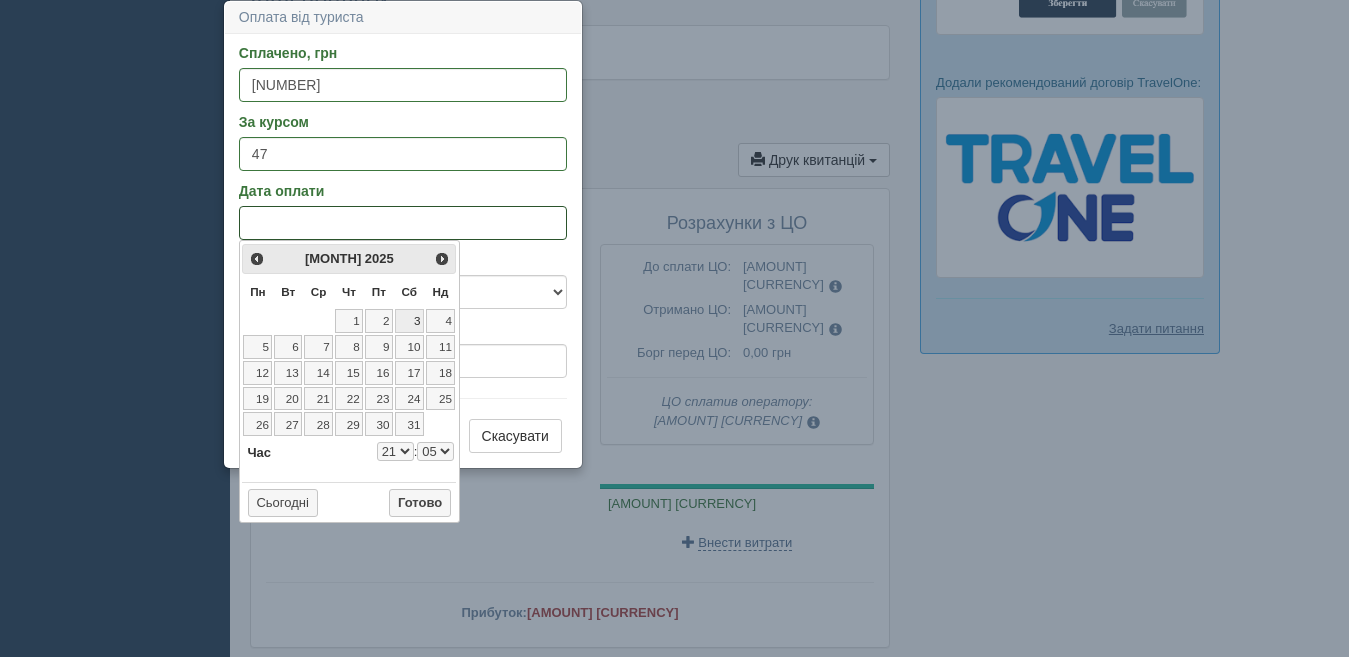 select on "21" 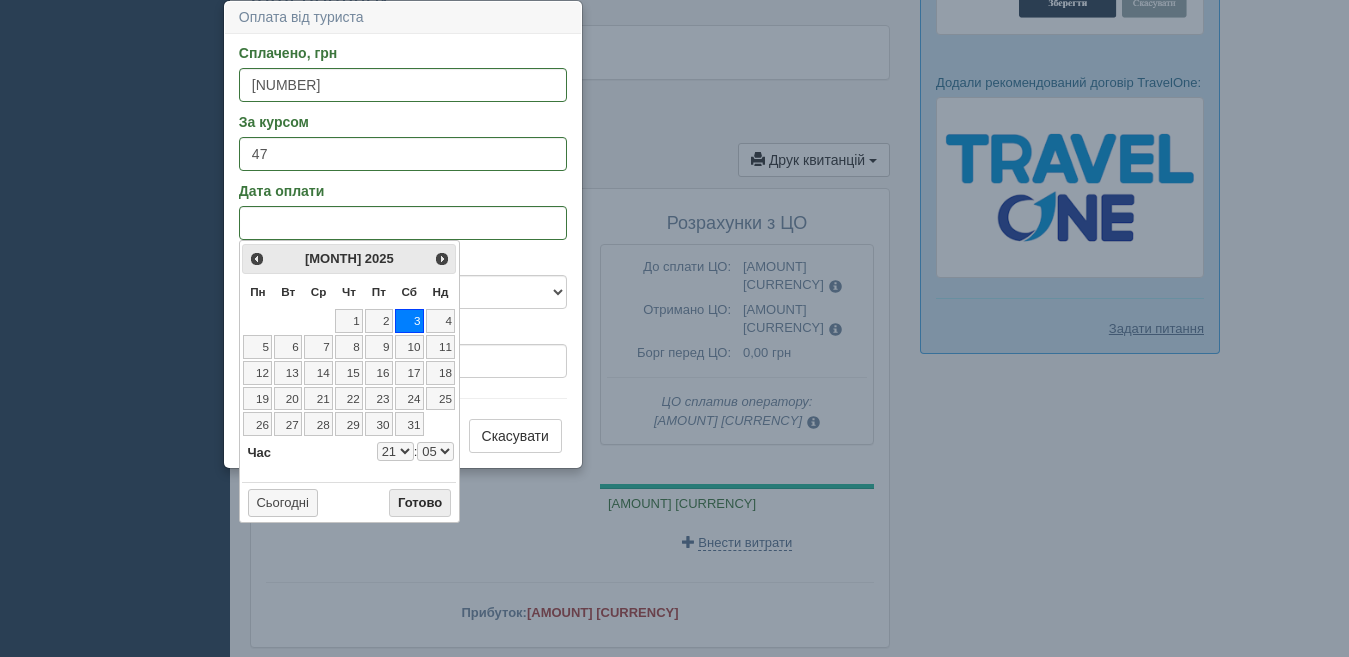 click on "Готово" at bounding box center (420, 503) 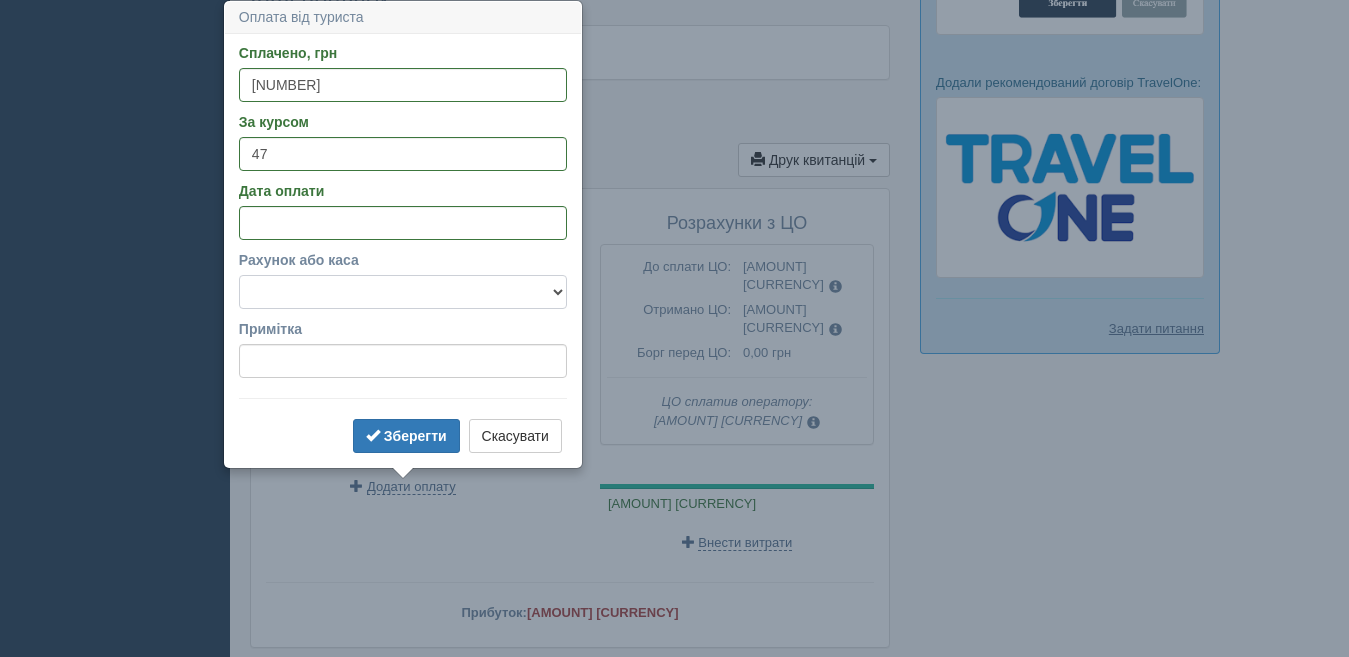 click on "Готівка
Картка
Рахунок у банку" at bounding box center [403, 292] 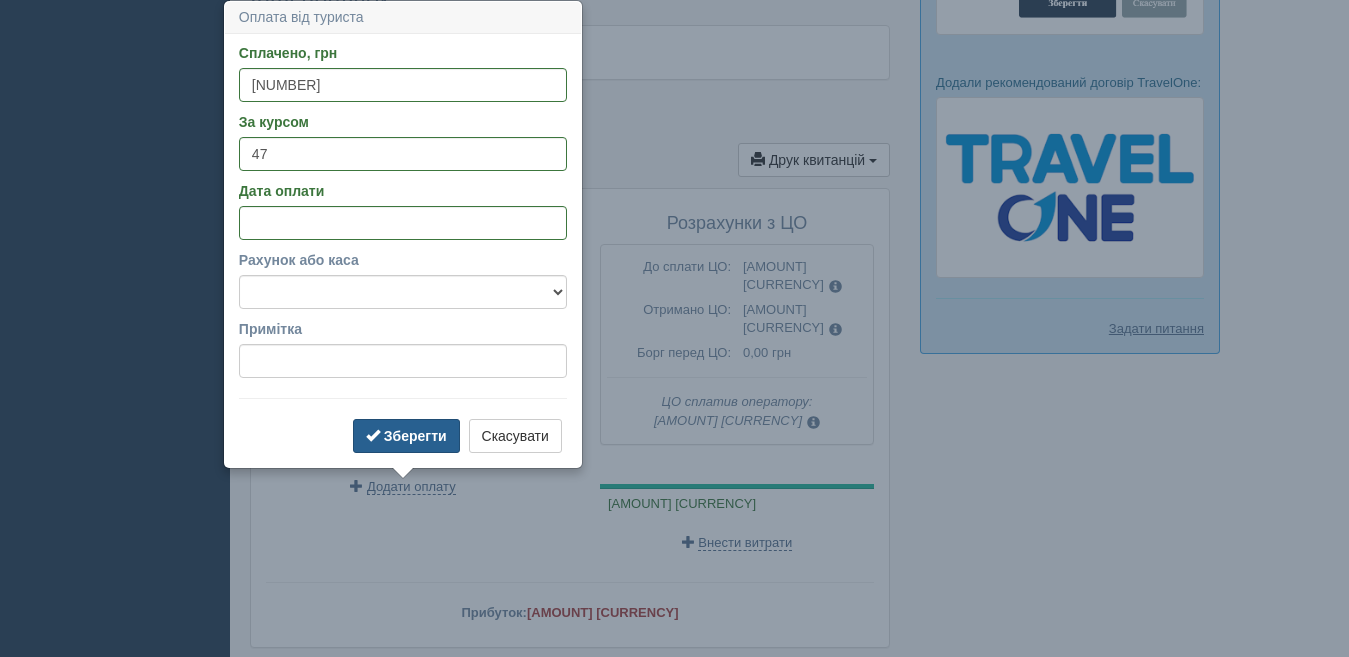 click on "Зберегти" at bounding box center [406, 436] 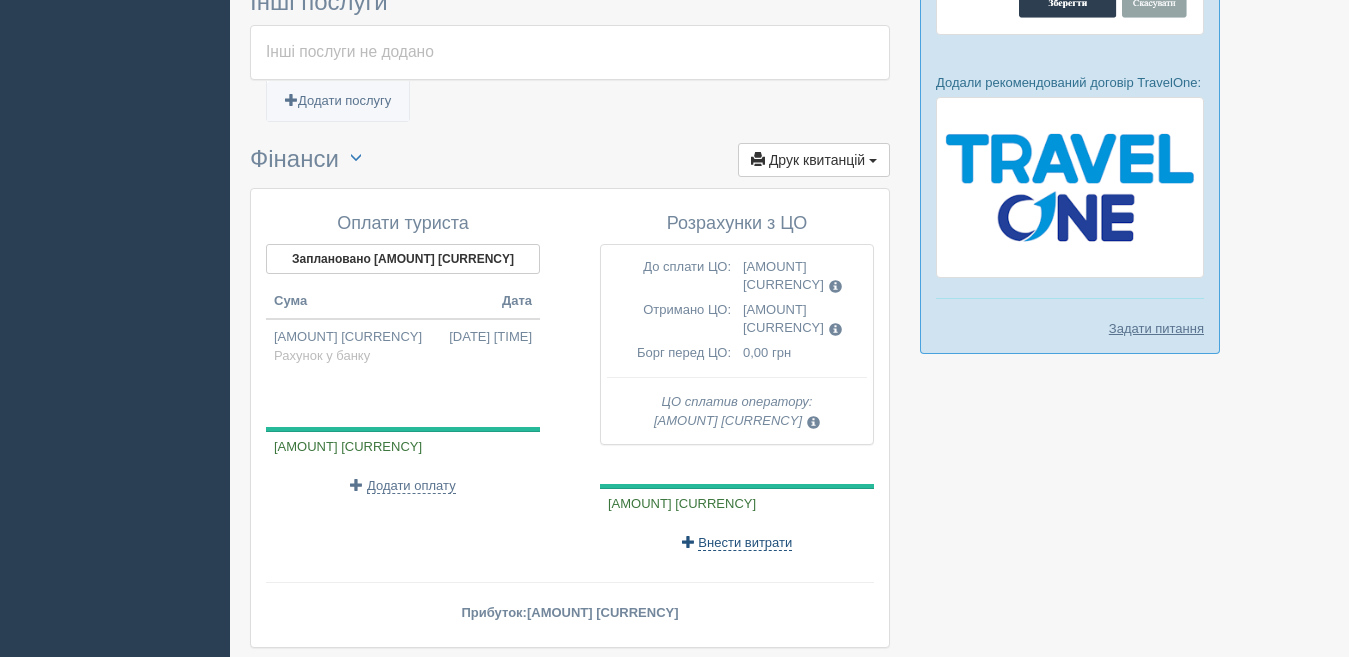 click on "Внести витрати" at bounding box center (745, 543) 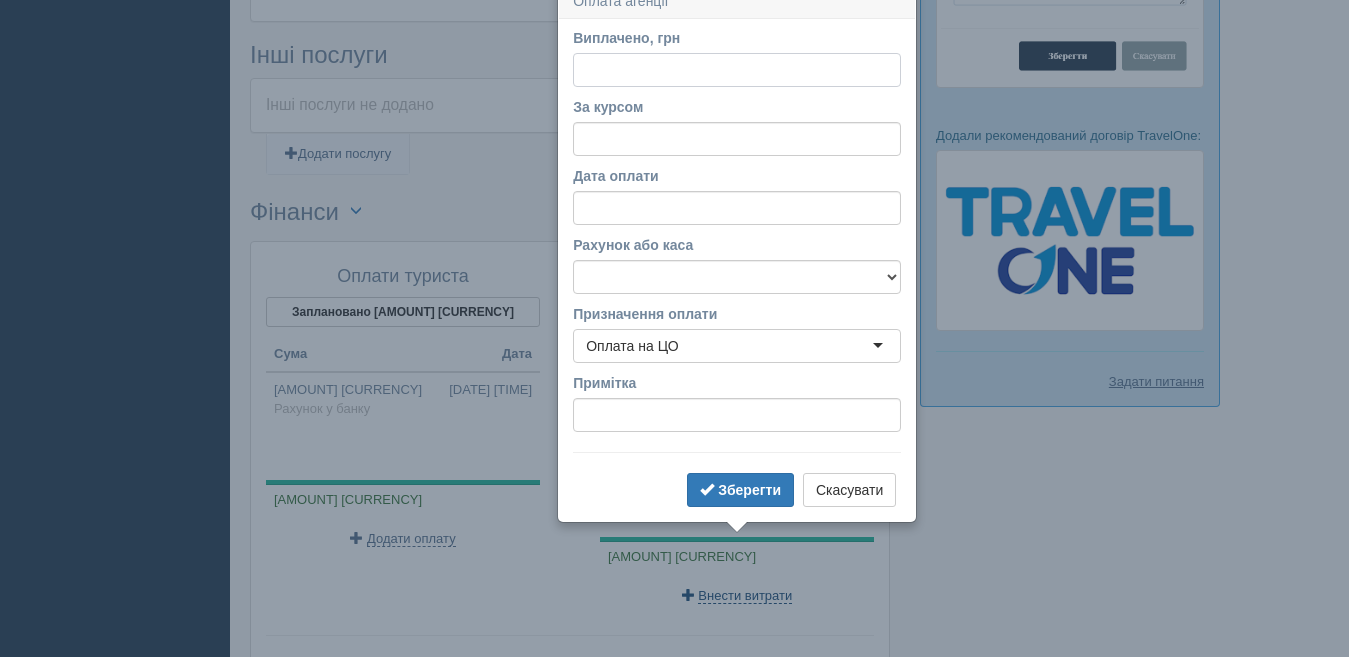 scroll, scrollTop: 1530, scrollLeft: 0, axis: vertical 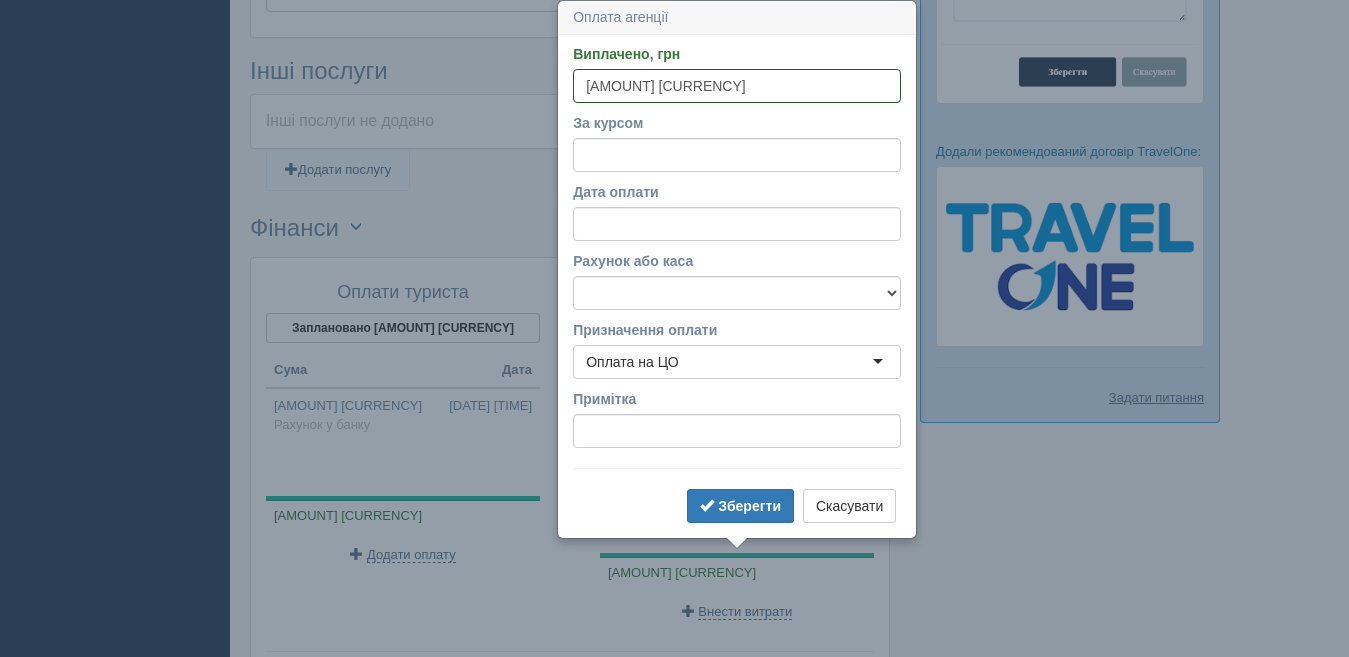 type on "8828.98" 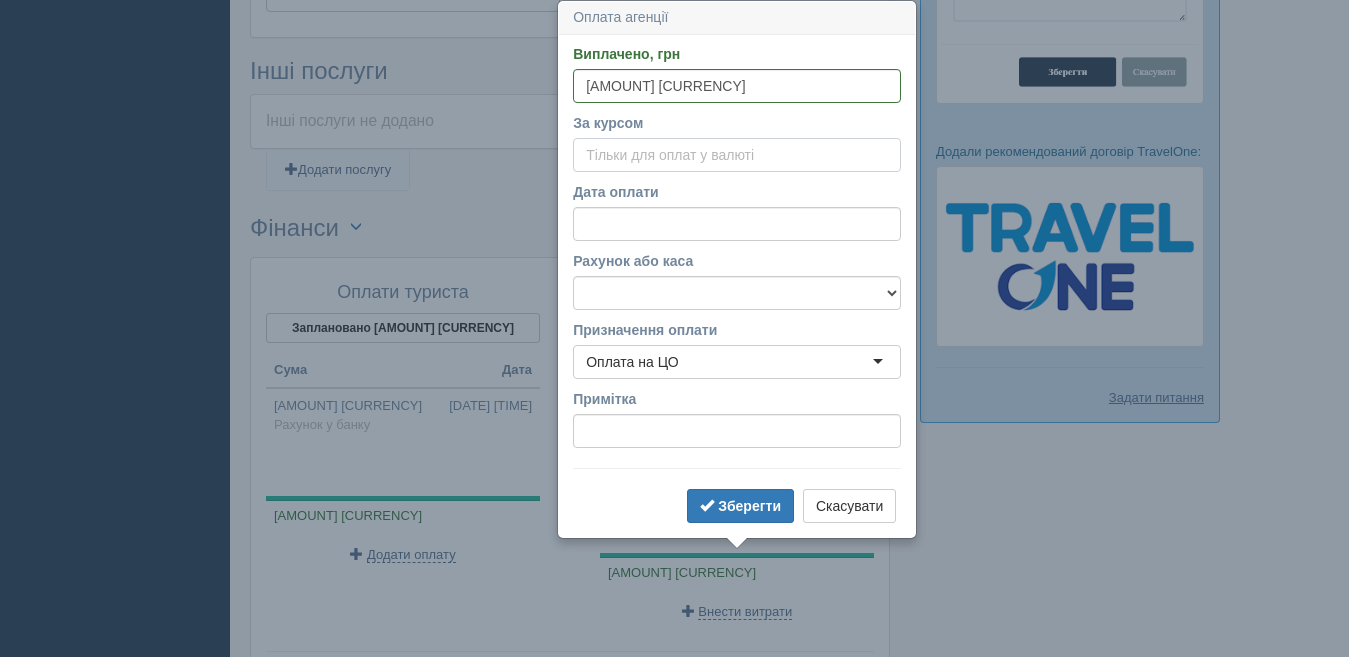 click on "За курсом" at bounding box center (737, 155) 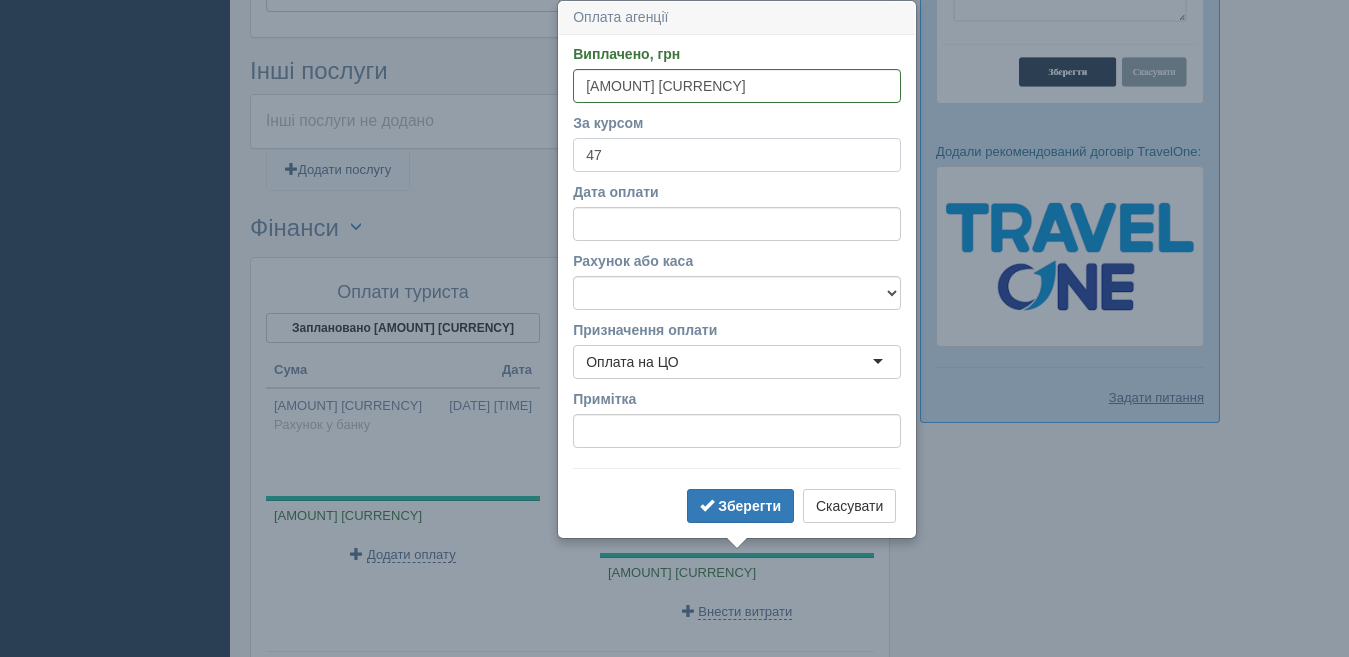 type on "47" 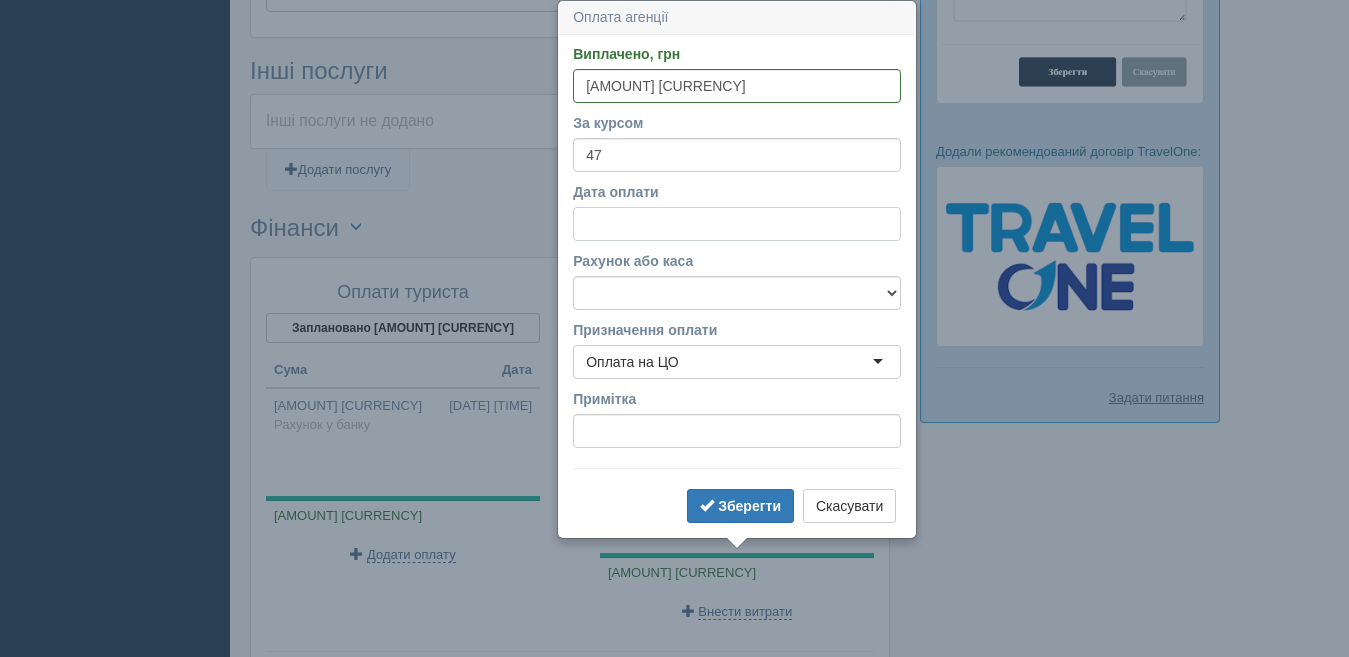 click on "Дата оплати" at bounding box center [737, 224] 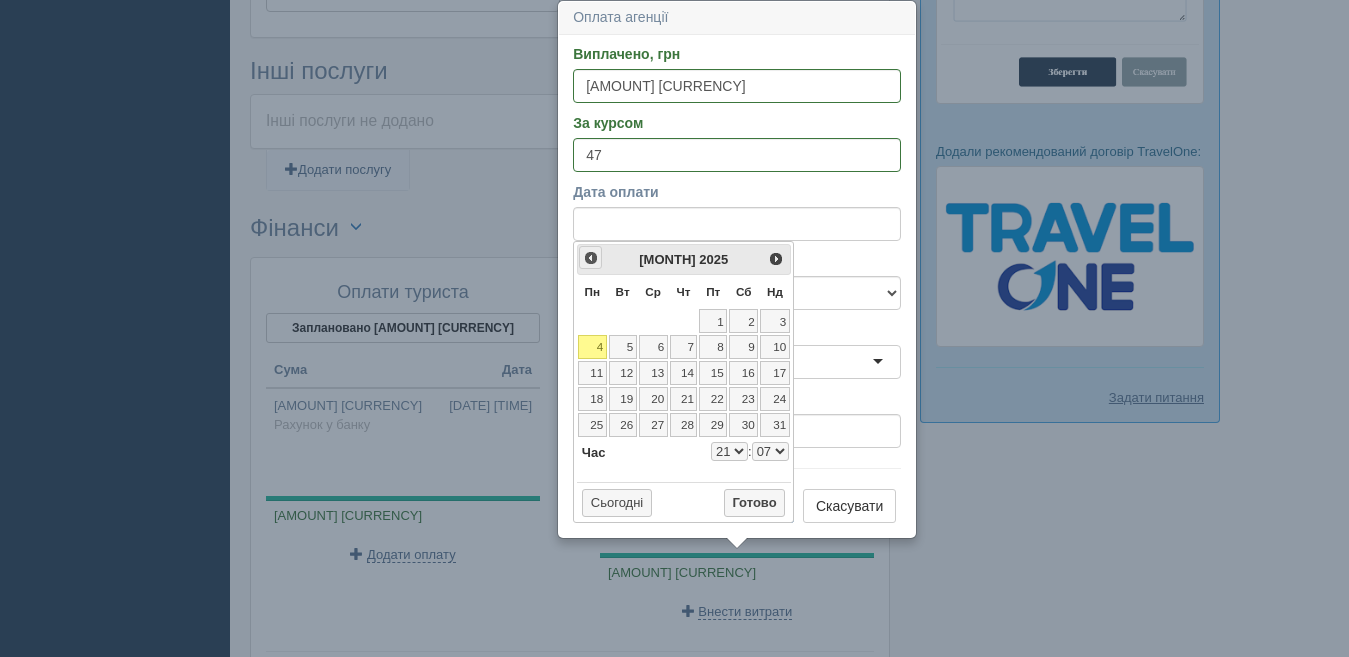 click on "<Попер" at bounding box center (591, 258) 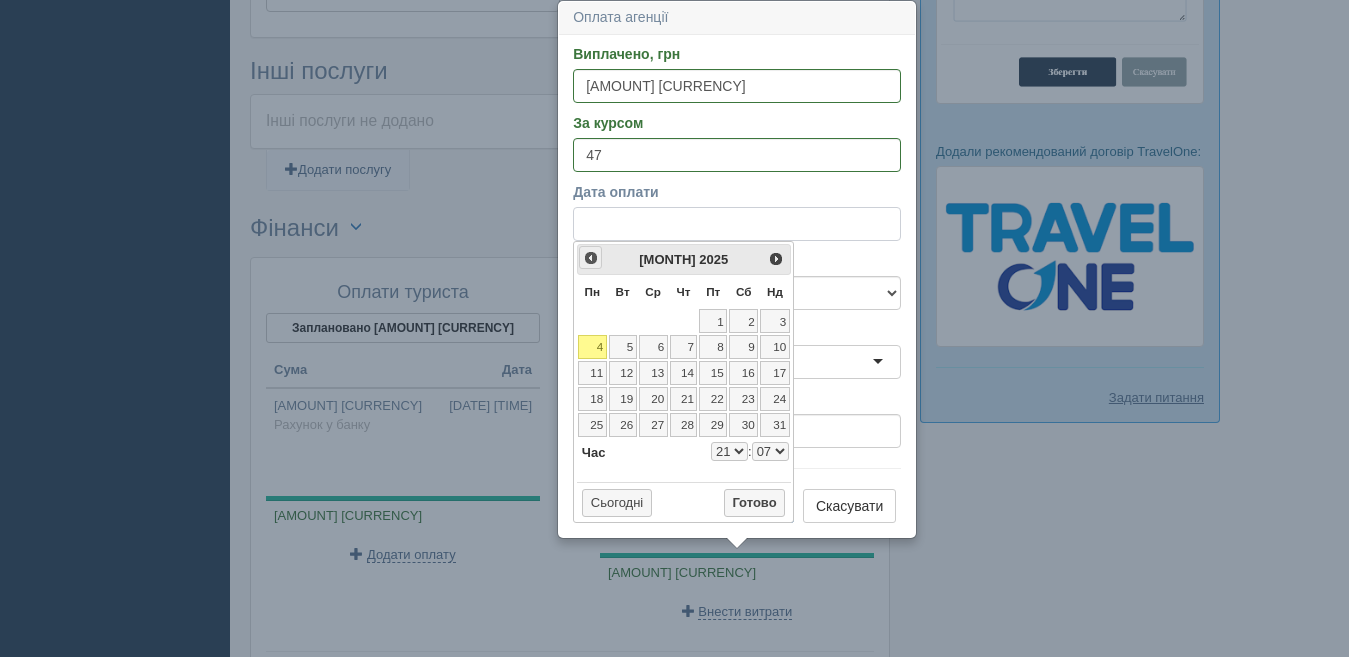 select on "21" 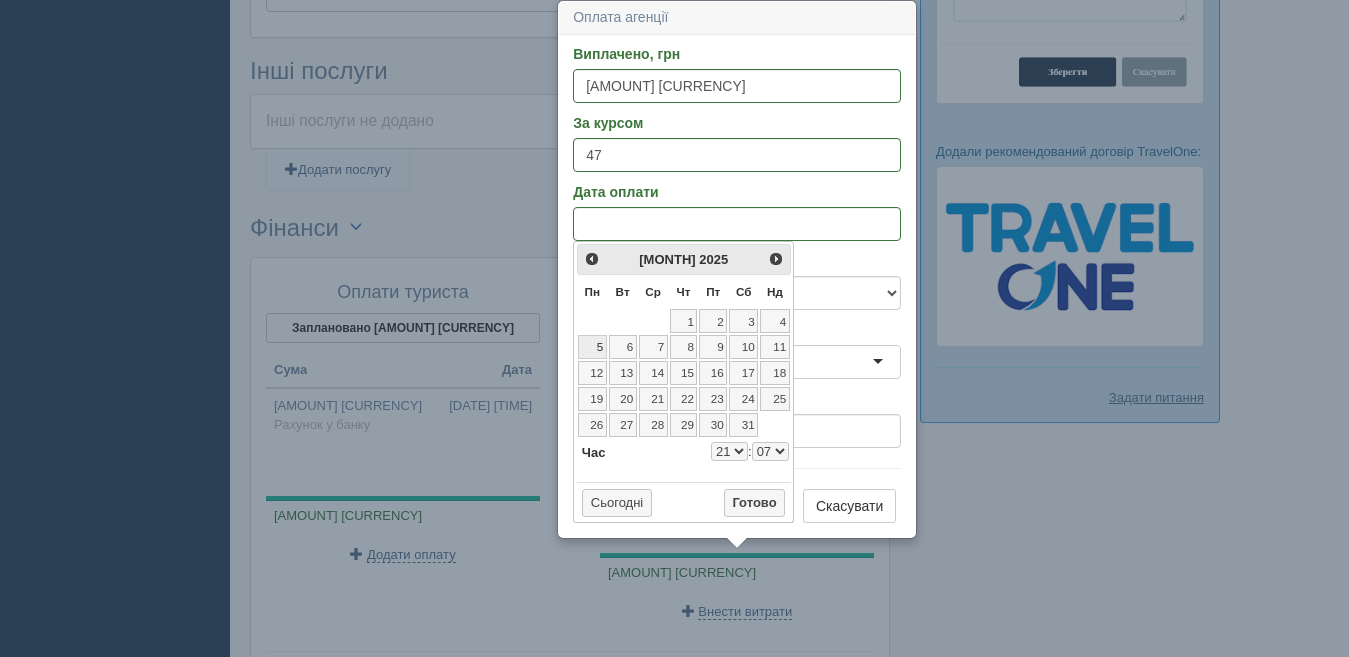 click on "5" at bounding box center (592, 347) 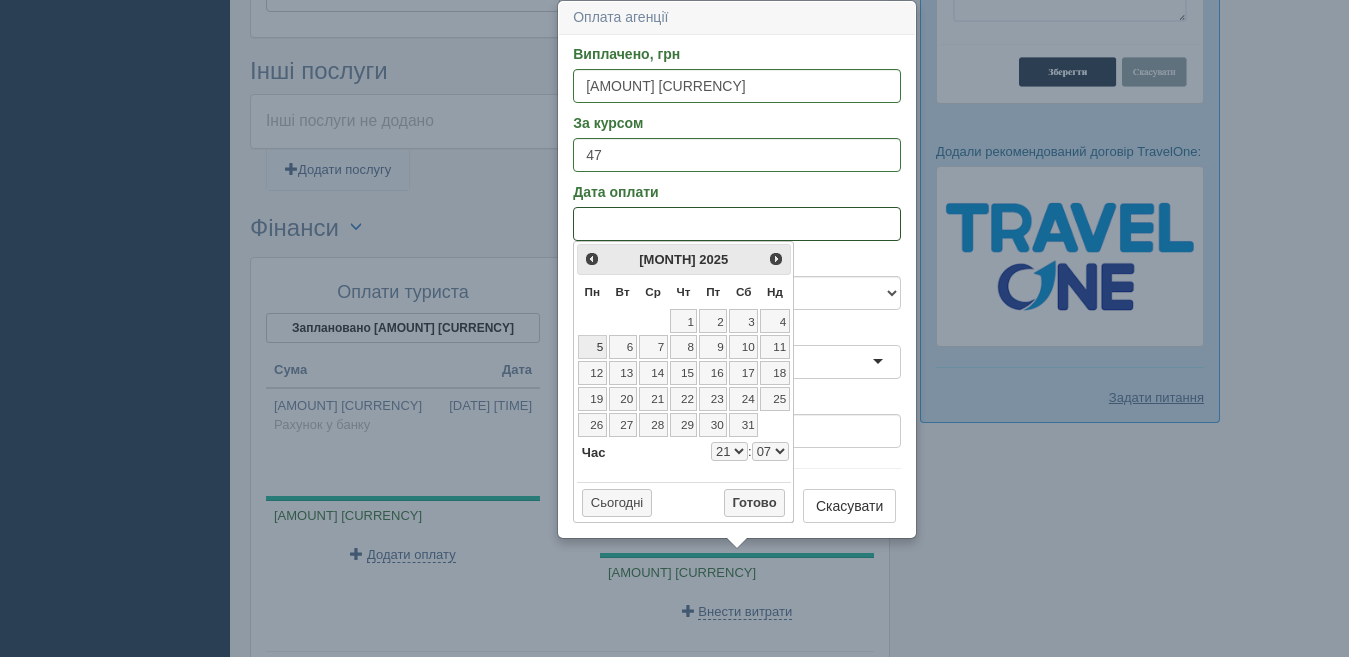 select on "21" 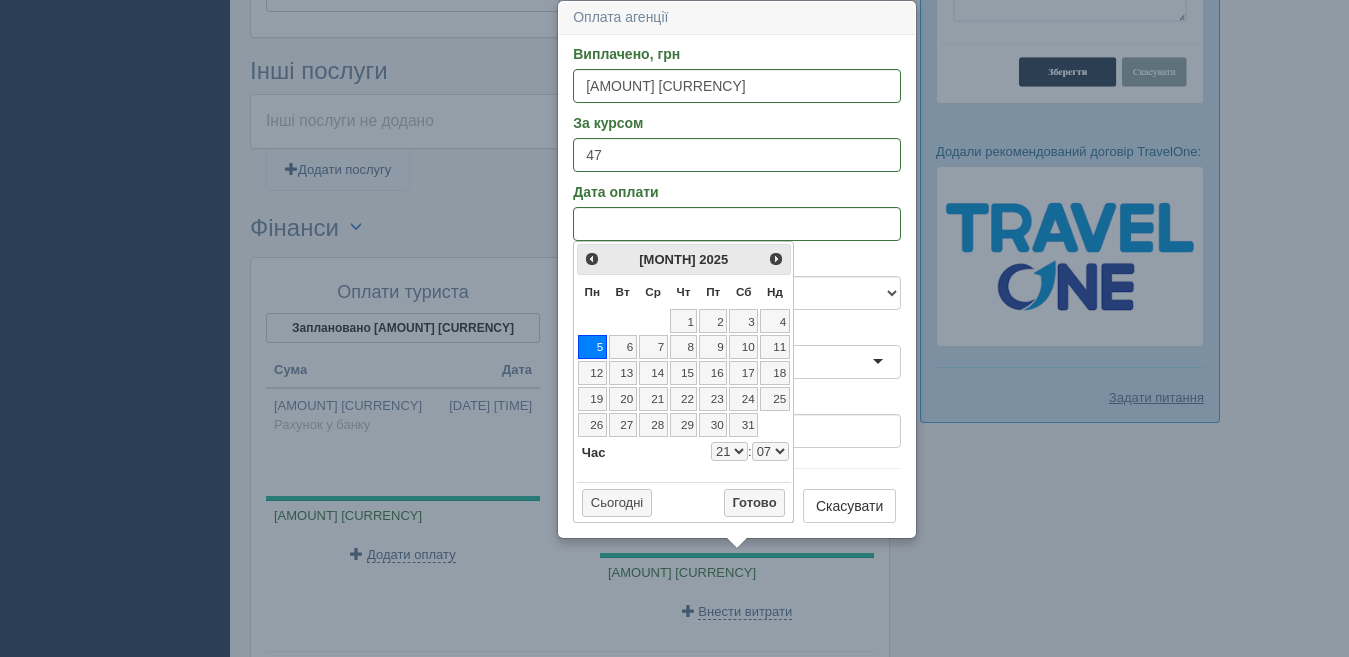 click on "0 1 2 3 4 5 6 7 8 9 10 11 12 13 14 15 16 17 18 19 20 21 22 23" at bounding box center [729, 451] 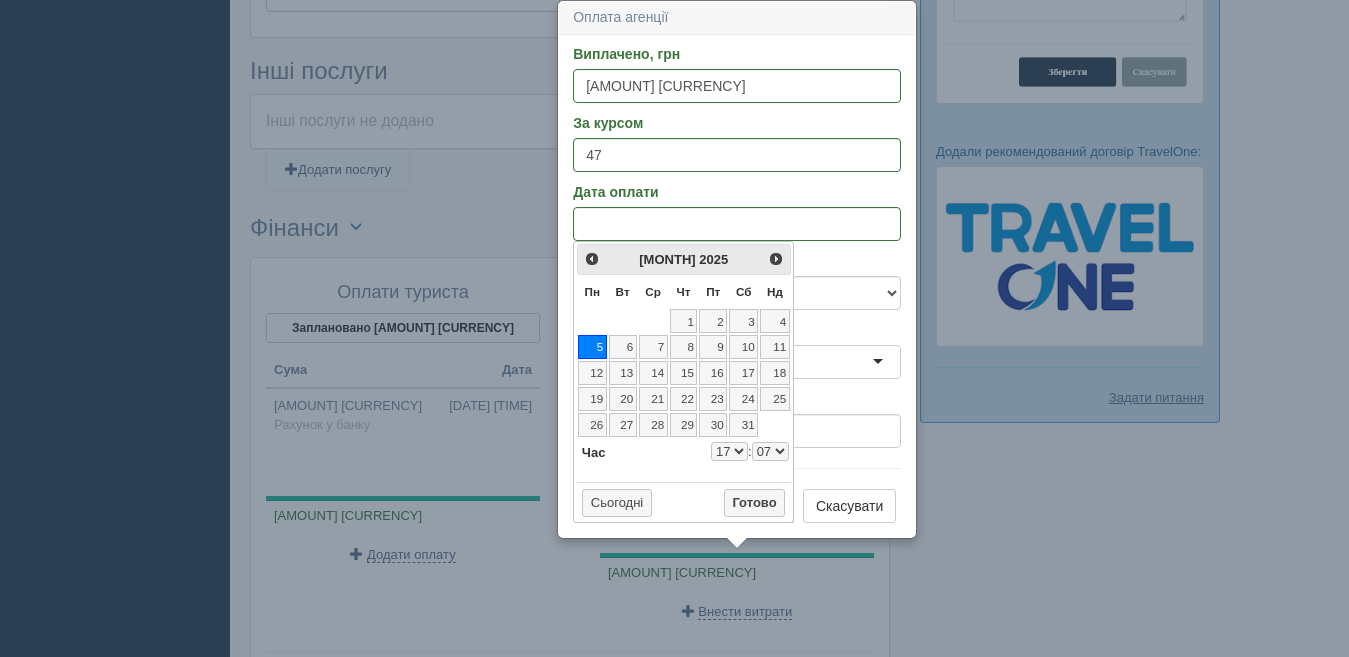 select on "17" 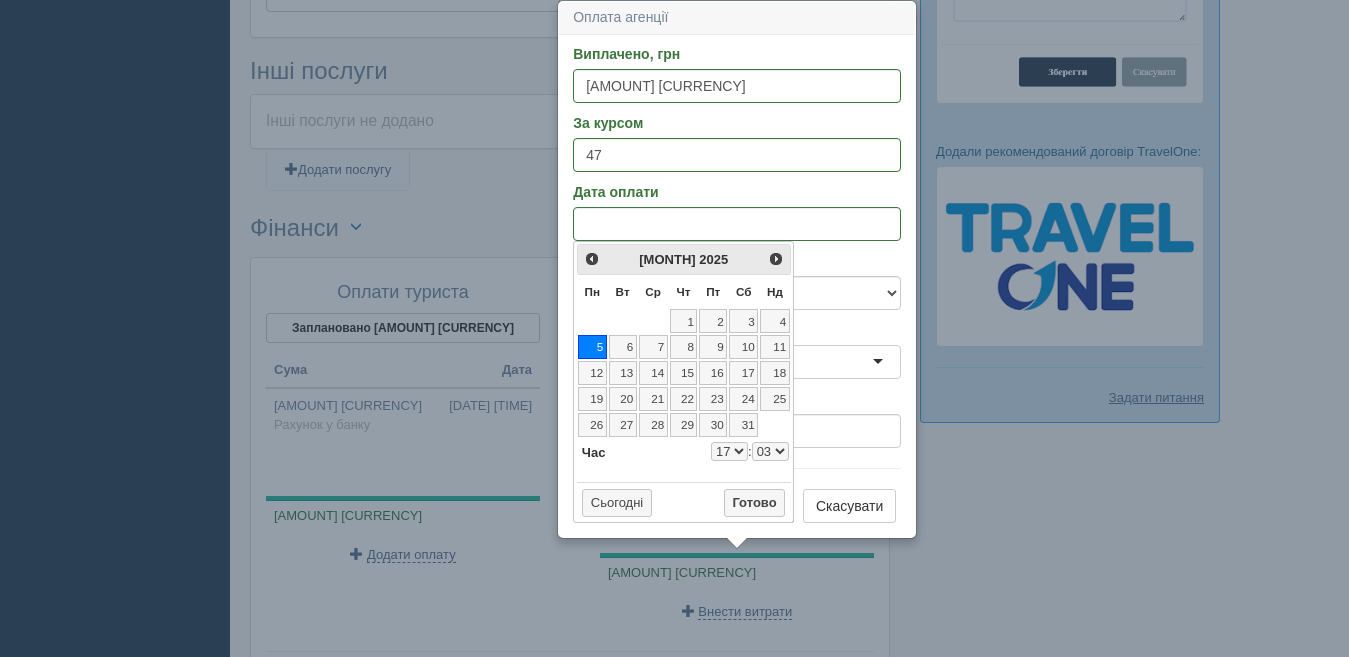 select on "17" 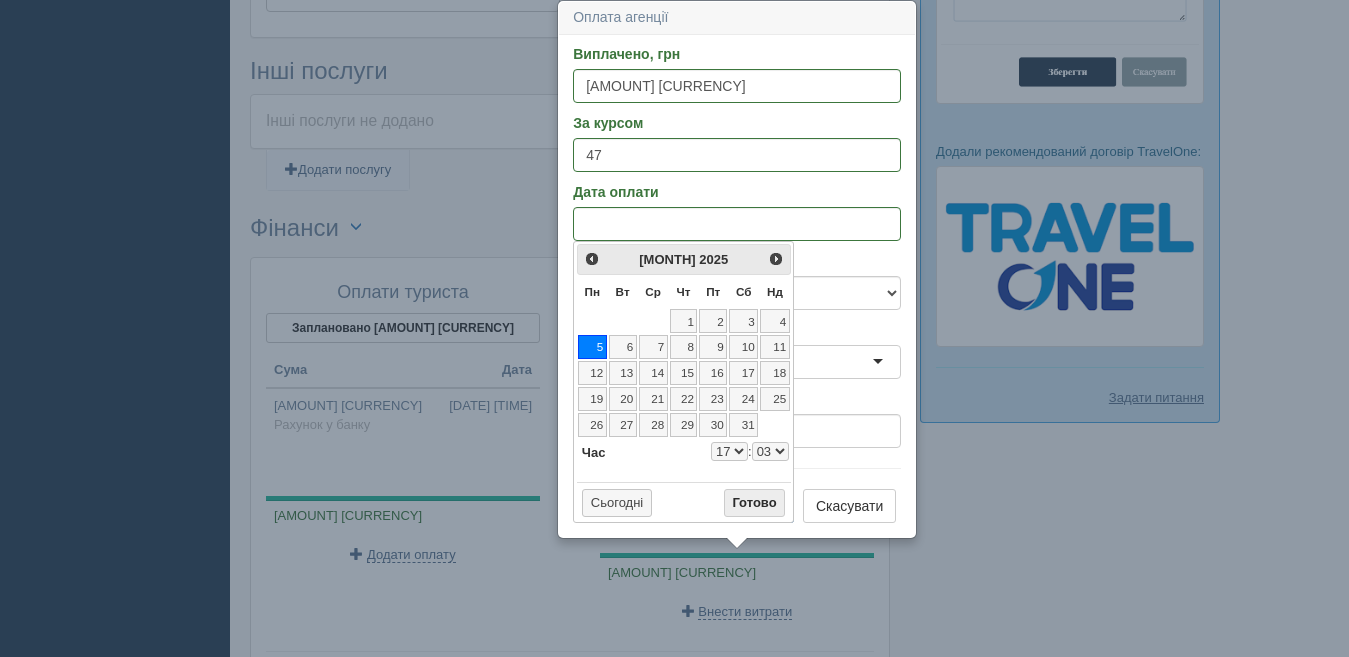 click on "Готово" at bounding box center [755, 503] 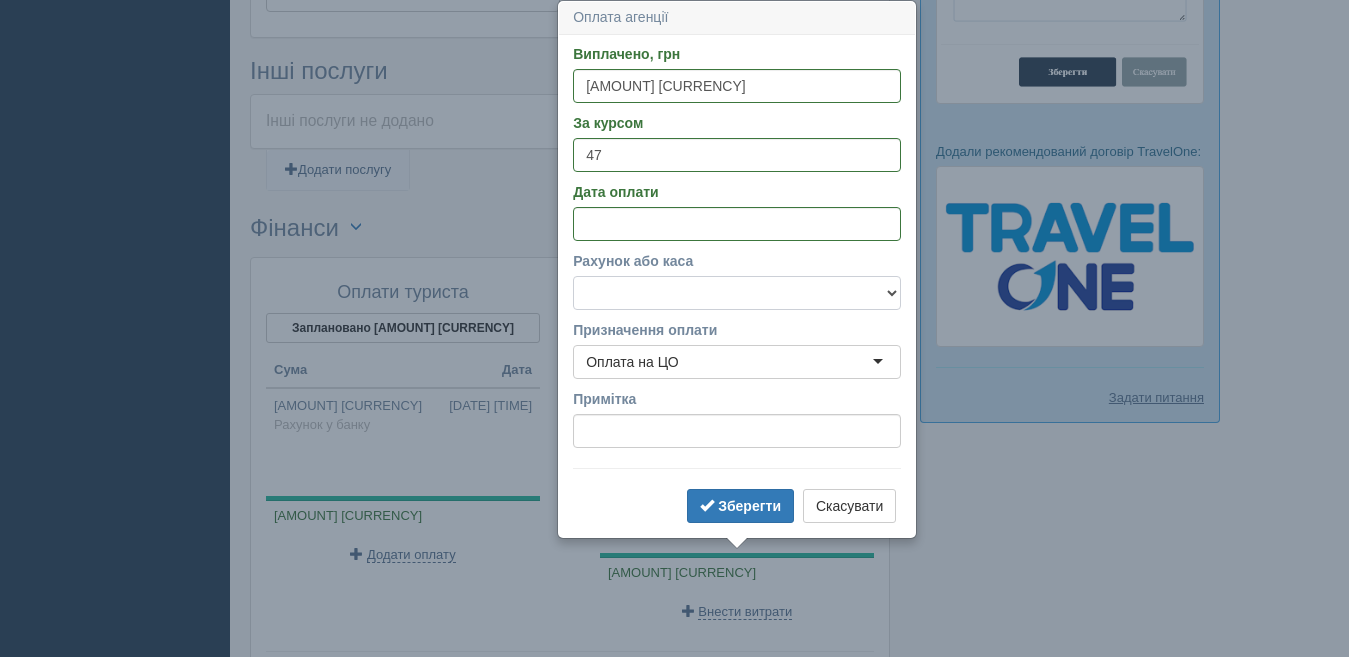 click on "Готівка
Картка
Рахунок у банку" at bounding box center (737, 293) 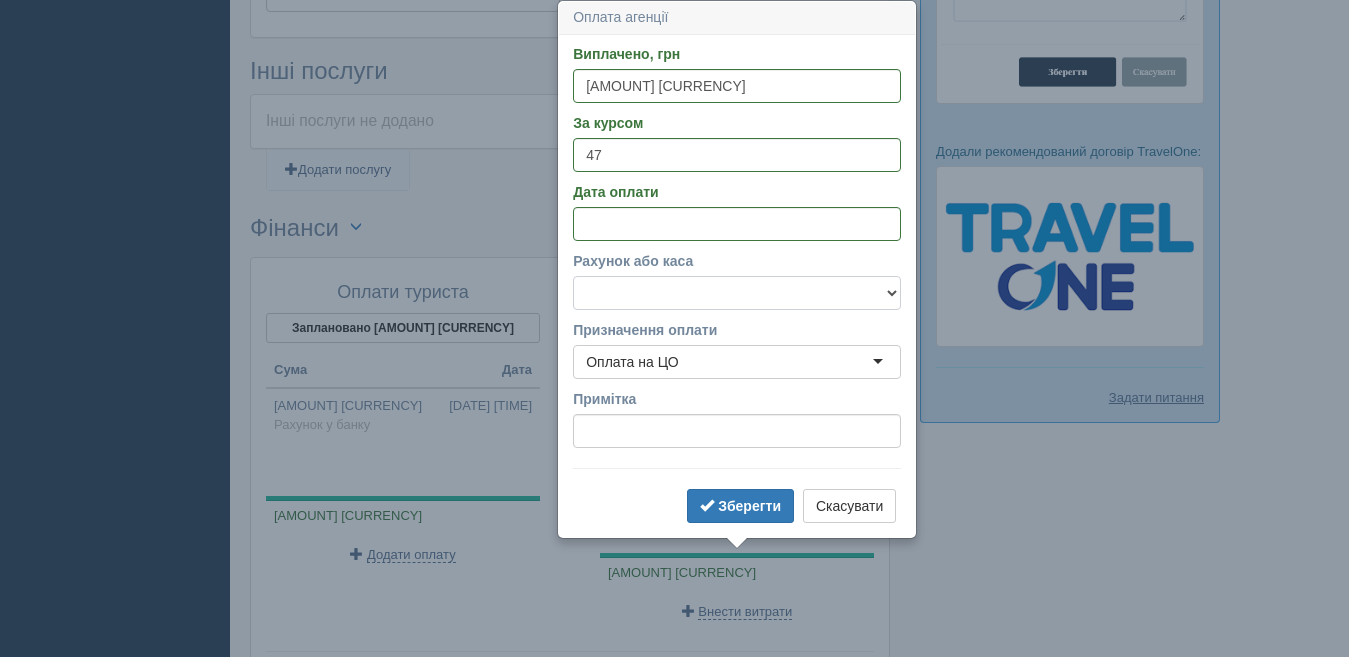 click on "Готівка
Картка
Рахунок у банку" at bounding box center [737, 293] 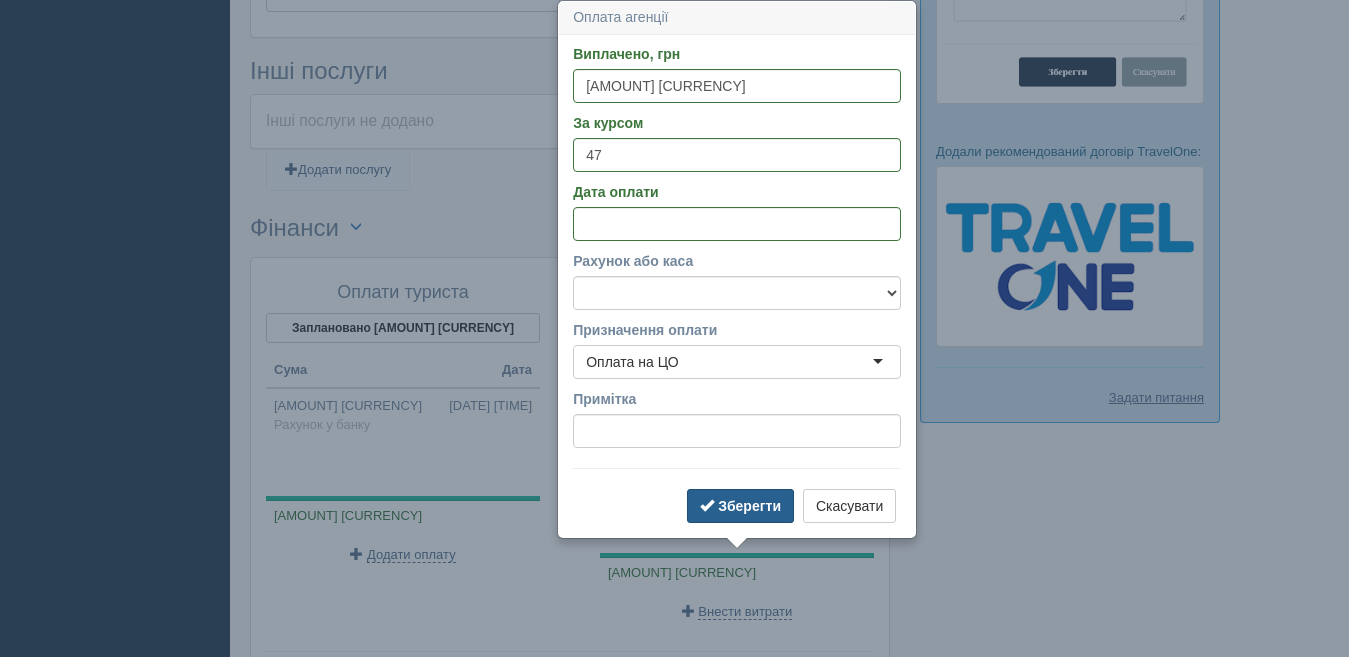 click on "Зберегти" at bounding box center [749, 506] 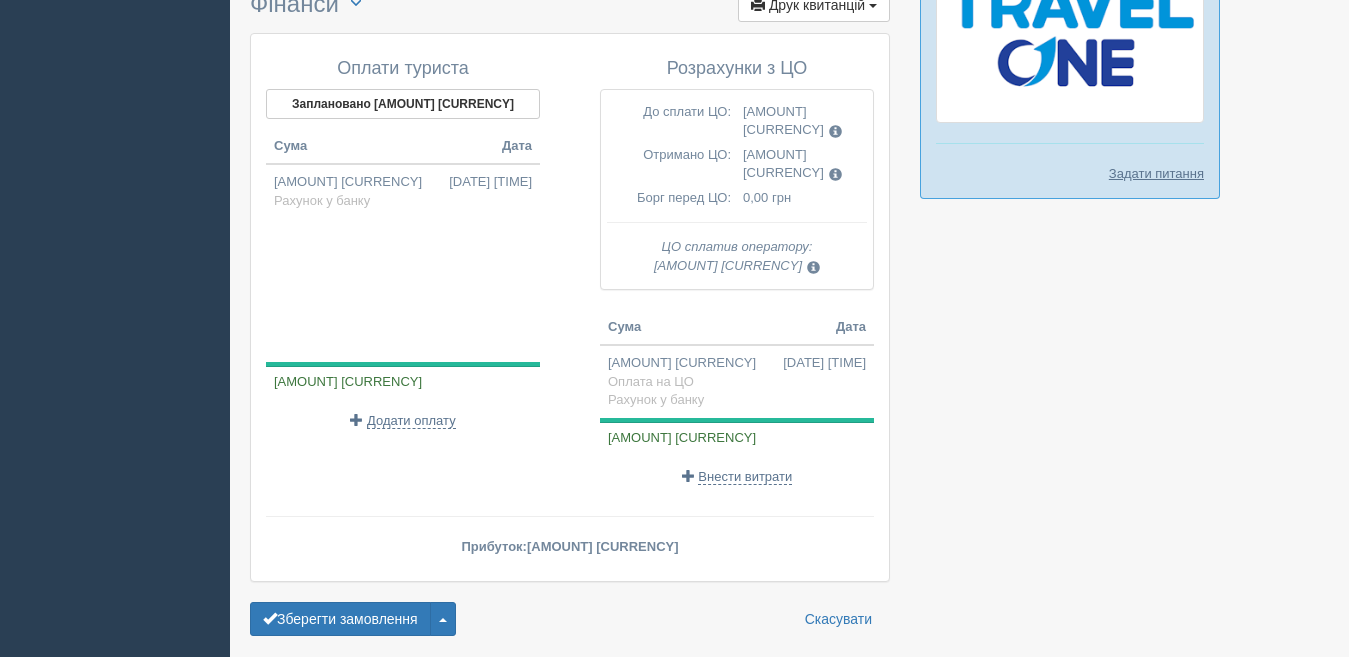 scroll, scrollTop: 1778, scrollLeft: 0, axis: vertical 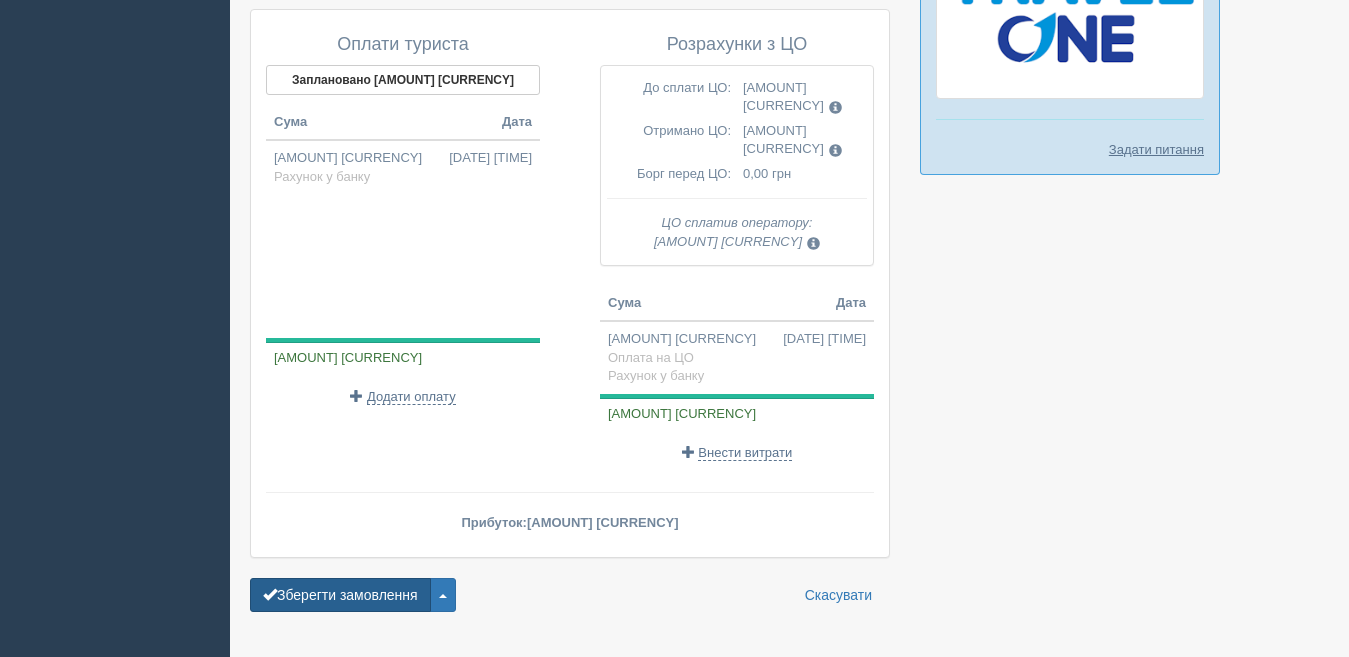 click on "Зберегти замовлення" at bounding box center [340, 595] 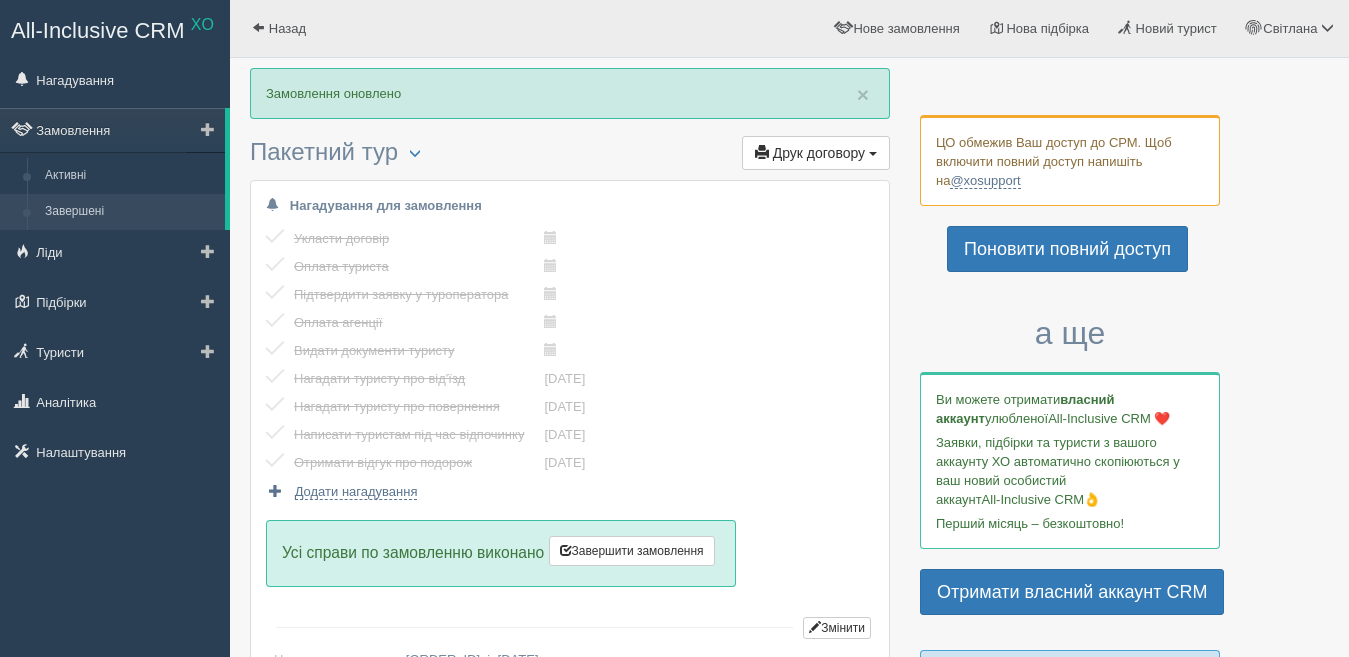 scroll, scrollTop: 0, scrollLeft: 0, axis: both 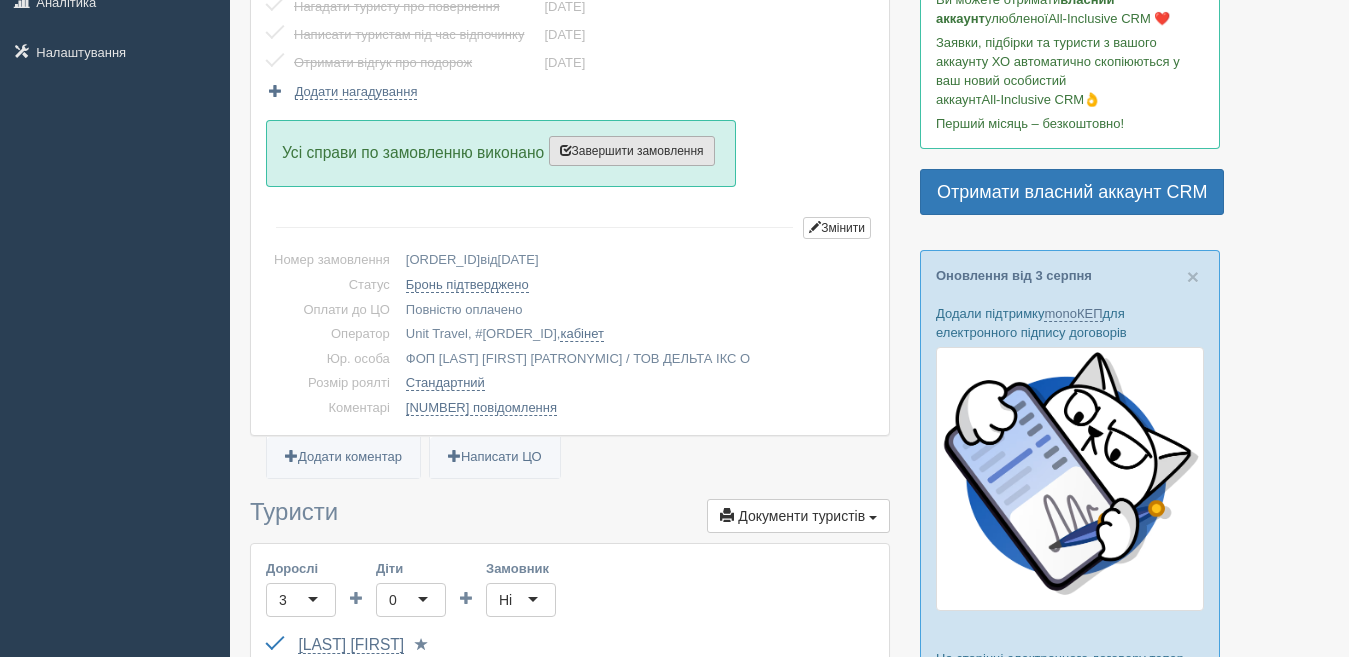 click on "Завершити замовлення" at bounding box center [632, 151] 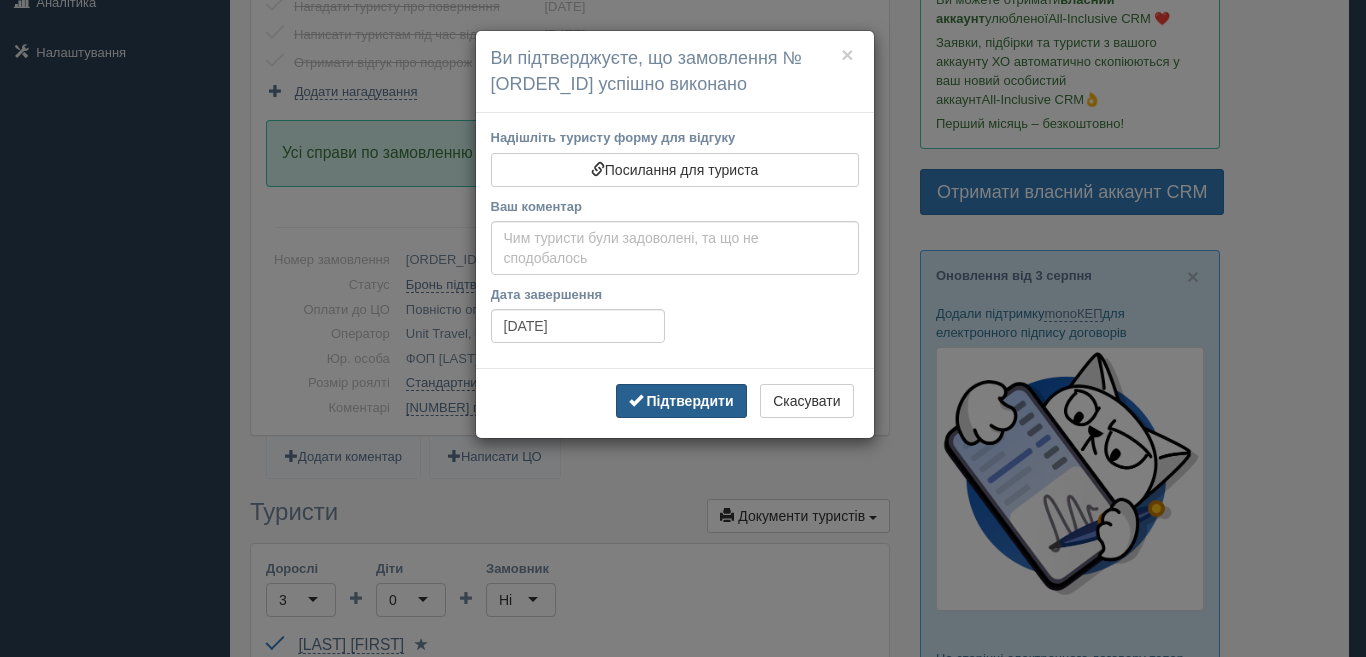 click on "Підтвердити" at bounding box center (689, 401) 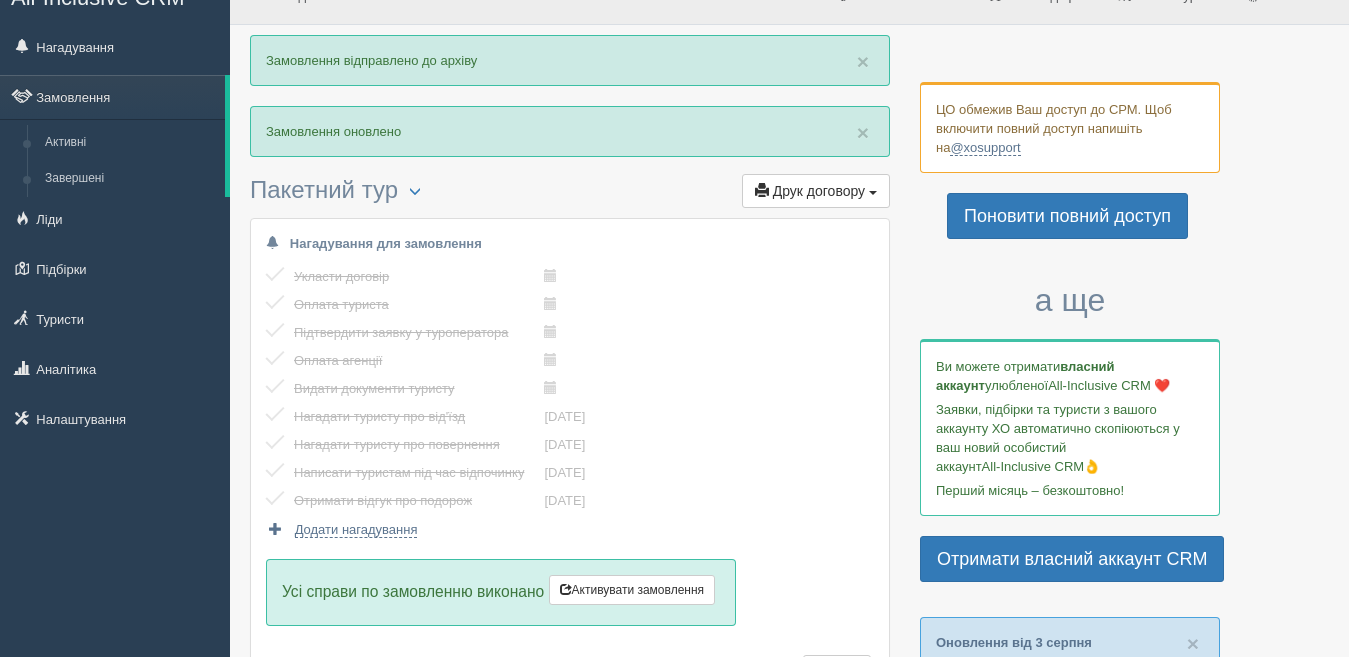 scroll, scrollTop: 0, scrollLeft: 0, axis: both 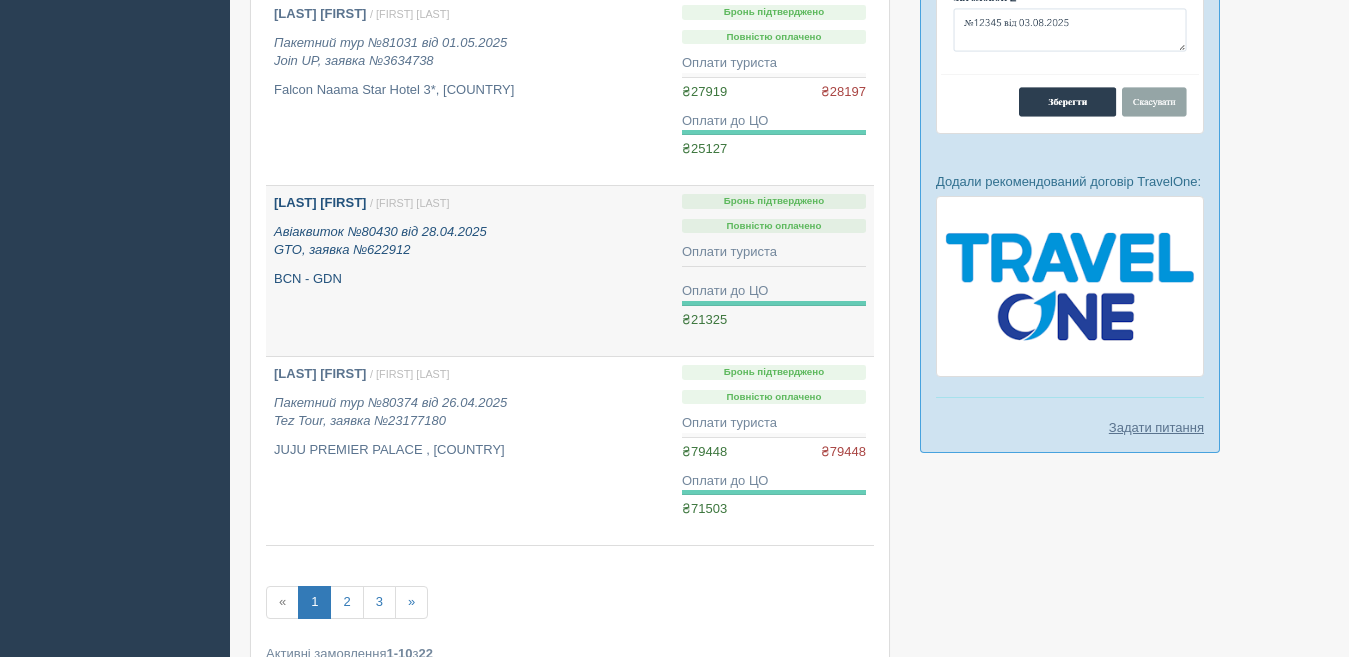 click on "[LAST] [FIRST]" at bounding box center (320, 202) 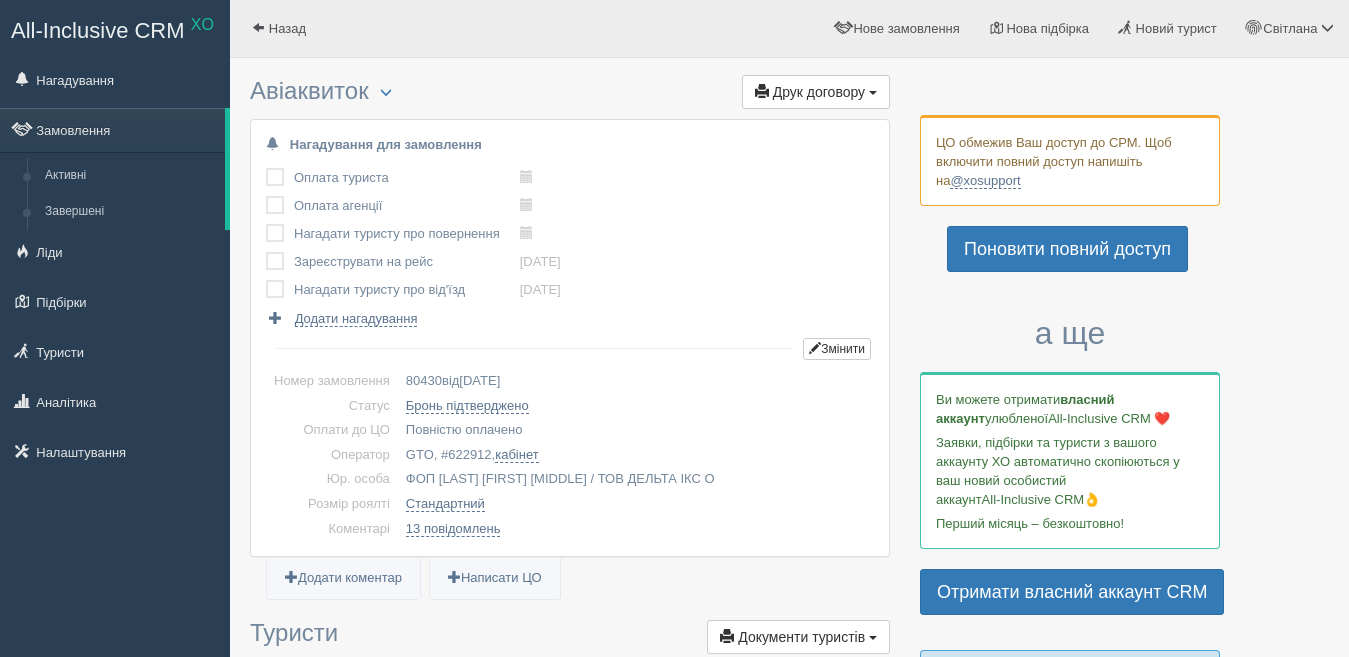 scroll, scrollTop: 0, scrollLeft: 0, axis: both 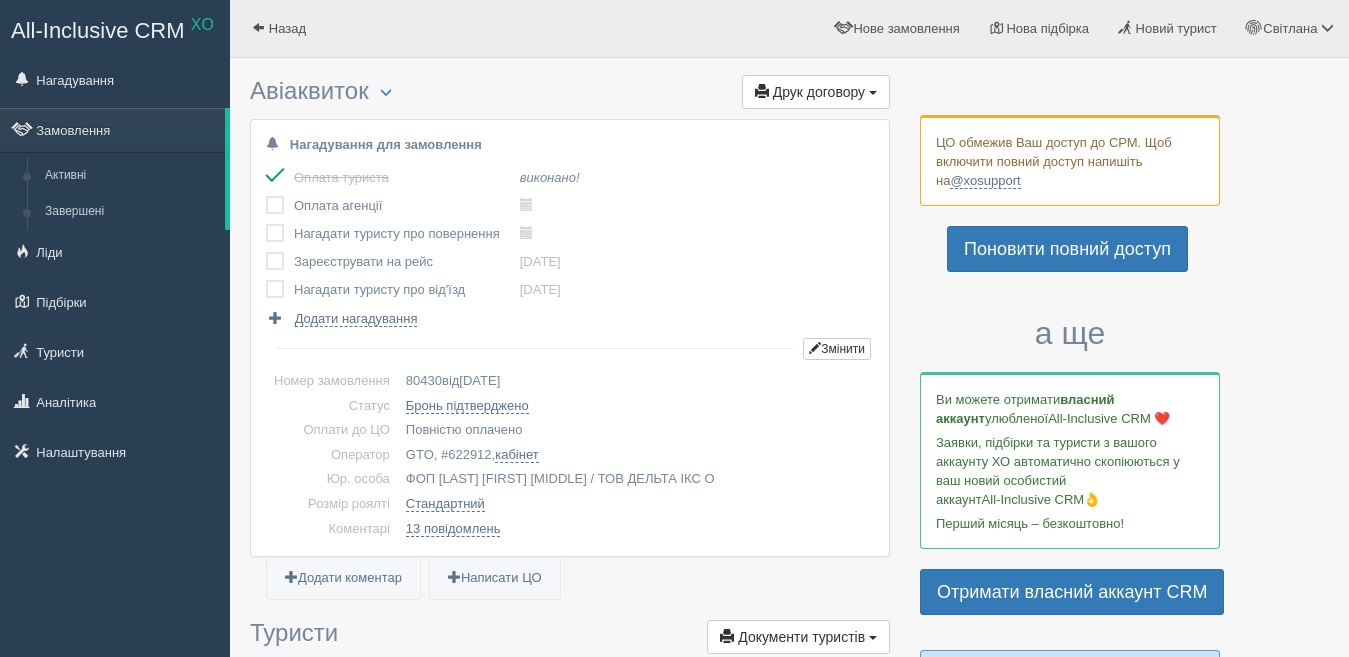 click at bounding box center (266, 196) 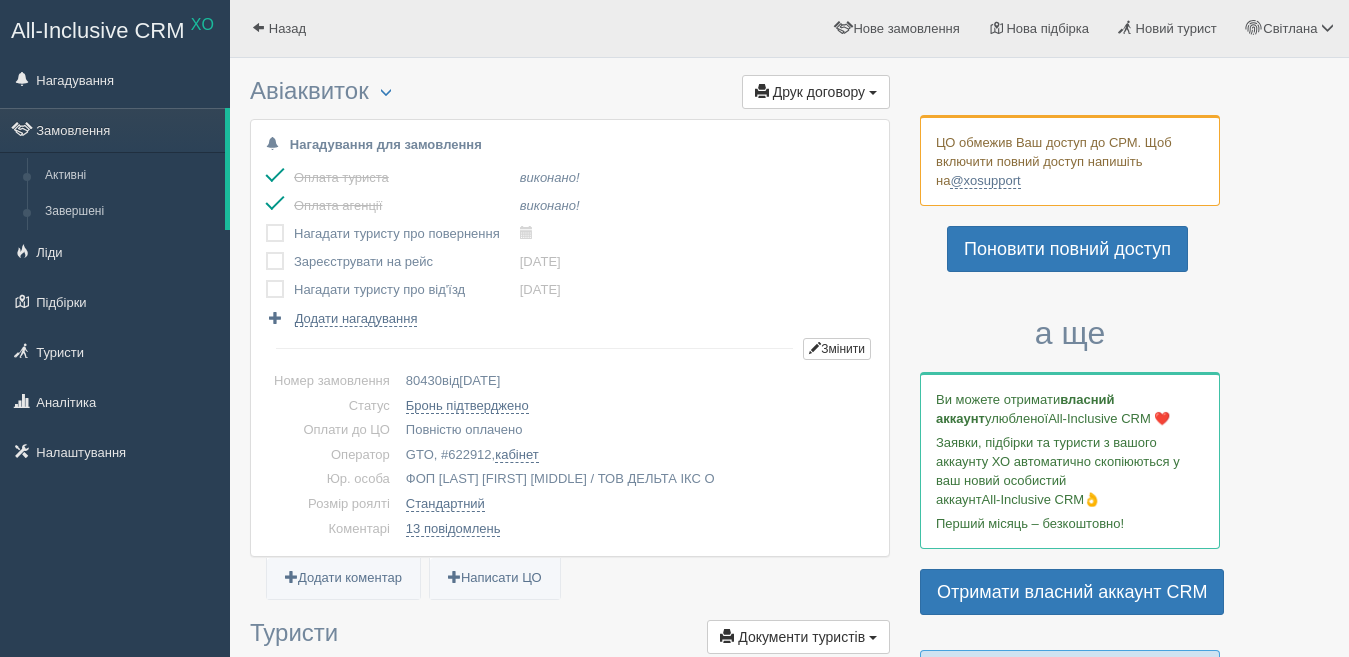 click at bounding box center (266, 224) 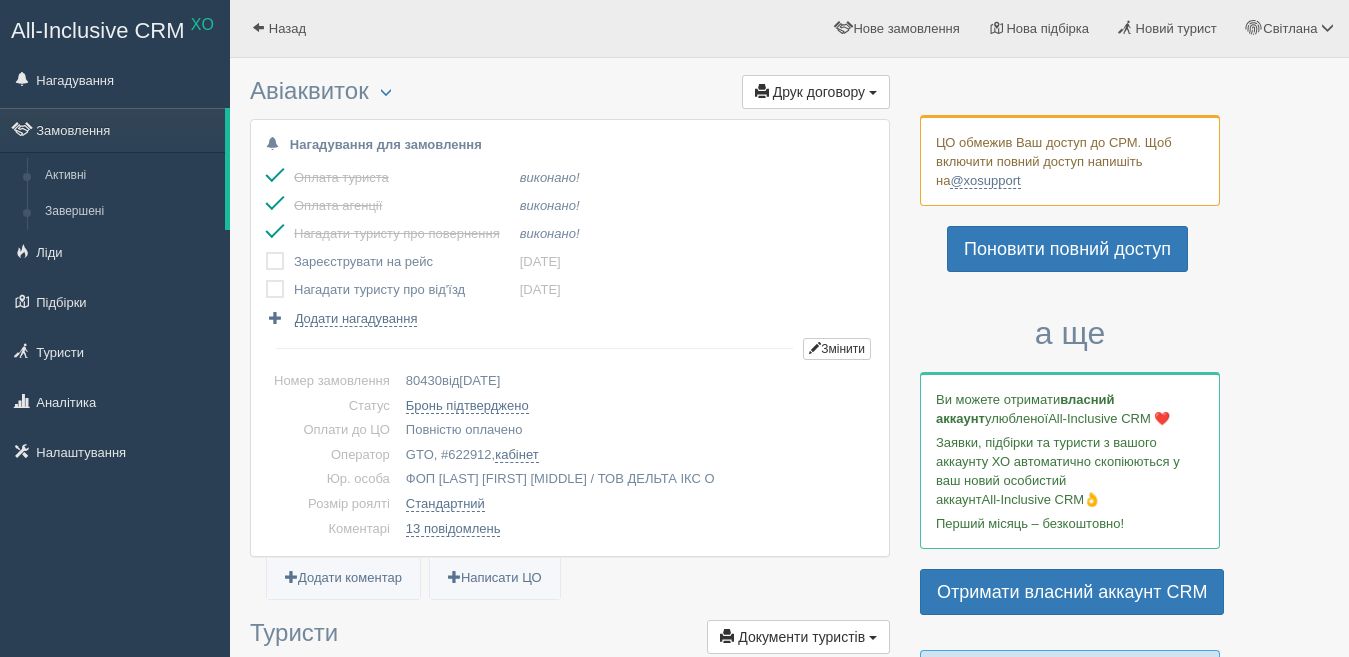 click at bounding box center (266, 252) 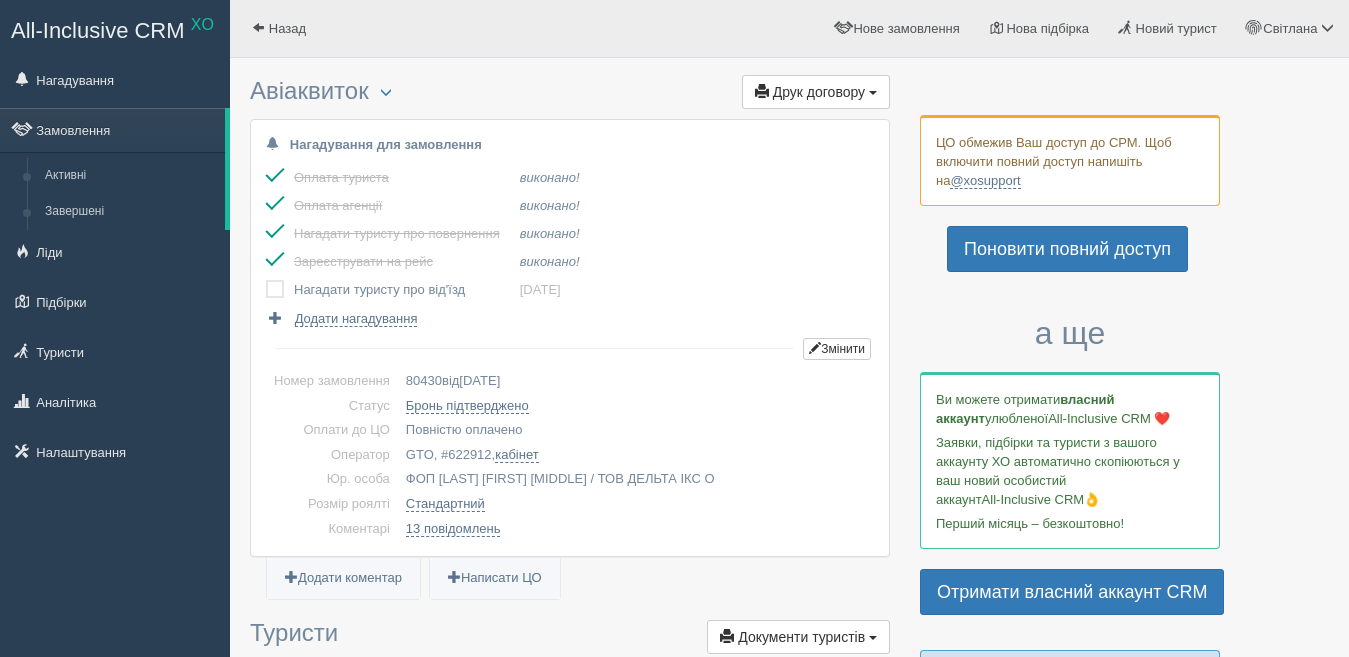 click at bounding box center [266, 280] 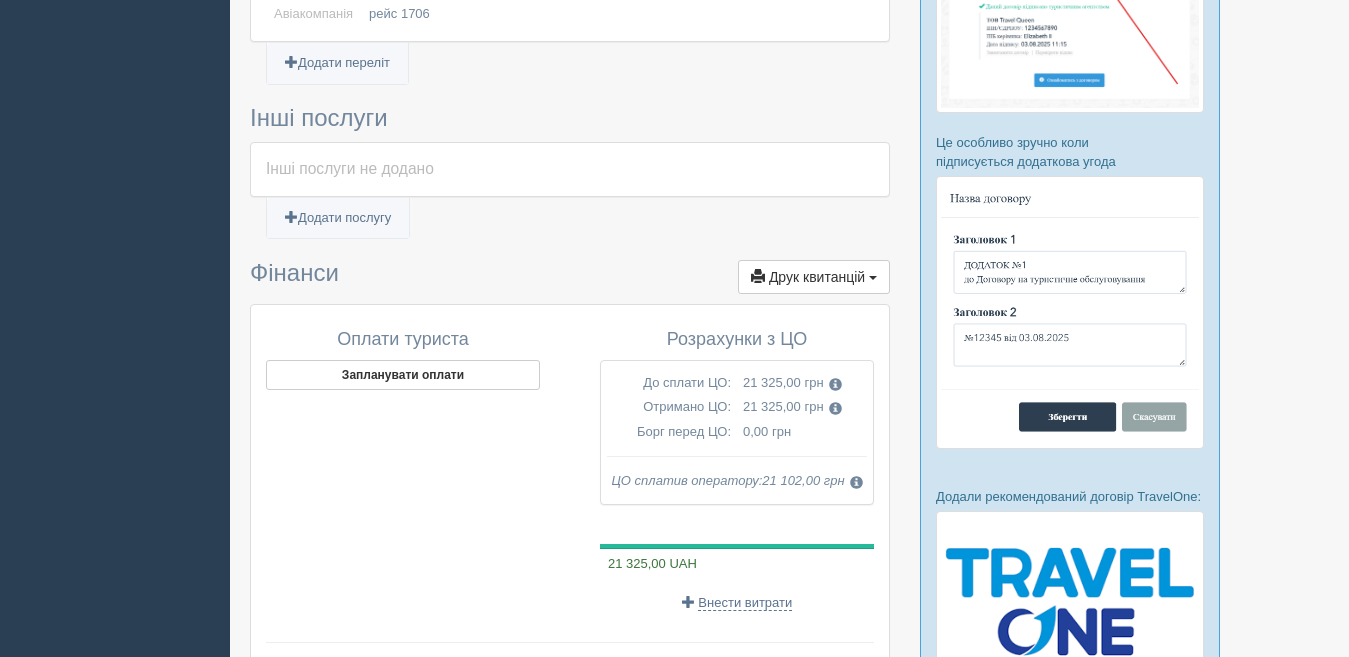 scroll, scrollTop: 1200, scrollLeft: 0, axis: vertical 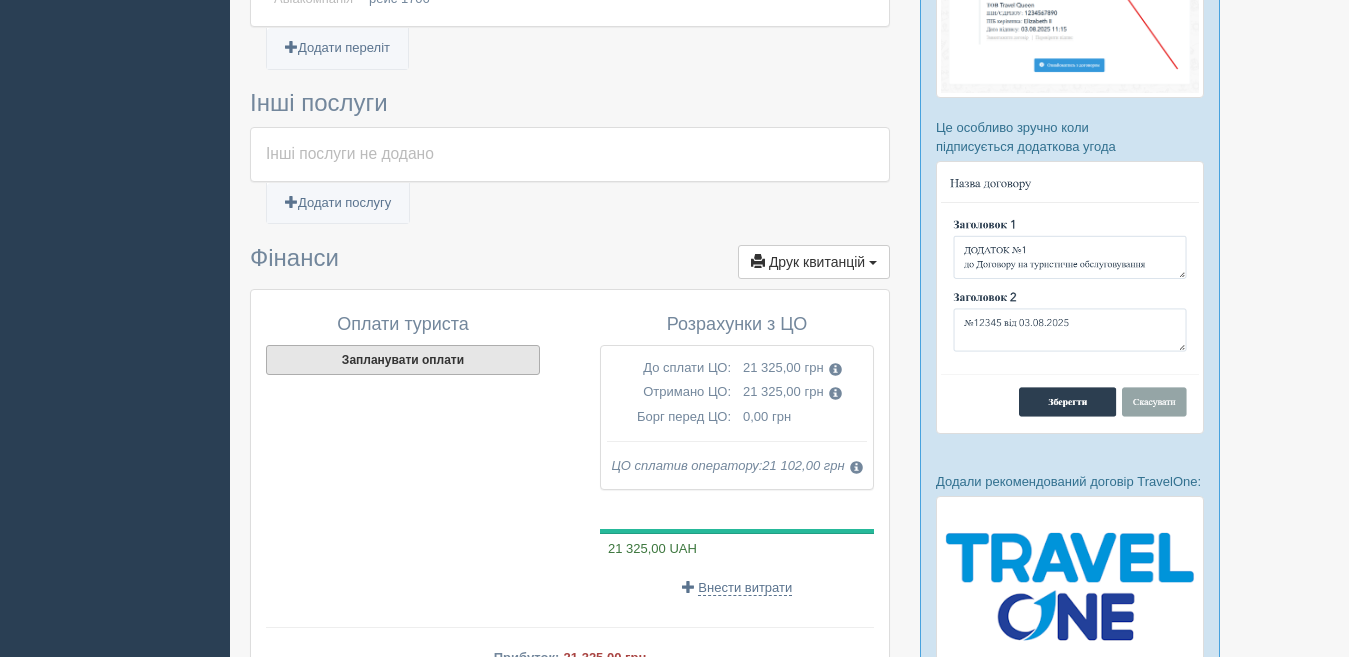 click on "Запланувати оплати" at bounding box center [403, 360] 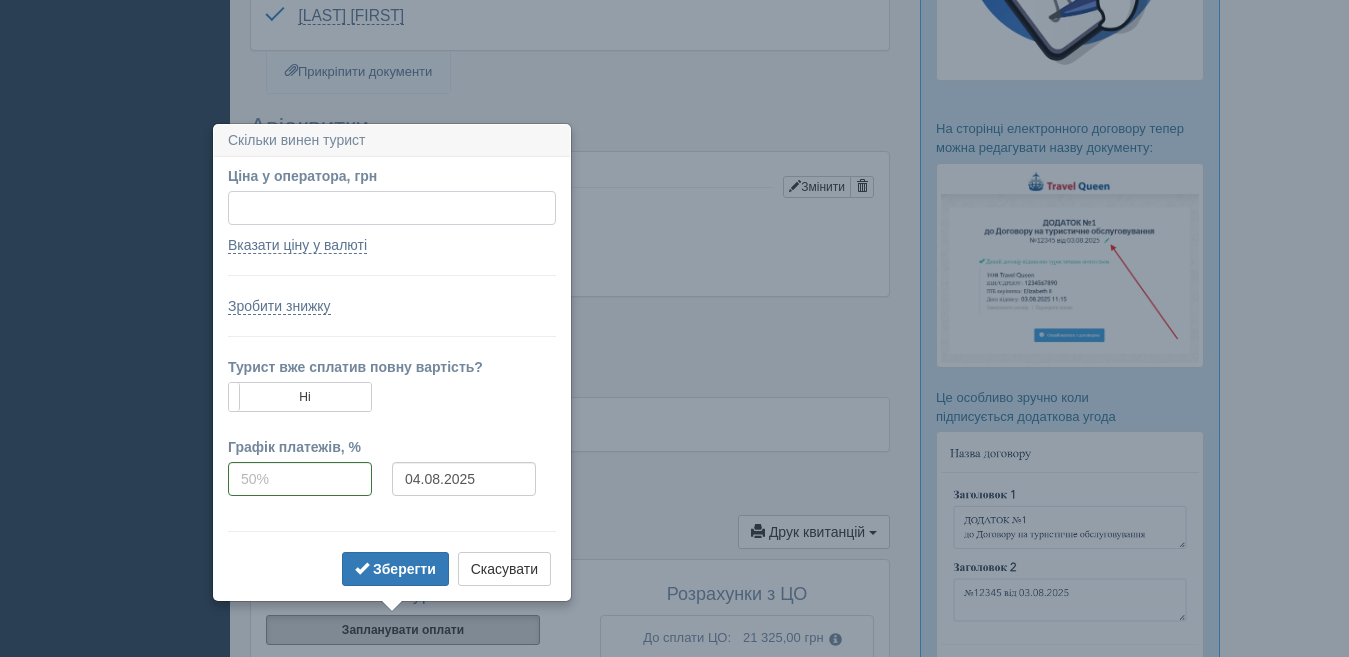 scroll, scrollTop: 1053, scrollLeft: 0, axis: vertical 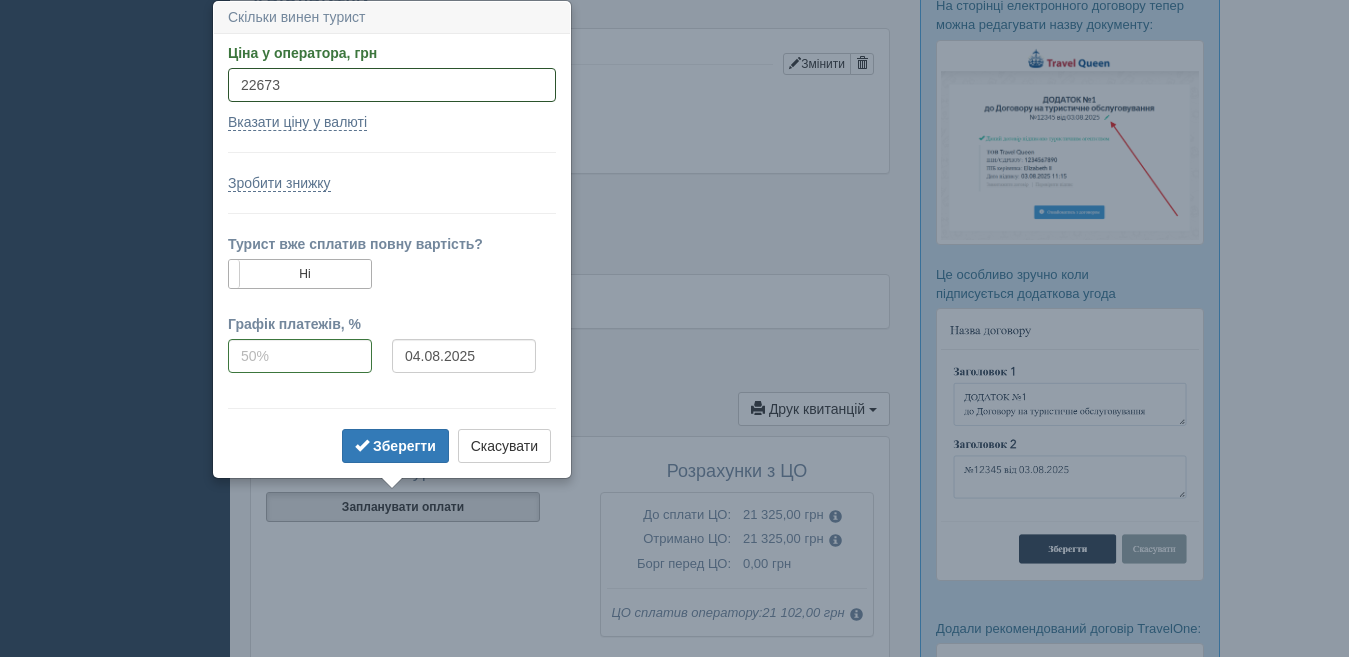 type on "22673" 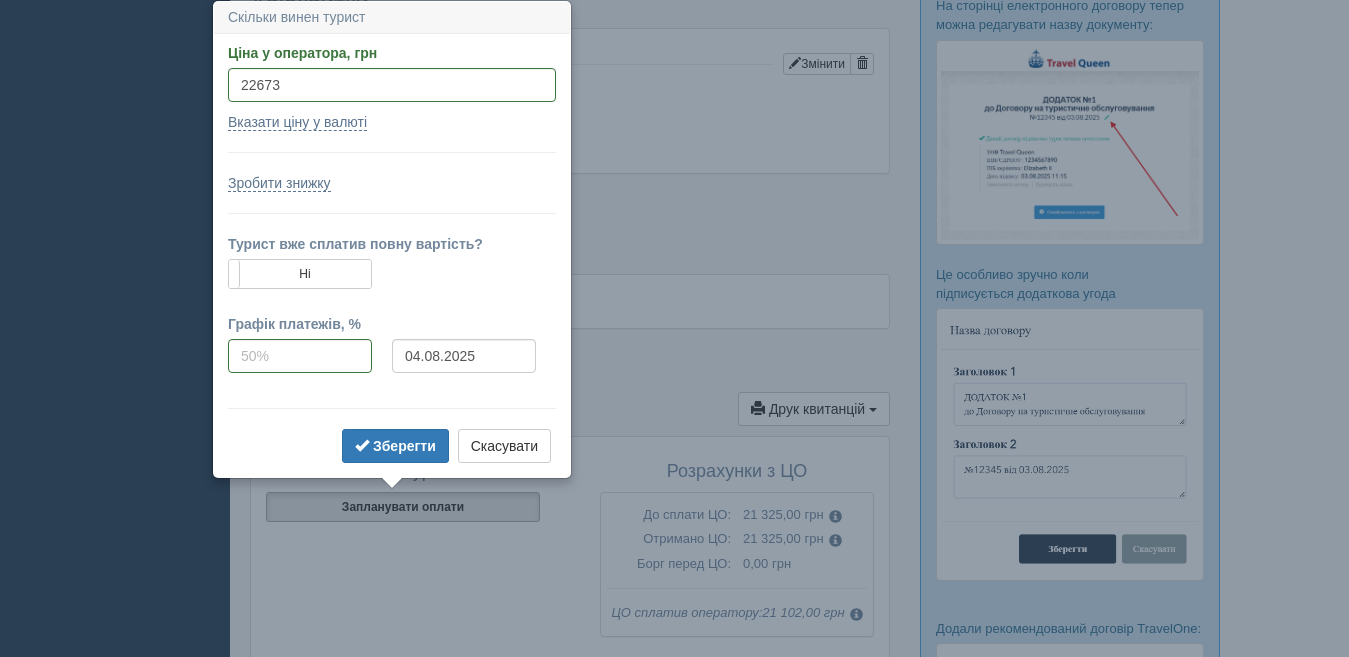 click on "Так, оплачено 100% Ні" at bounding box center [300, 274] 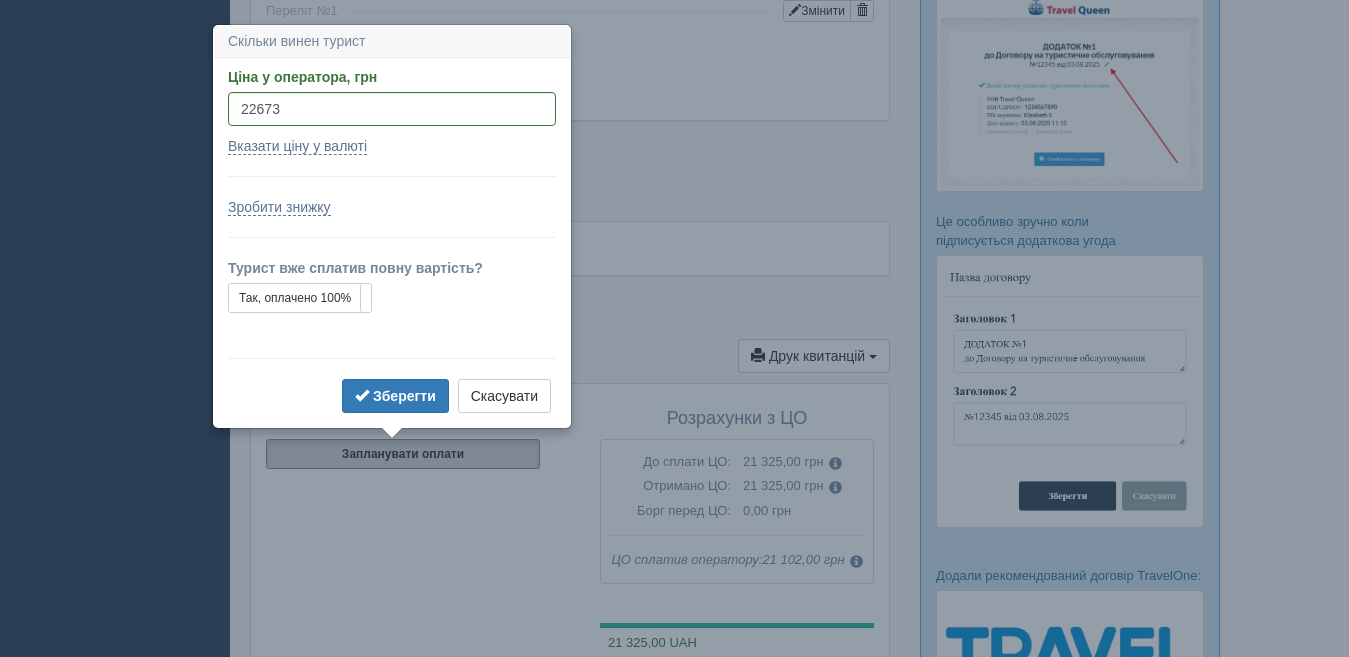 scroll, scrollTop: 1130, scrollLeft: 0, axis: vertical 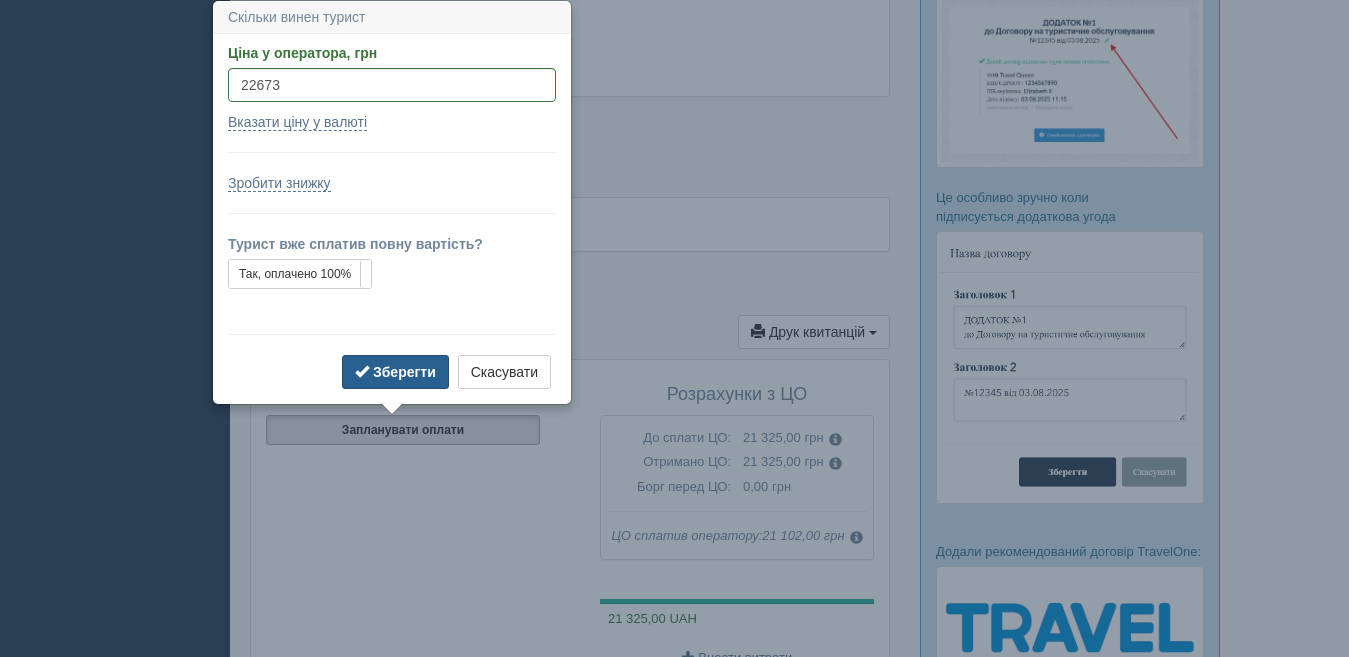 click on "Зберегти" at bounding box center (395, 372) 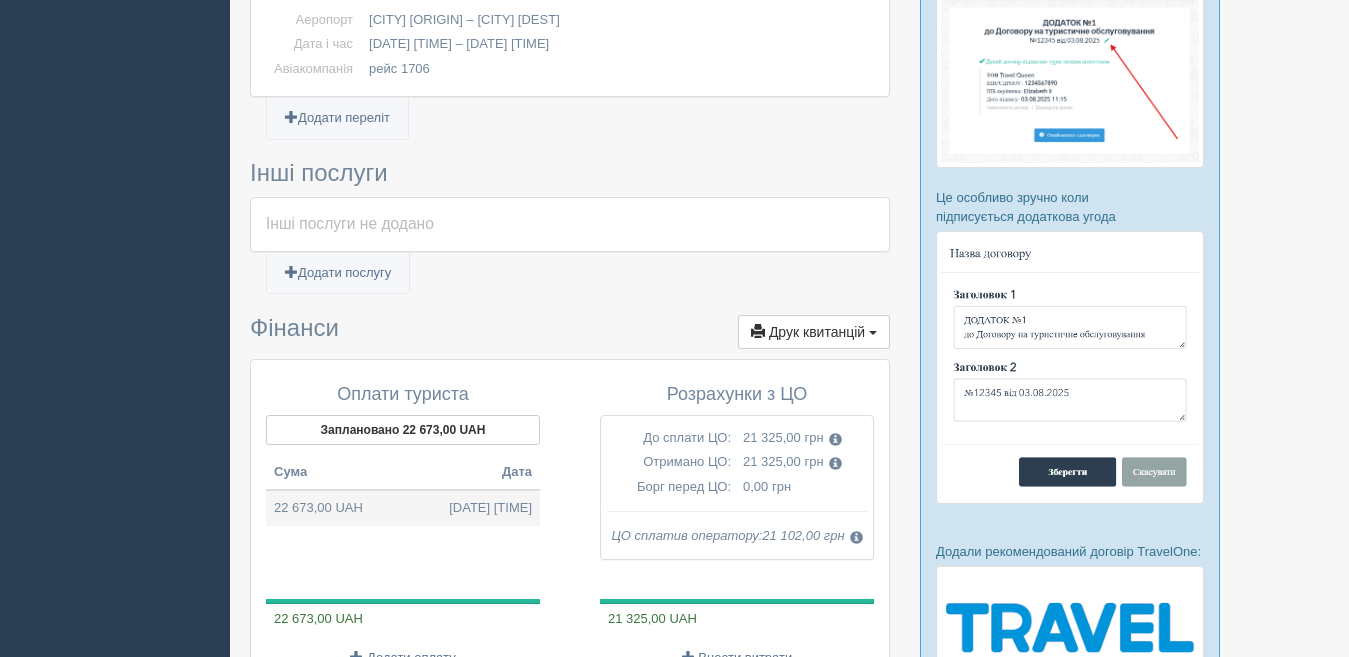 click on "22 673,00 UAH [DATE] [TIME]" at bounding box center [403, 508] 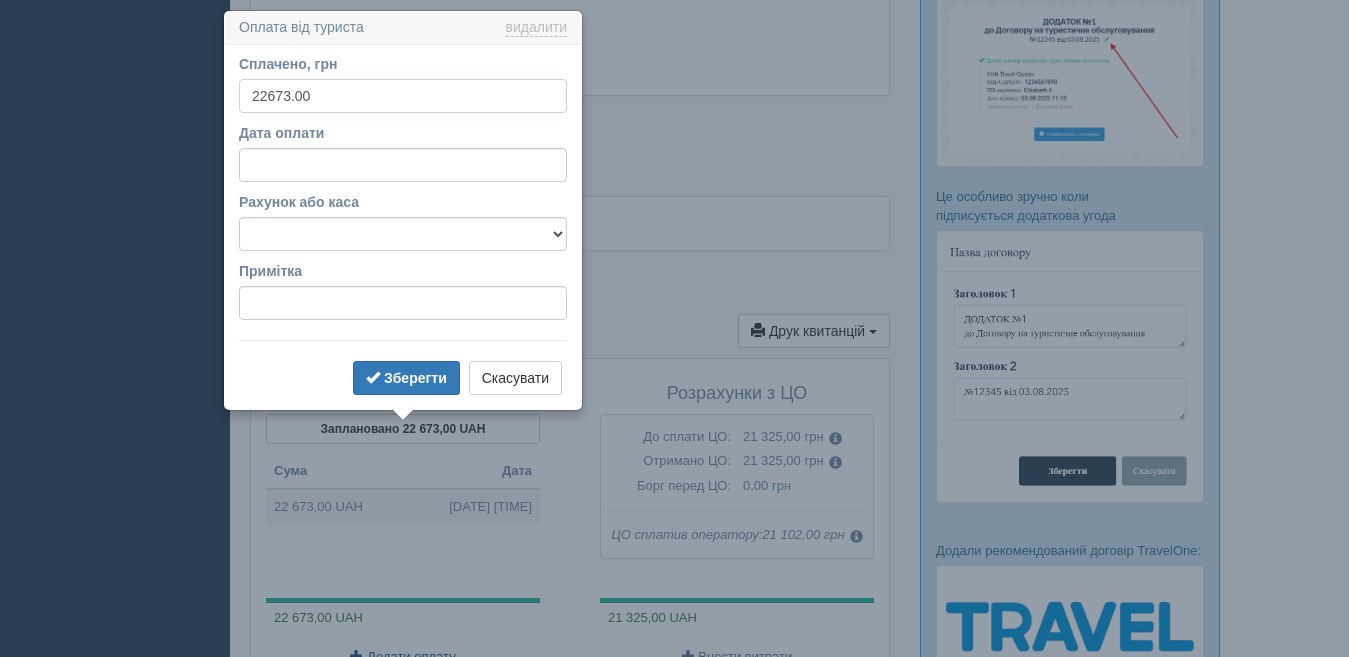 scroll, scrollTop: 1141, scrollLeft: 0, axis: vertical 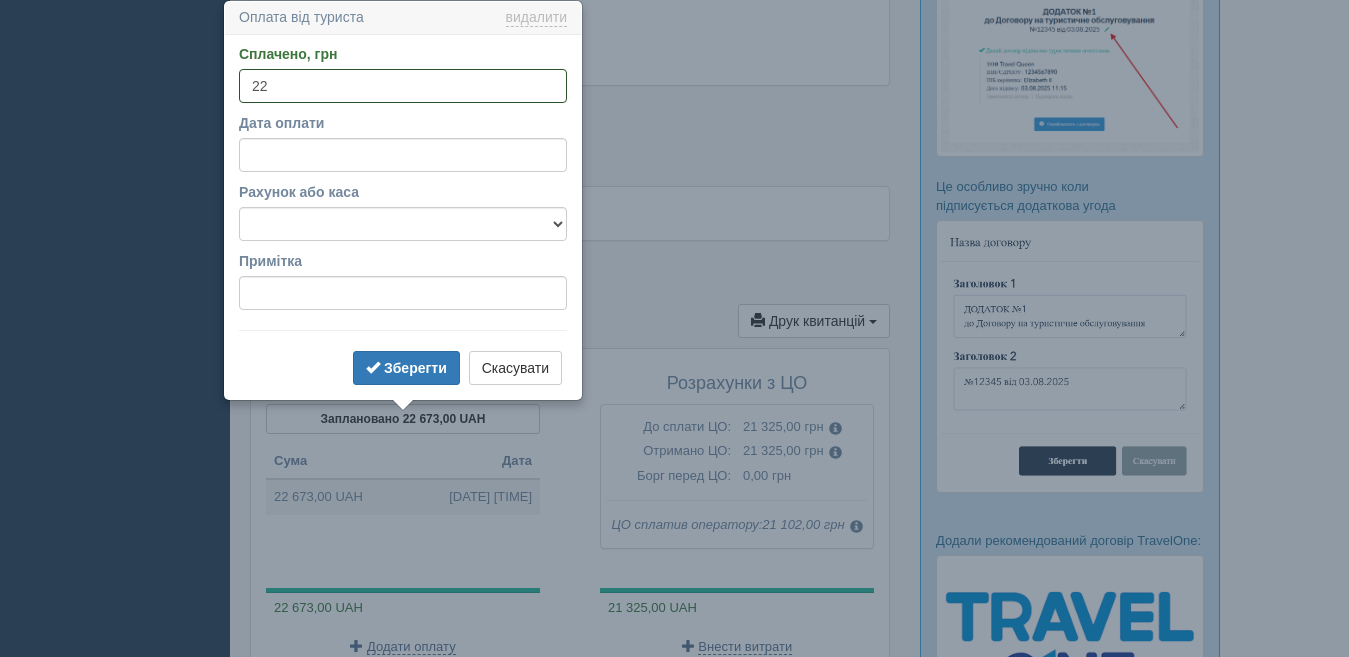type on "2" 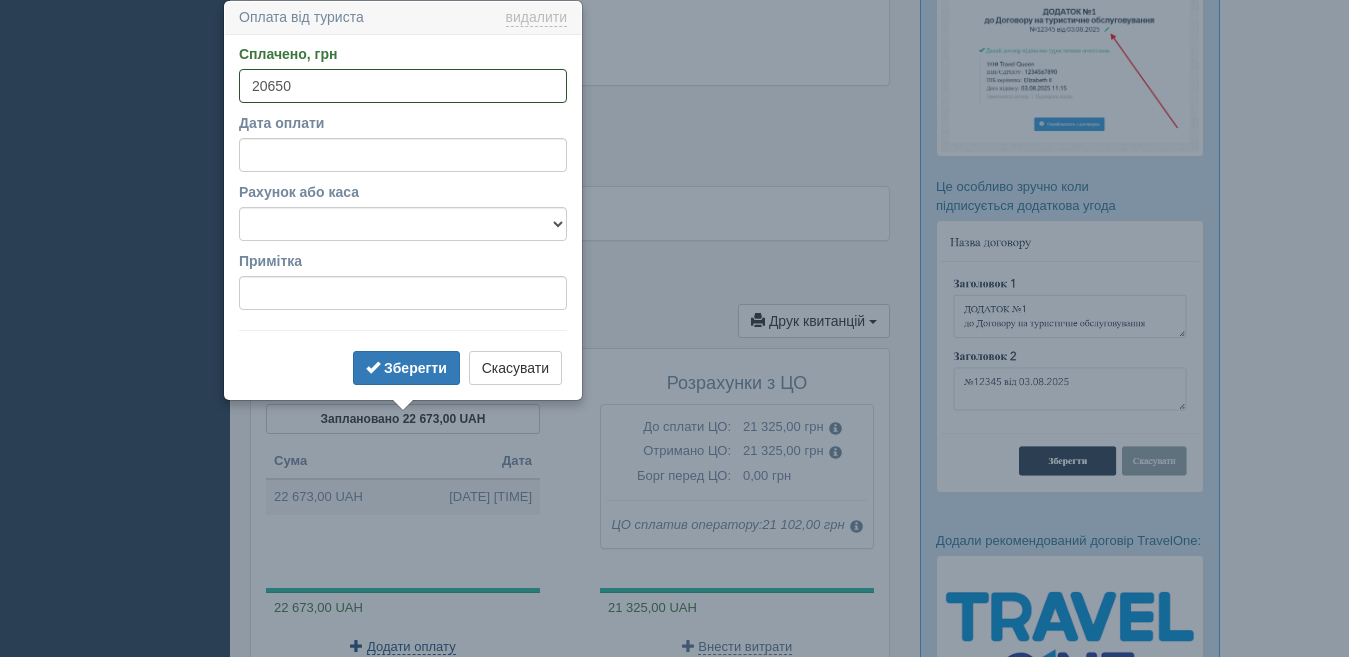type on "20650" 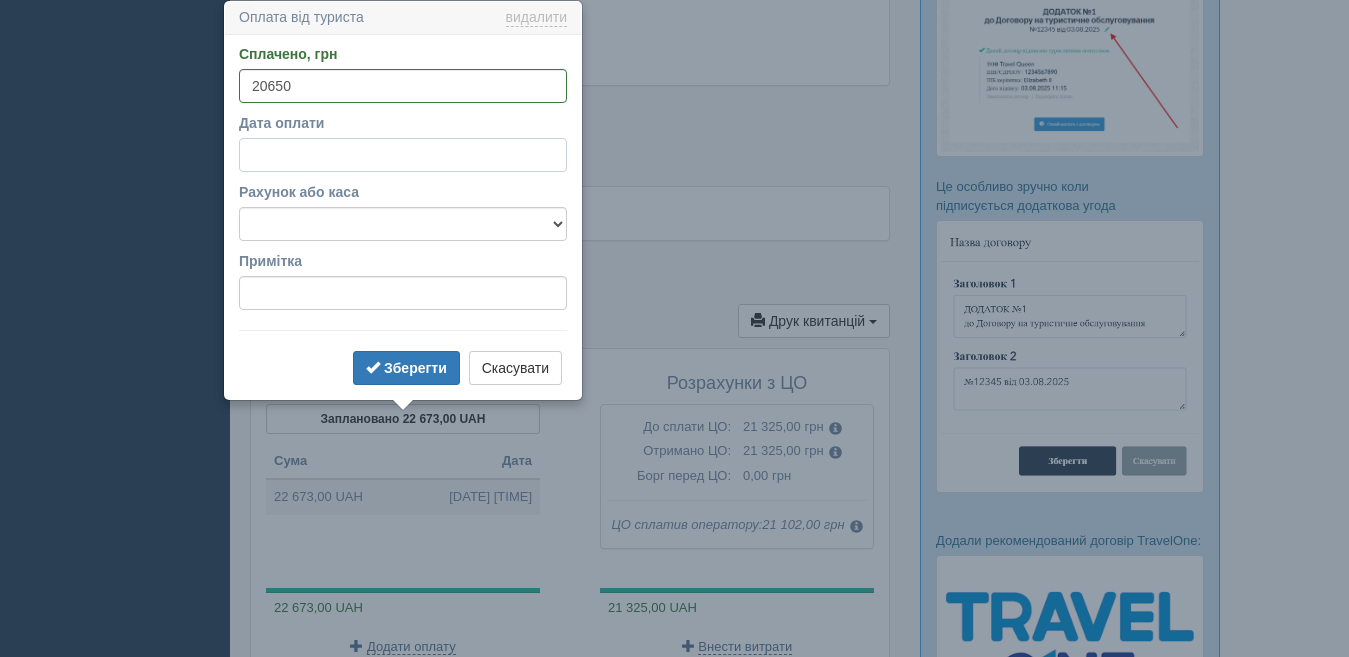 click on "Дата оплати" at bounding box center [403, 155] 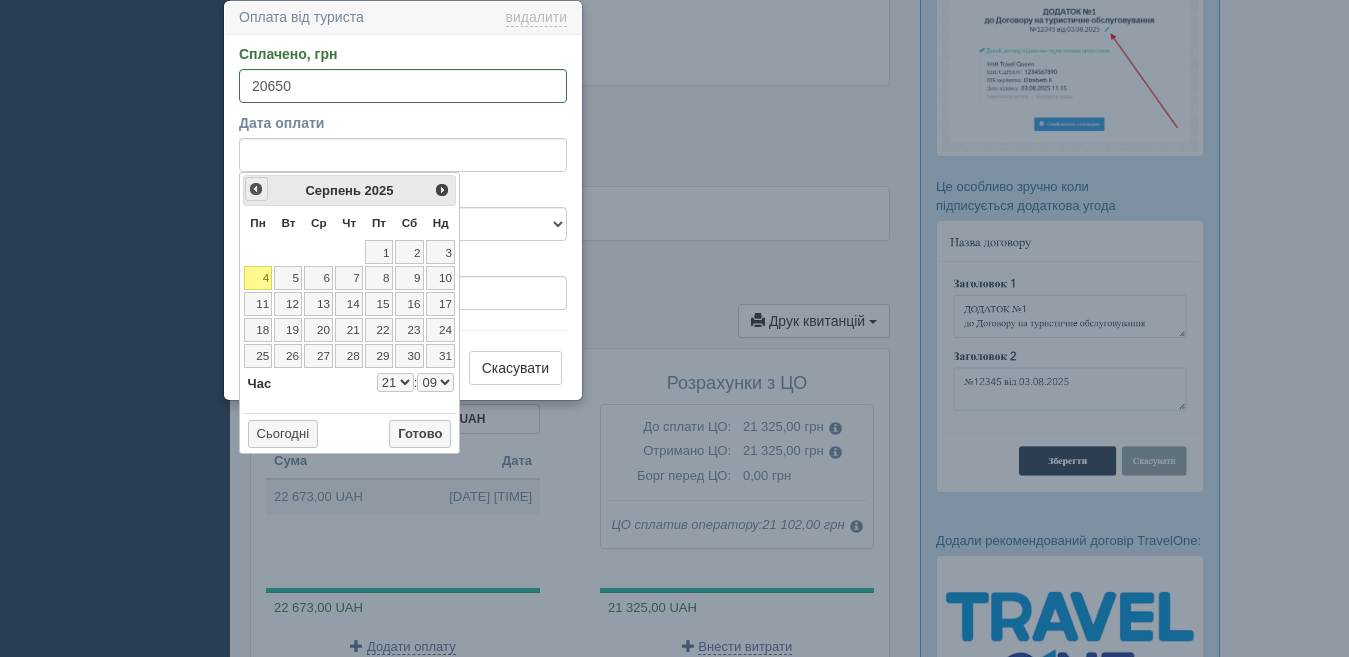 click on "<Попер" at bounding box center [256, 189] 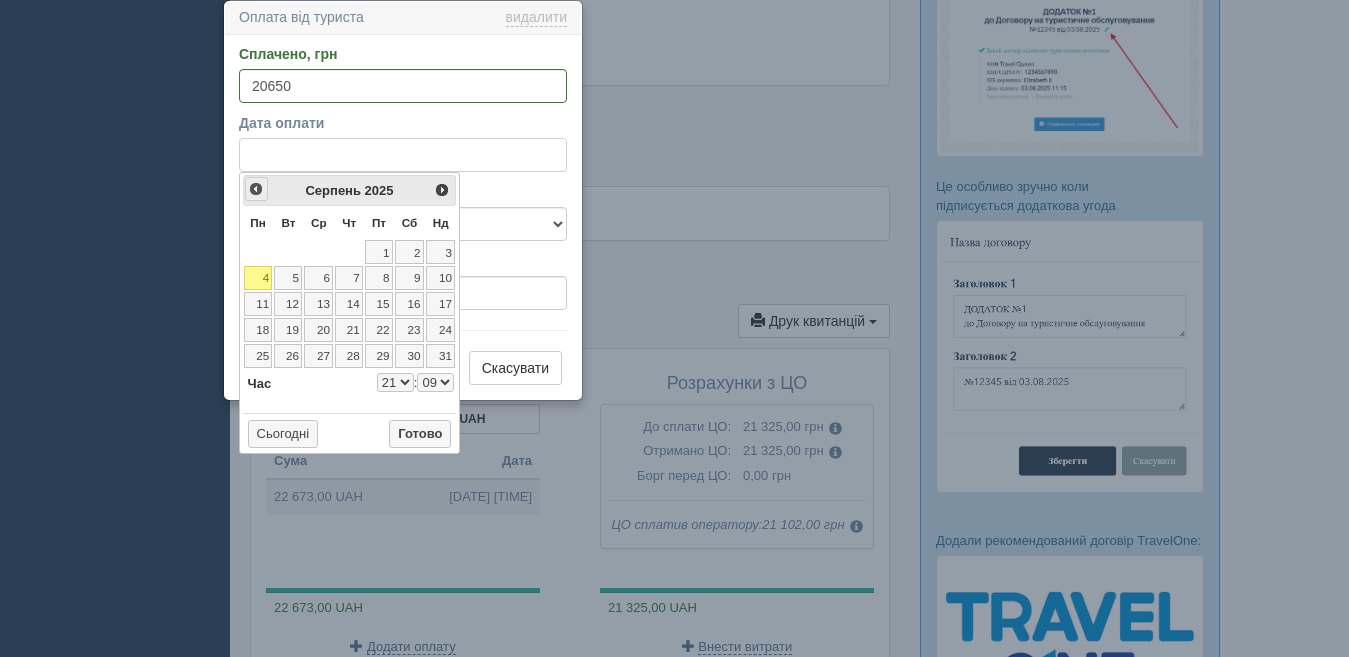 select on "21" 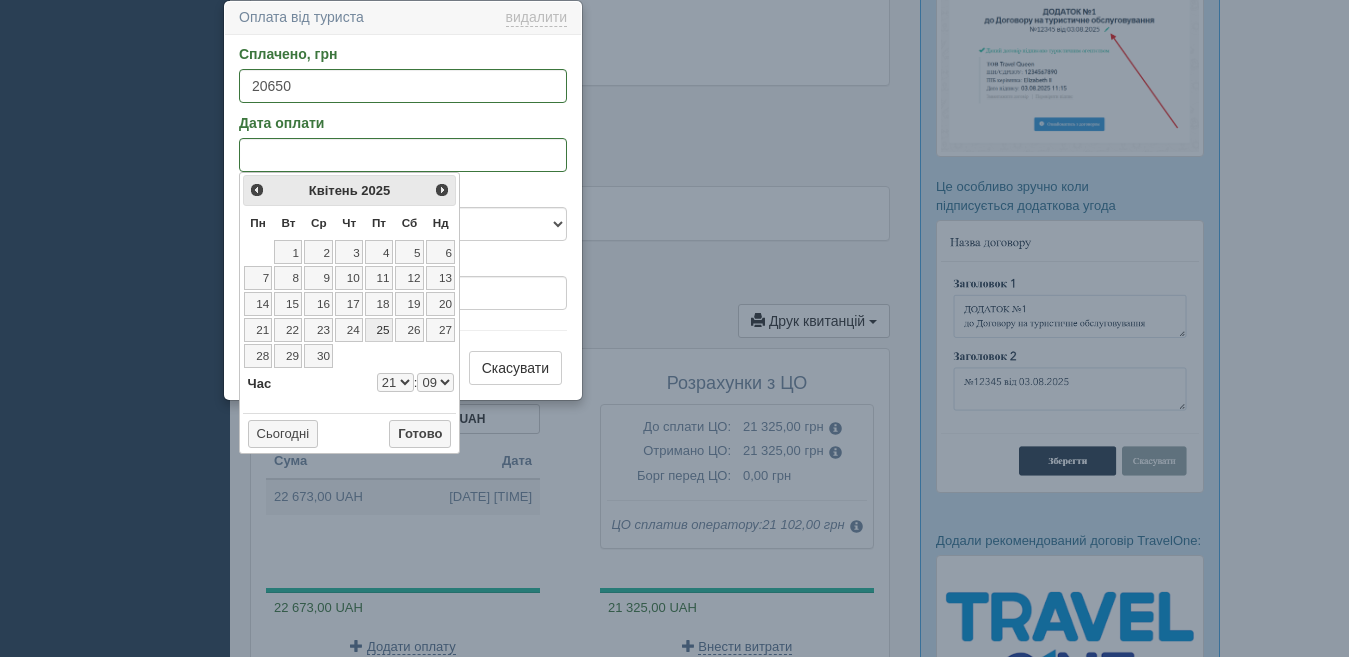 click on "25" at bounding box center [379, 330] 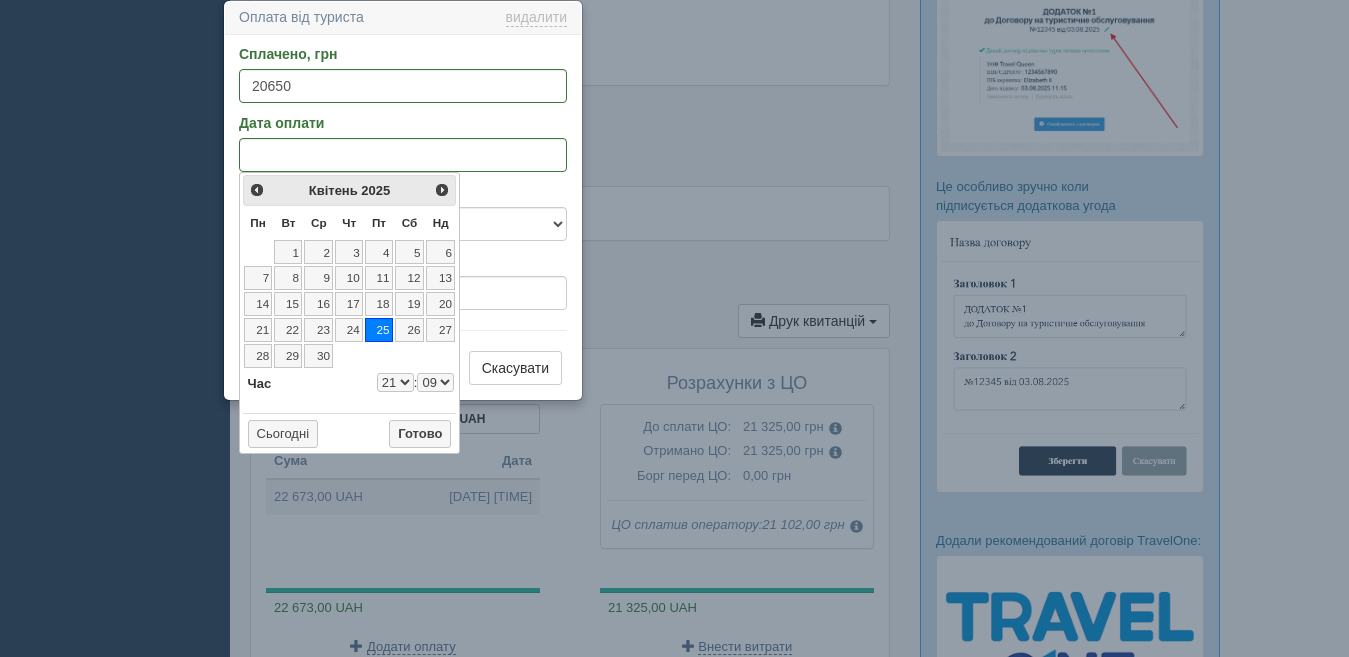 click on "0 1 2 3 4 5 6 7 8 9 10 11 12 13 14 15 16 17 18 19 20 21 22 23" at bounding box center [395, 382] 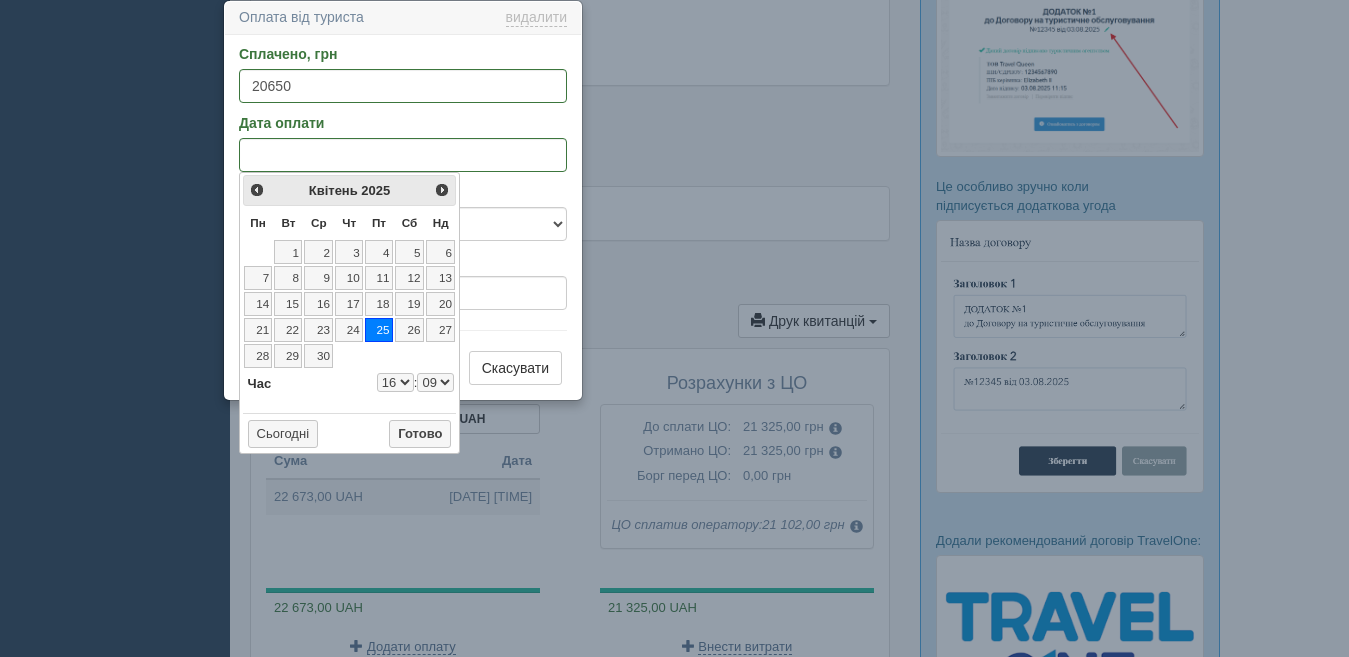 select on "16" 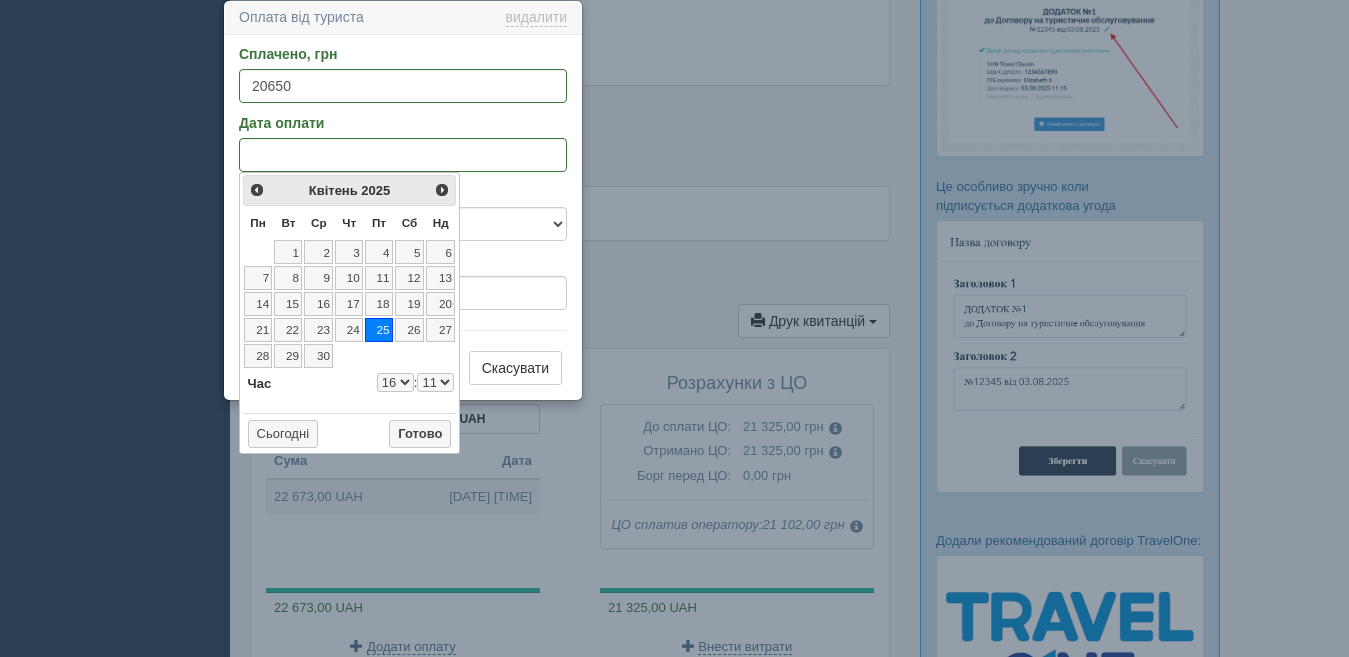 select on "16" 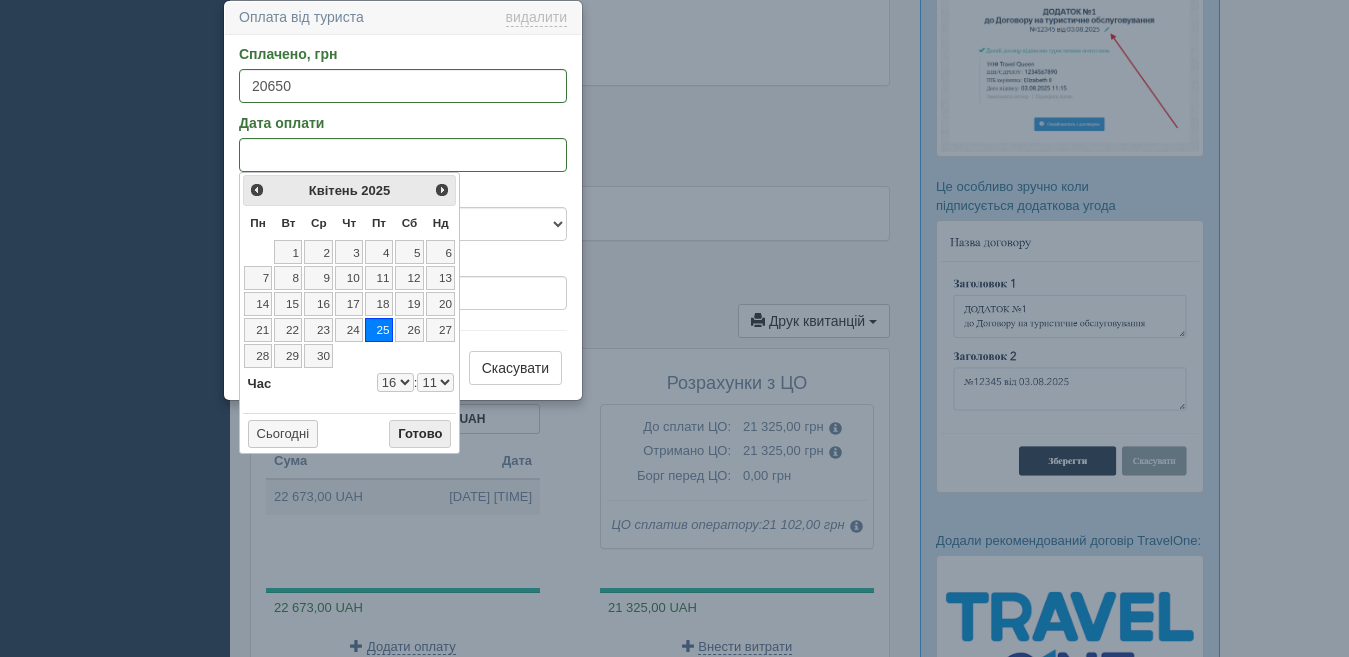 click on "Готово" at bounding box center (420, 434) 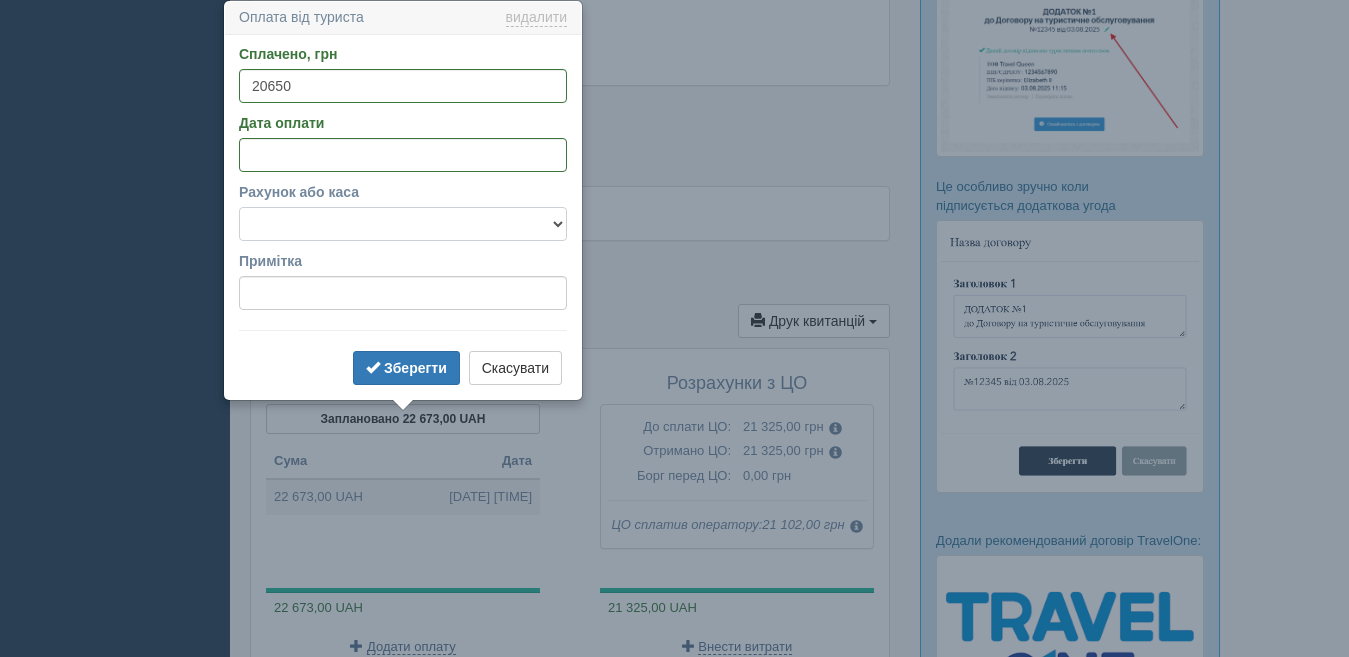 click on "Готівка
Картка
Рахунок у банку" at bounding box center (403, 224) 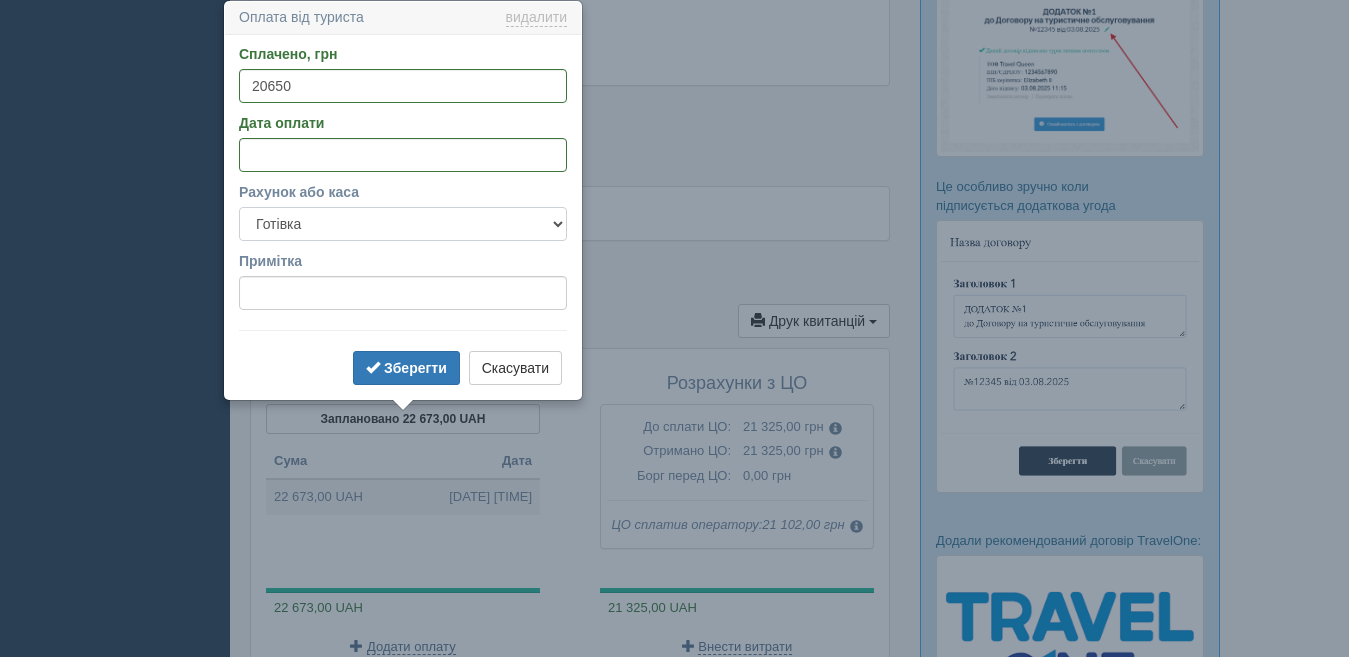 click on "Готівка
Картка
Рахунок у банку" at bounding box center [403, 224] 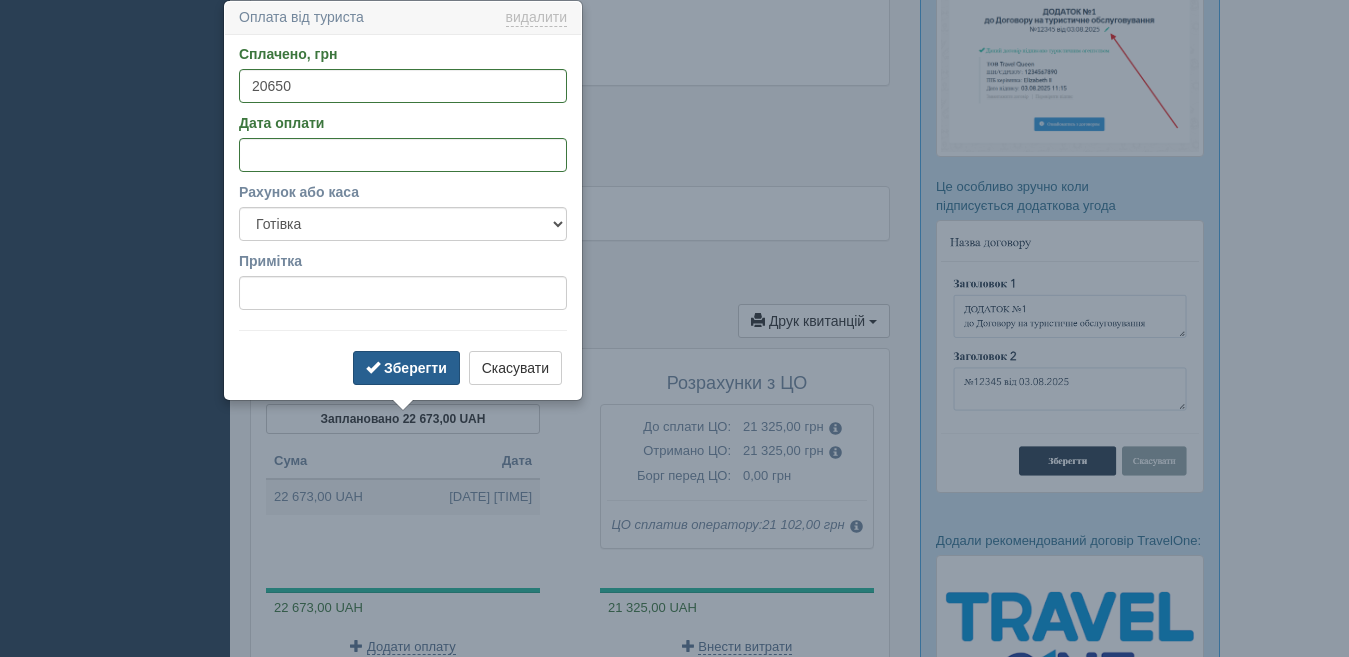 click on "Зберегти" at bounding box center [415, 368] 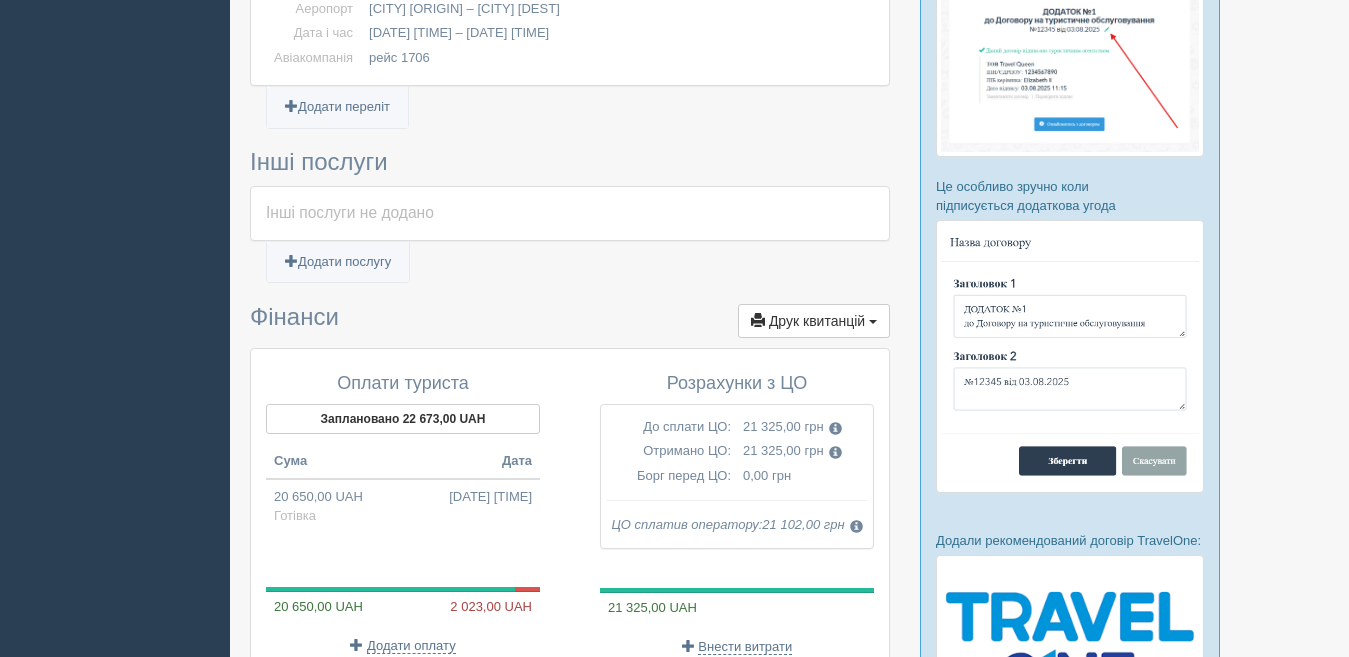 click on "Додати оплату" at bounding box center [403, 645] 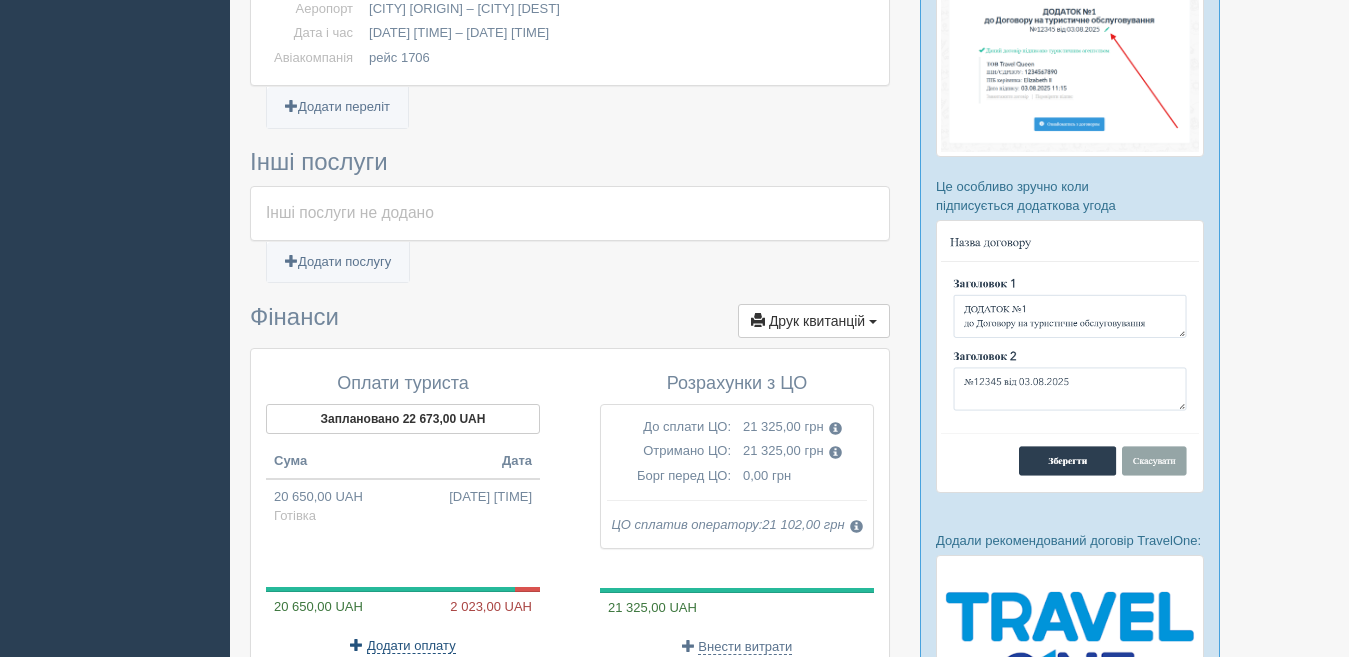 click on "Додати оплату" at bounding box center [411, 646] 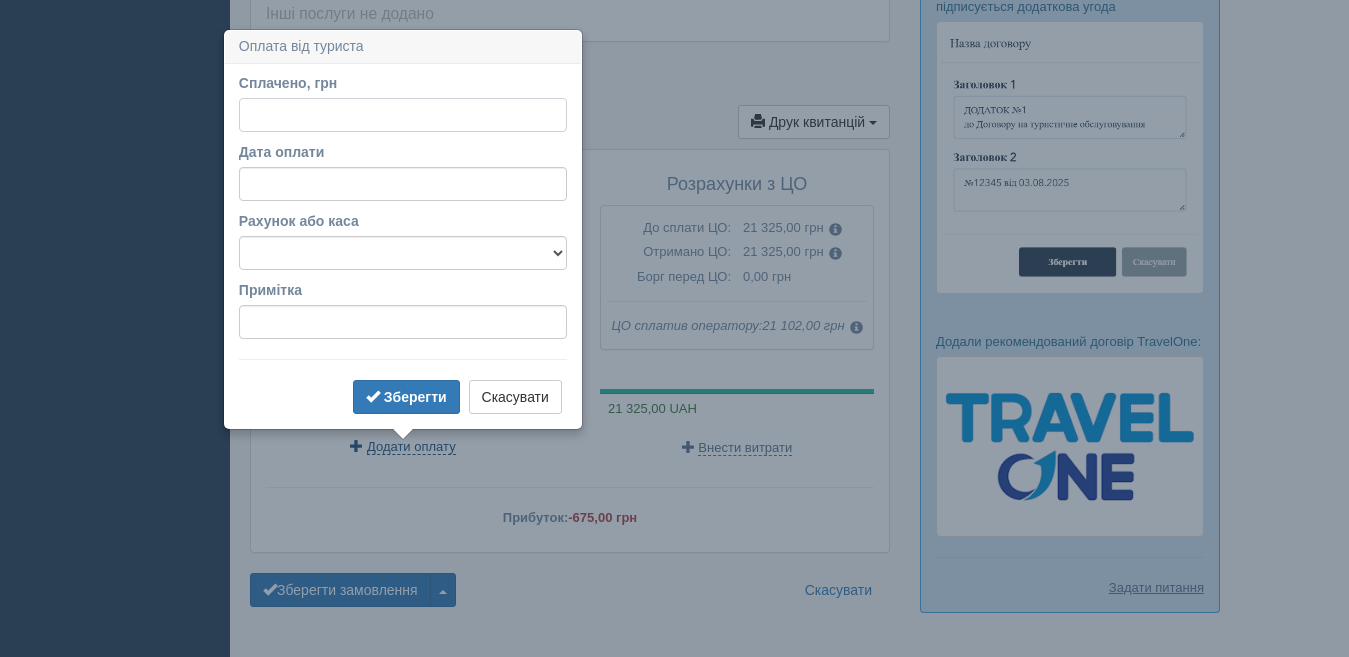 scroll, scrollTop: 1369, scrollLeft: 0, axis: vertical 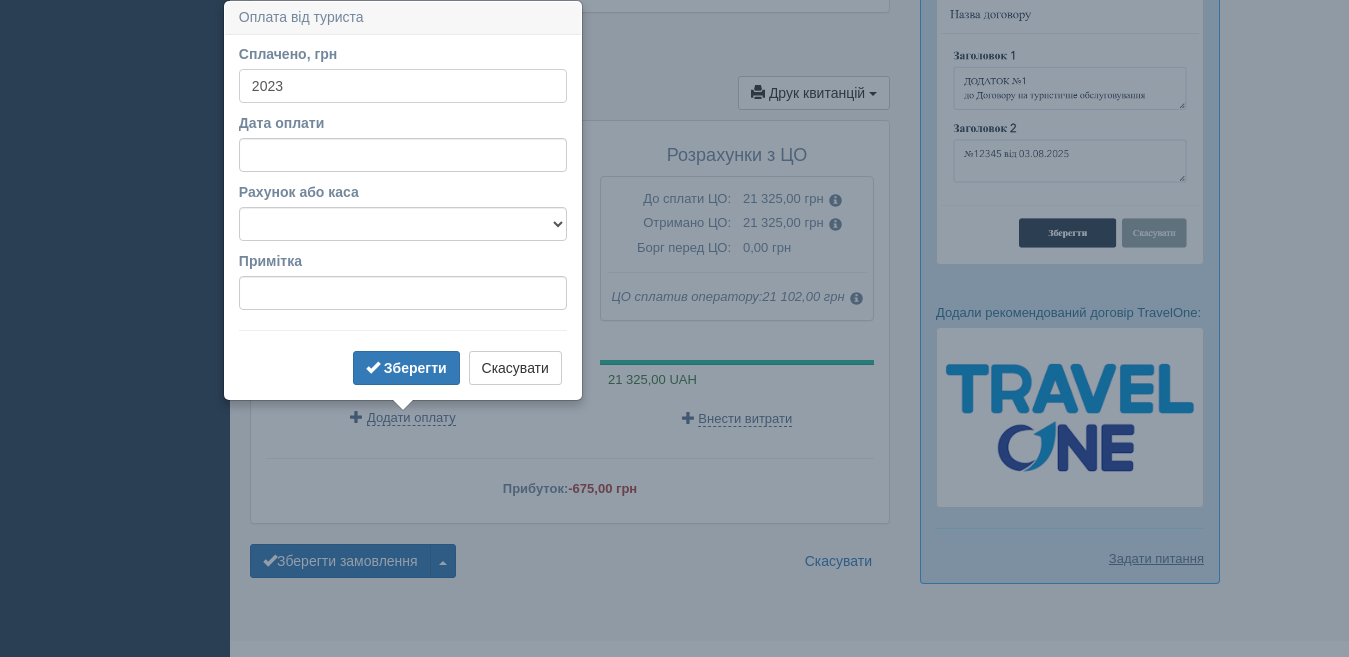 type on "2023" 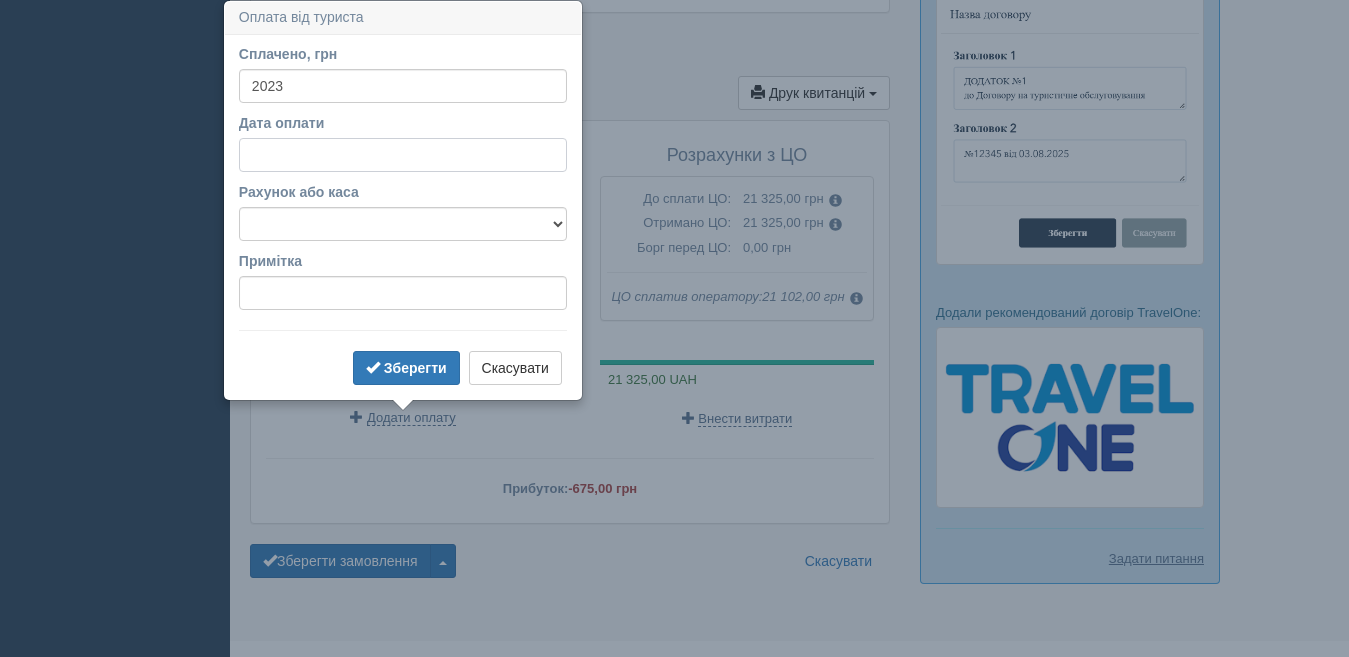 click on "Дата оплати" at bounding box center (403, 155) 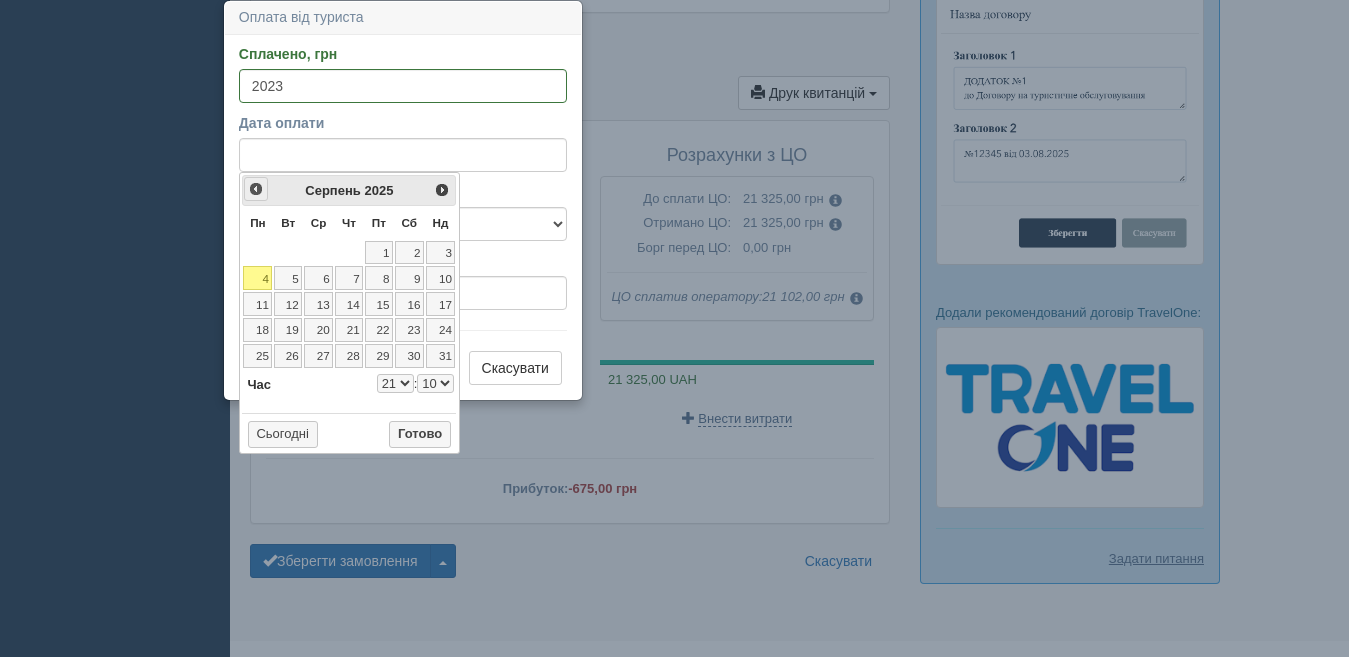click on "<Попер" at bounding box center [256, 189] 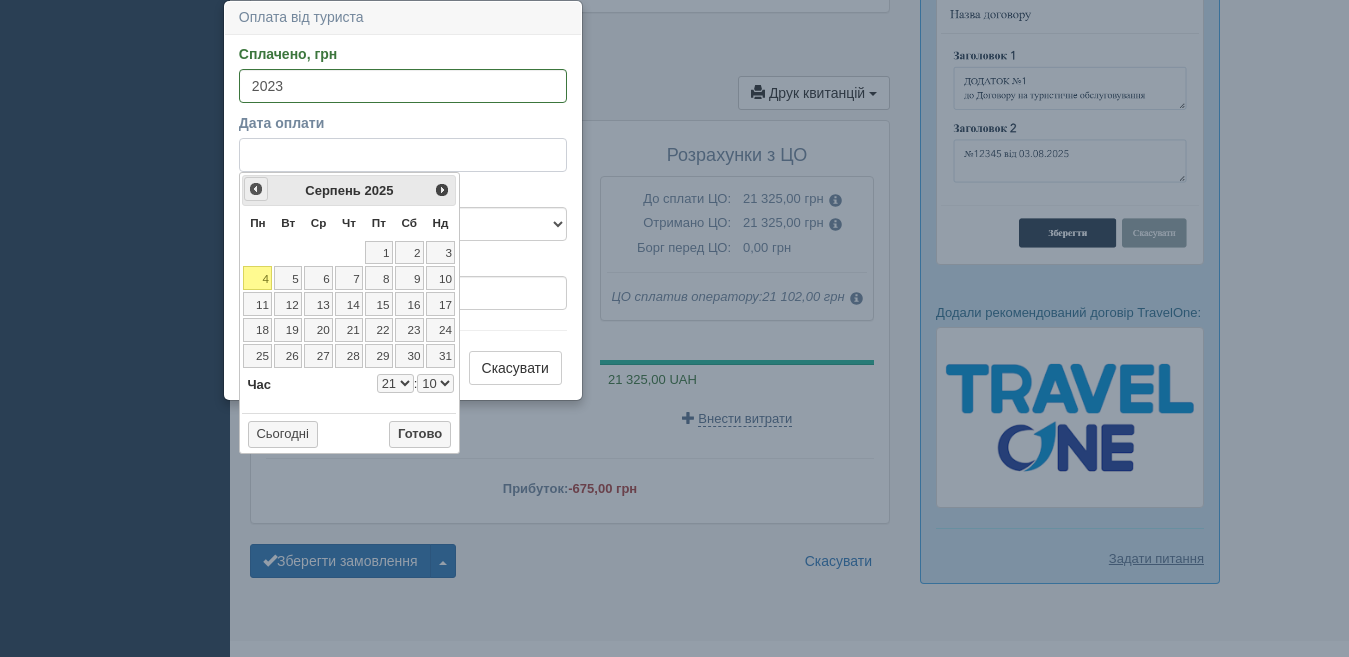 select on "21" 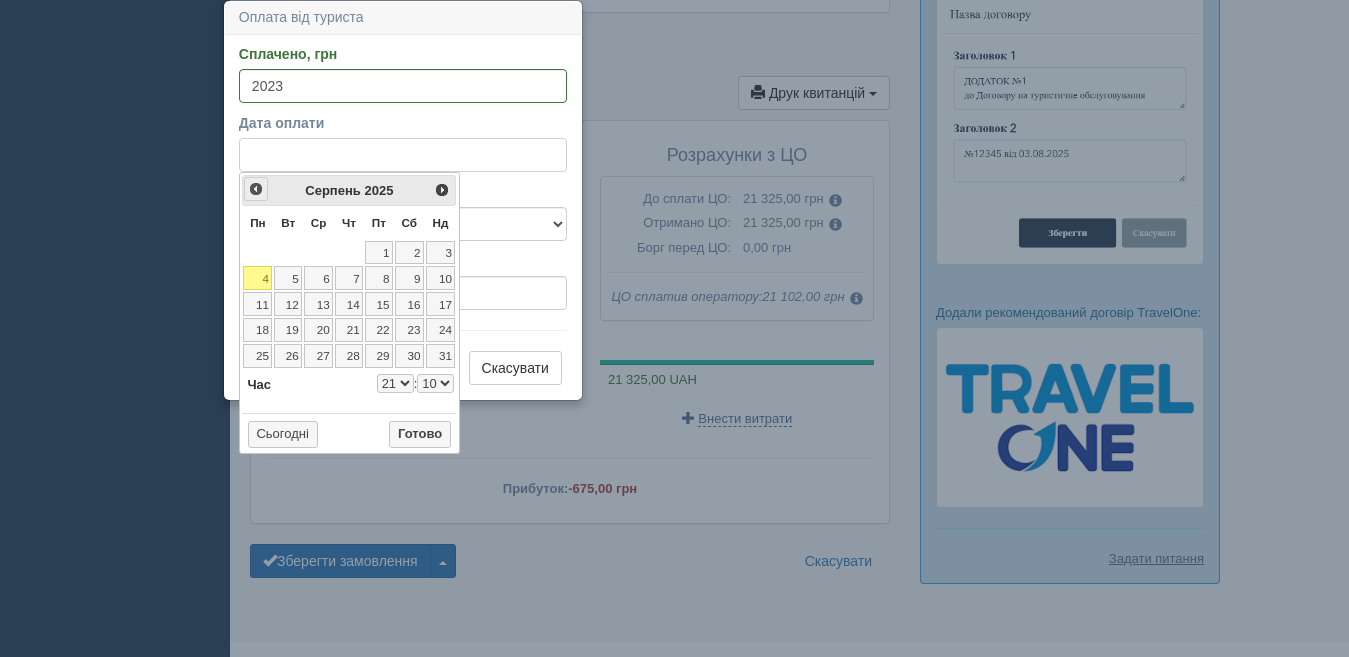 select on "10" 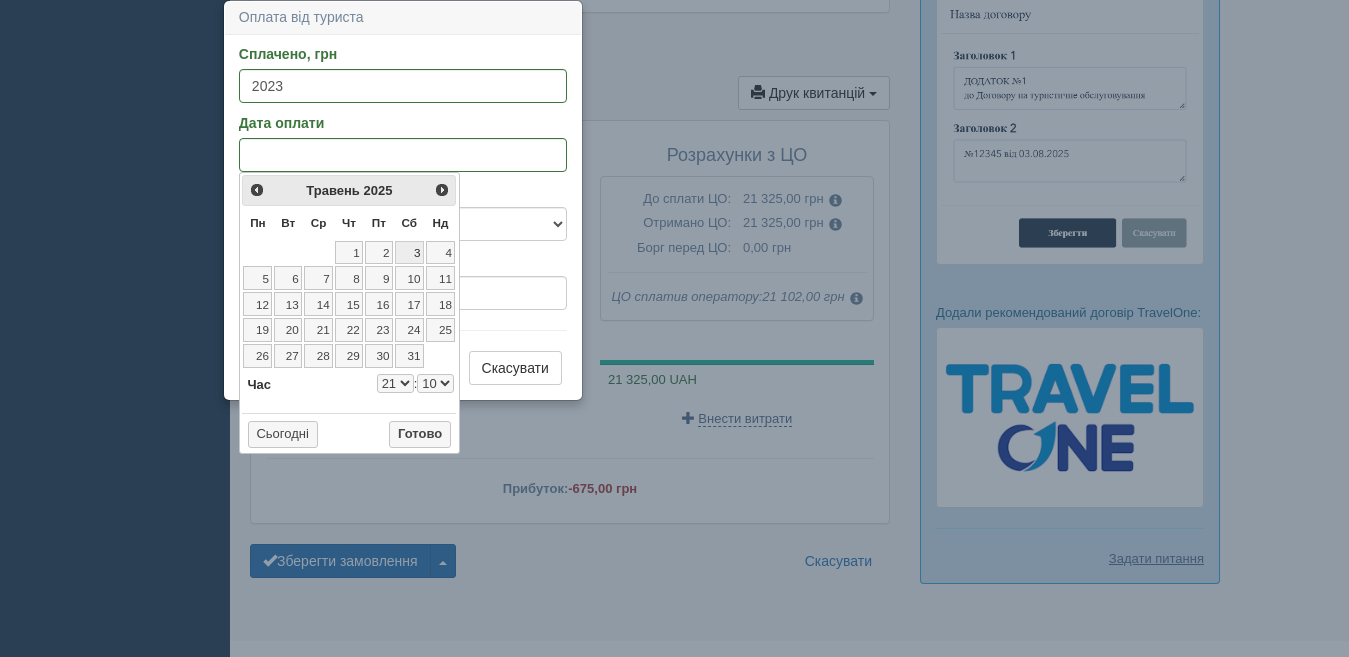 click on "3" at bounding box center [409, 253] 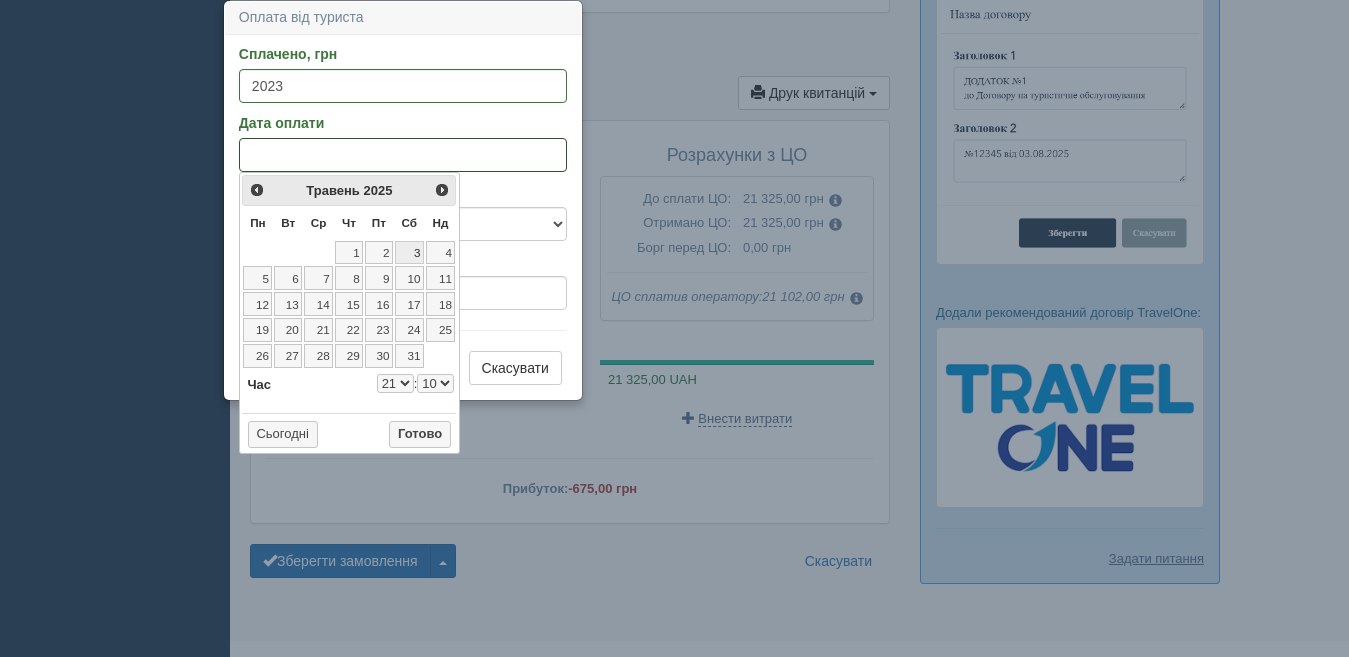 select on "21" 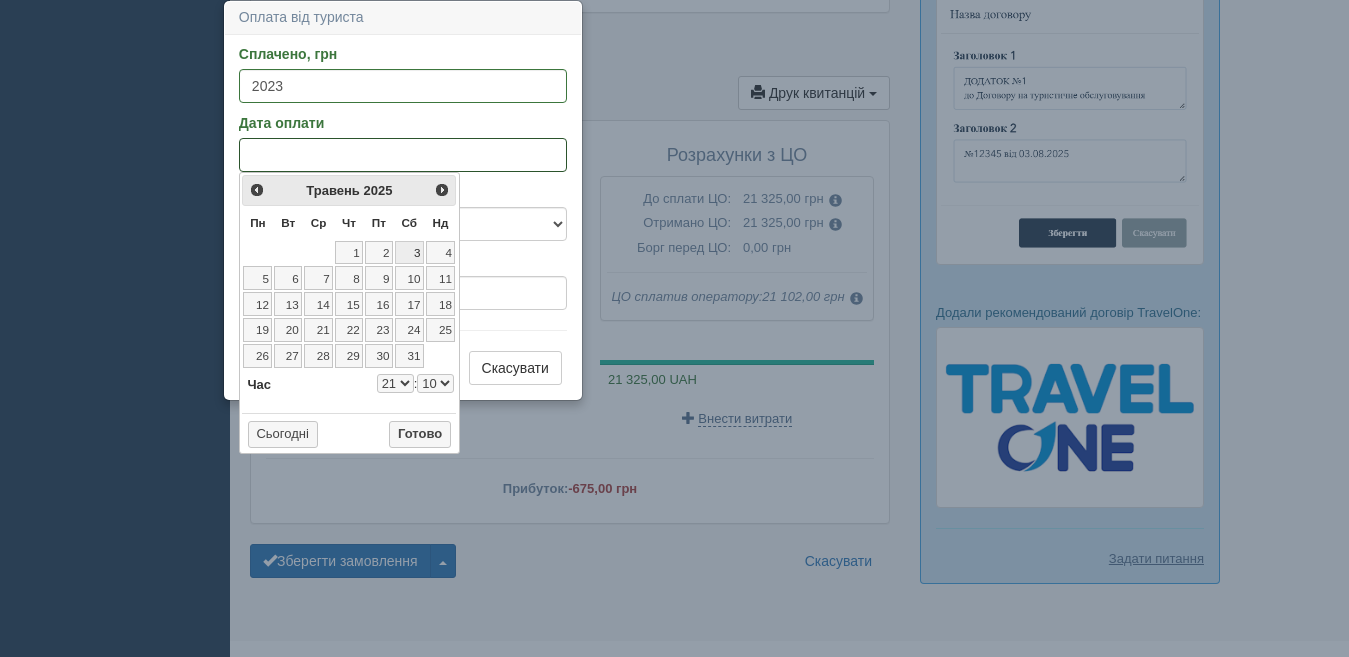 select on "10" 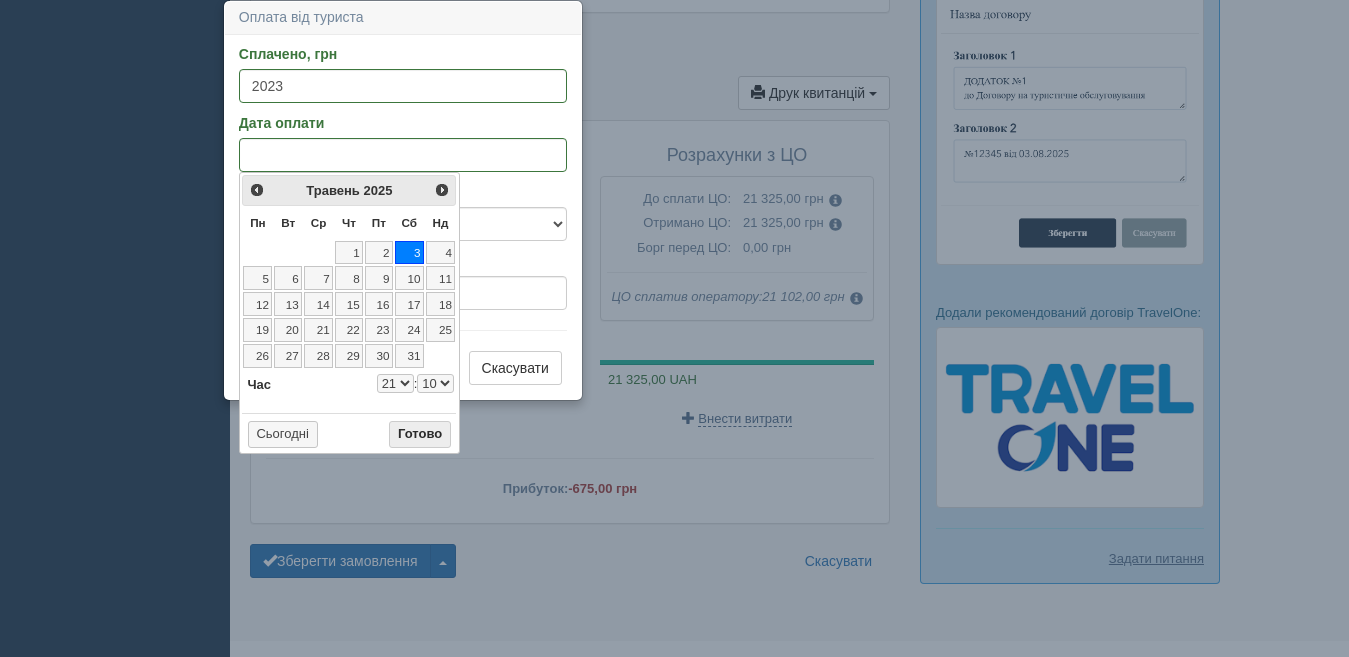 click on "Готово" at bounding box center [420, 435] 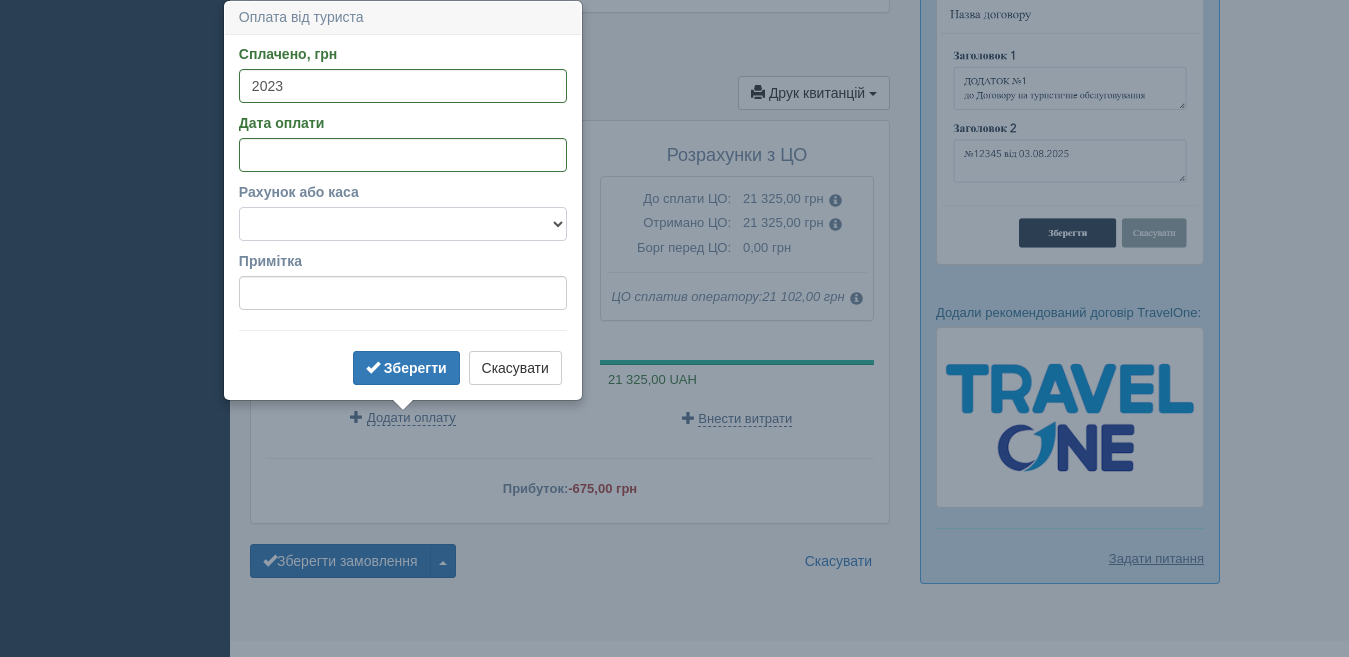 click on "Готівка
Картка
Рахунок у банку" at bounding box center [403, 224] 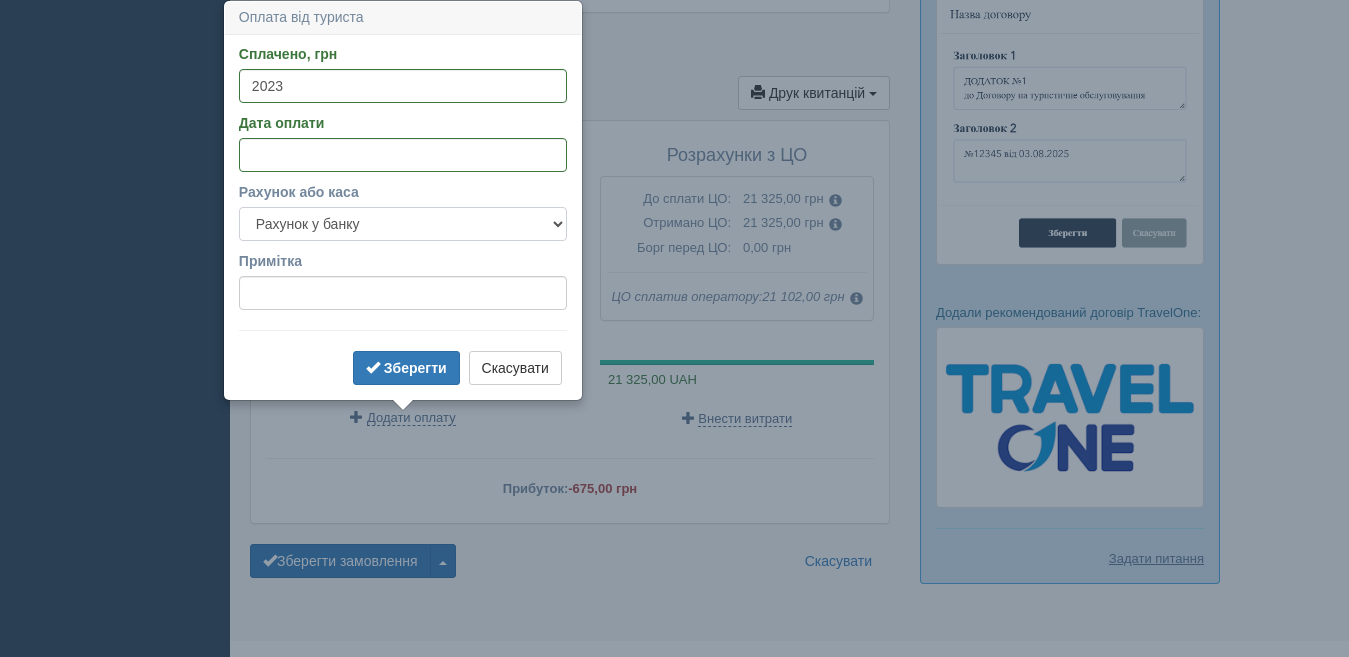 click on "Готівка
Картка
Рахунок у банку" at bounding box center [403, 224] 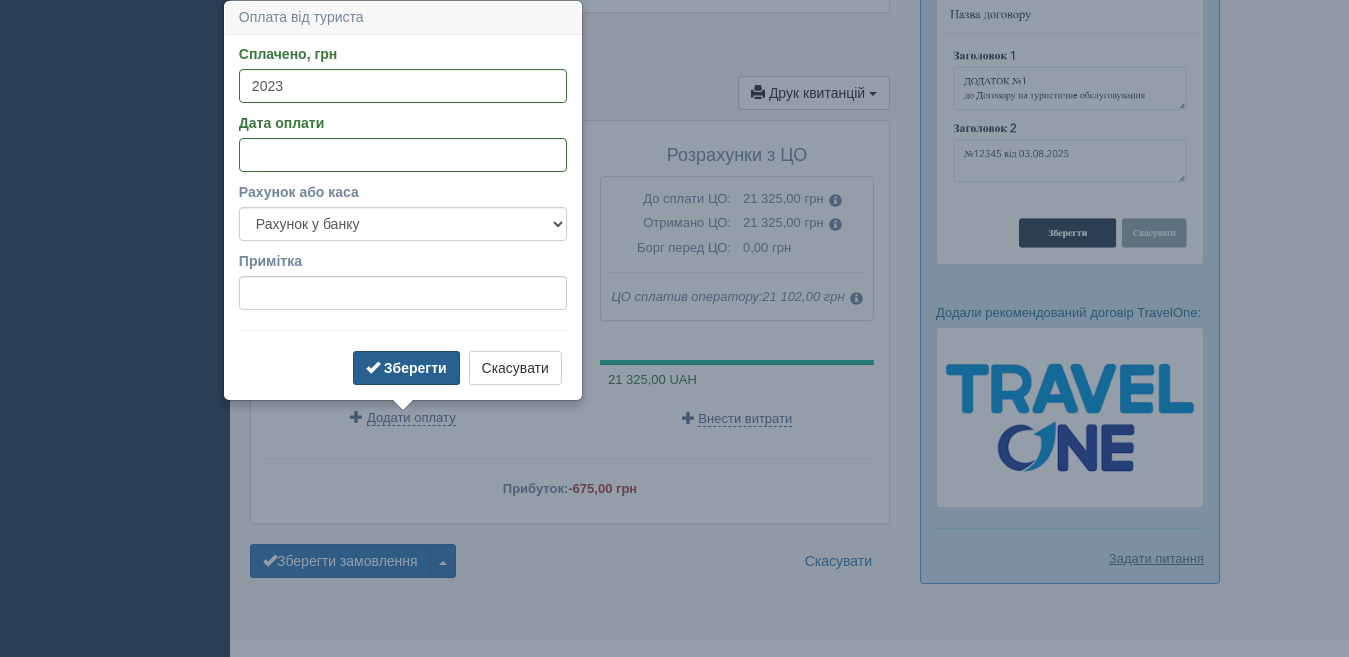 click on "Зберегти" at bounding box center (415, 368) 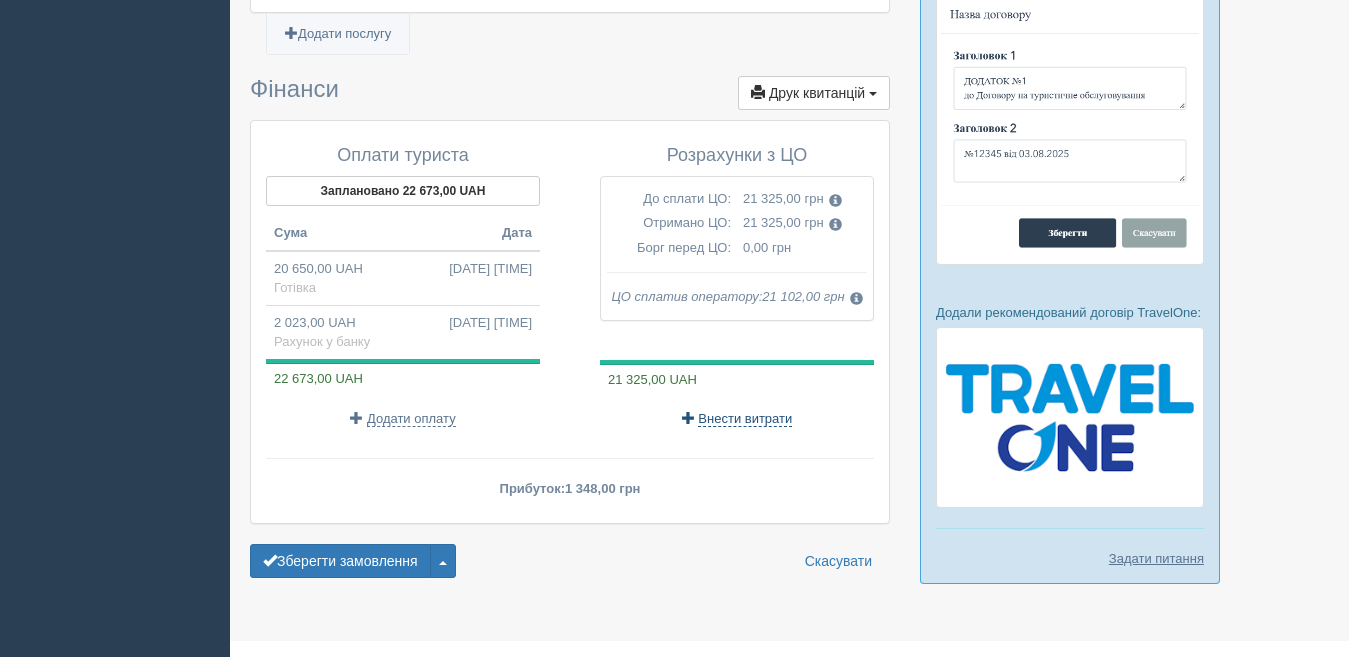 click on "Внести витрати" at bounding box center (745, 419) 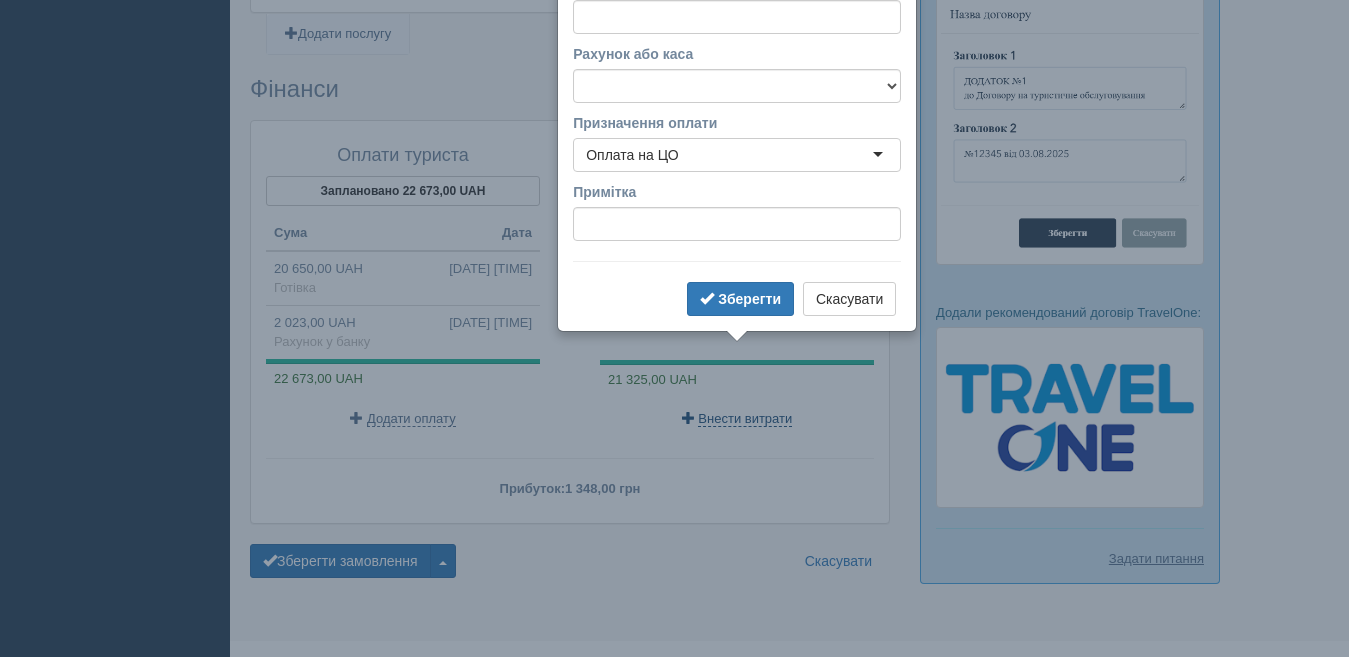 scroll, scrollTop: 1232, scrollLeft: 0, axis: vertical 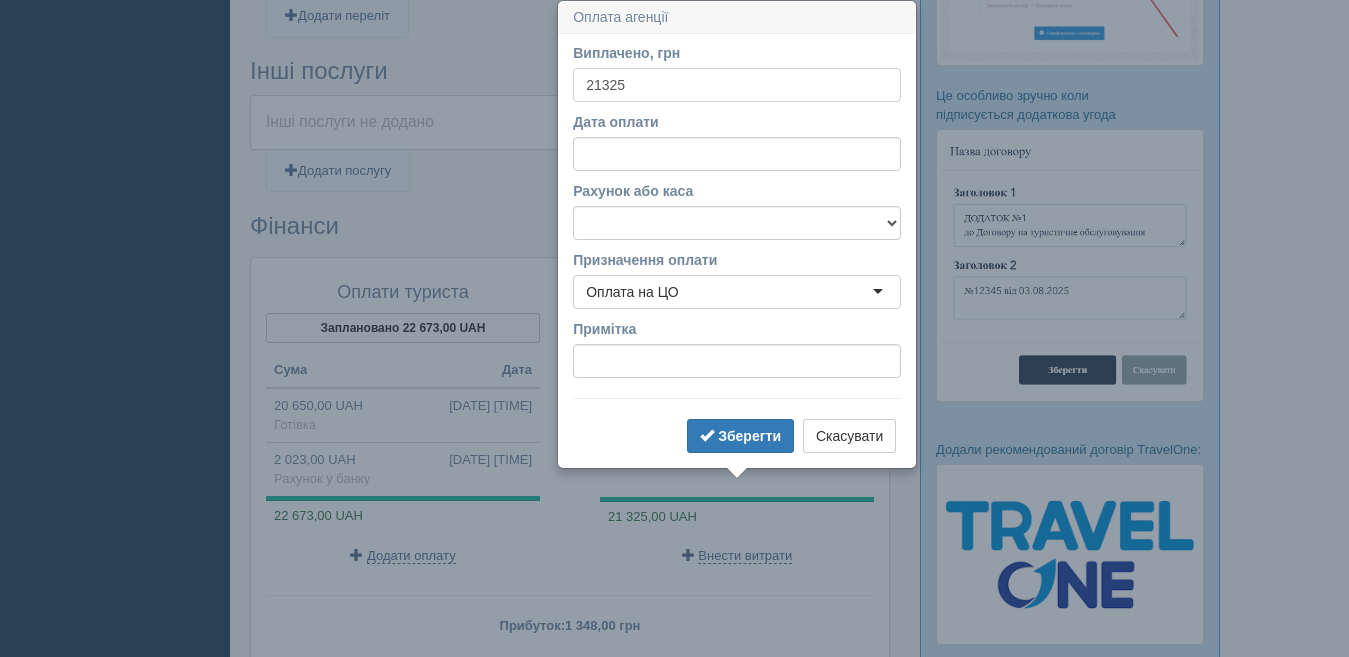 type on "21325" 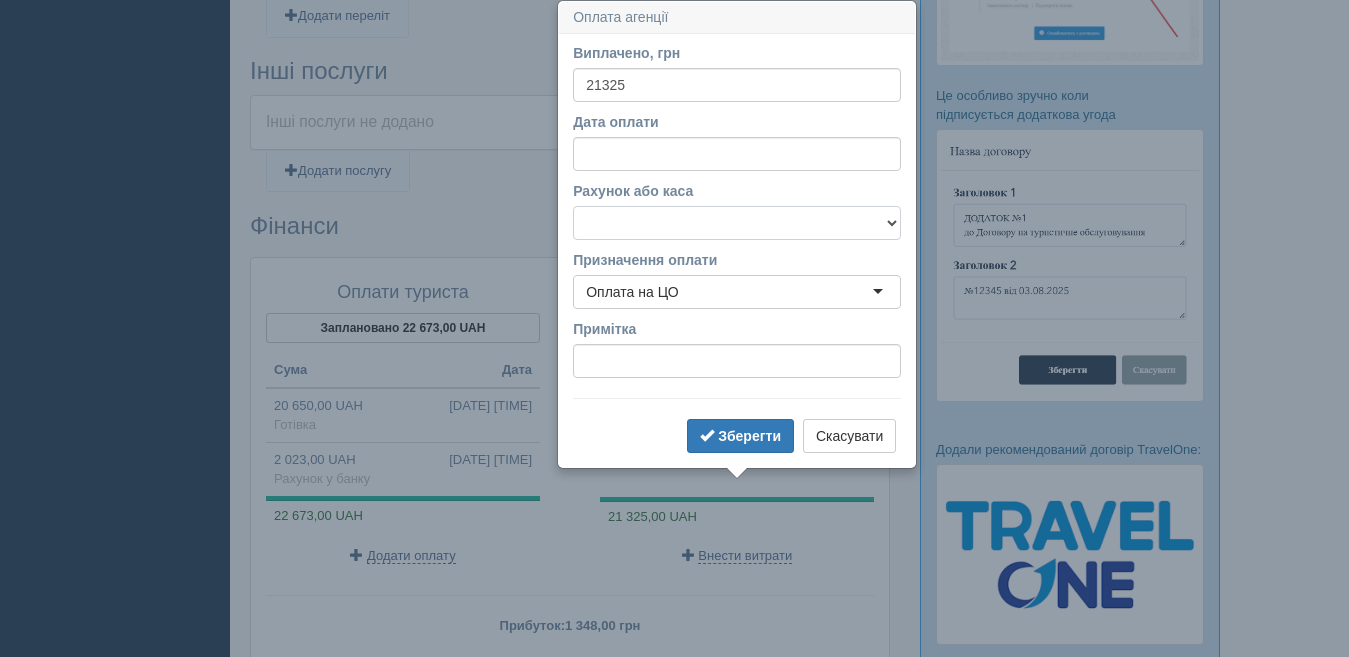 click on "Готівка
Картка
Рахунок у банку" at bounding box center (737, 223) 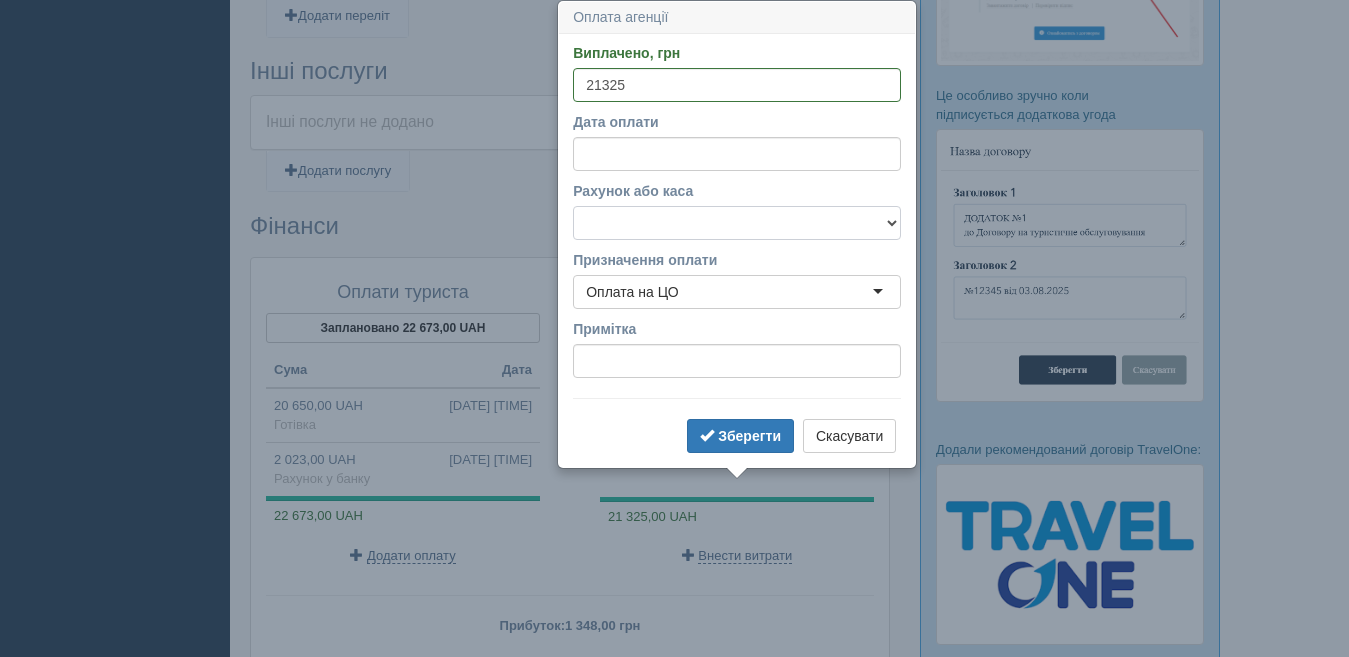 select on "1166" 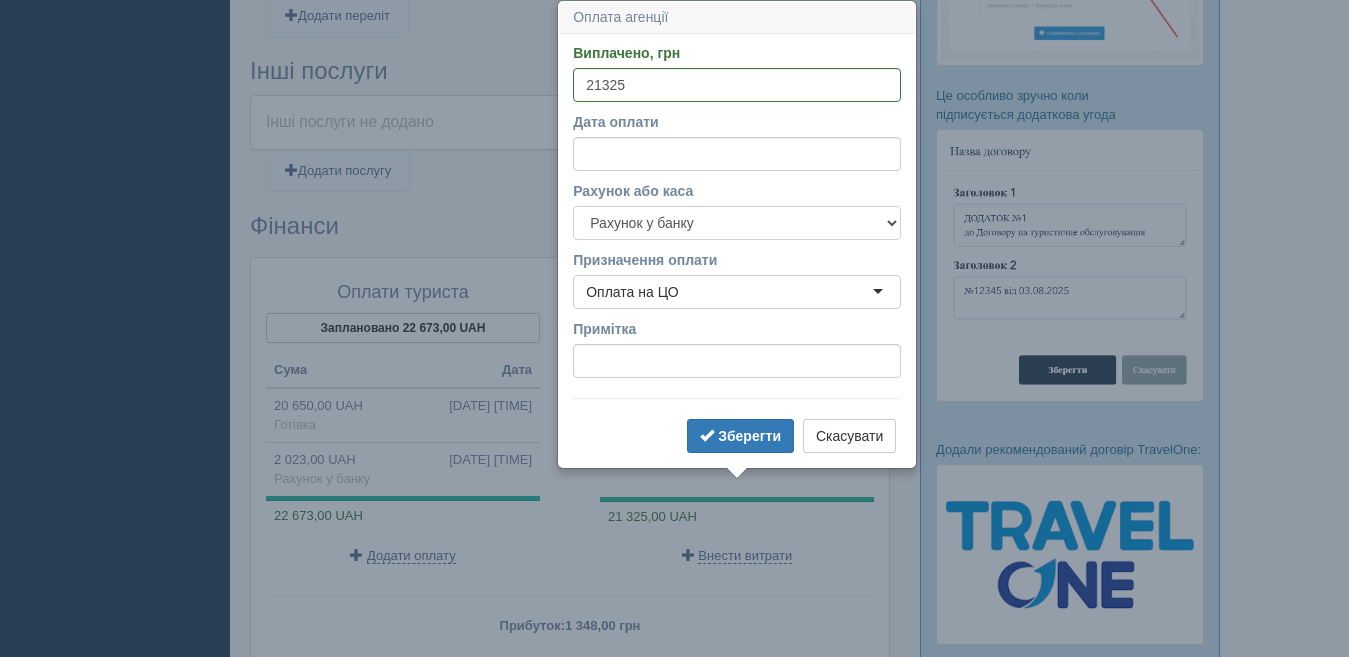 click on "Готівка
Картка
Рахунок у банку" at bounding box center (737, 223) 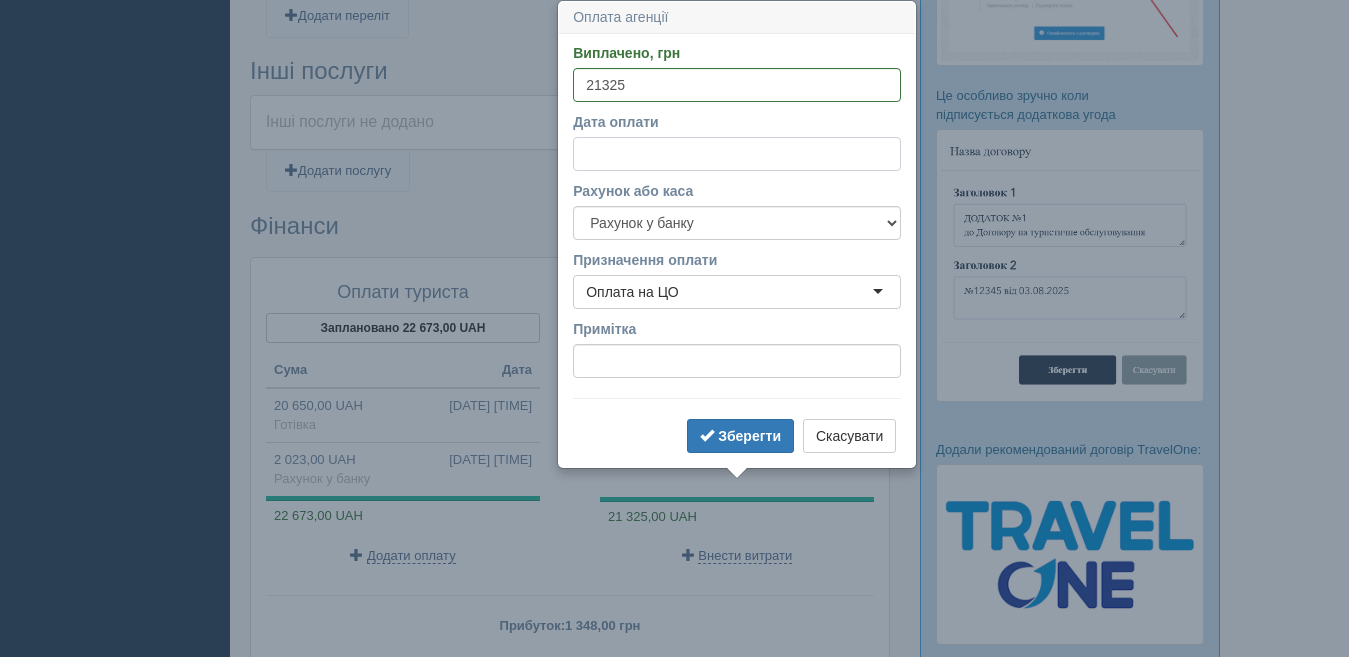 click on "Дата оплати" at bounding box center (737, 154) 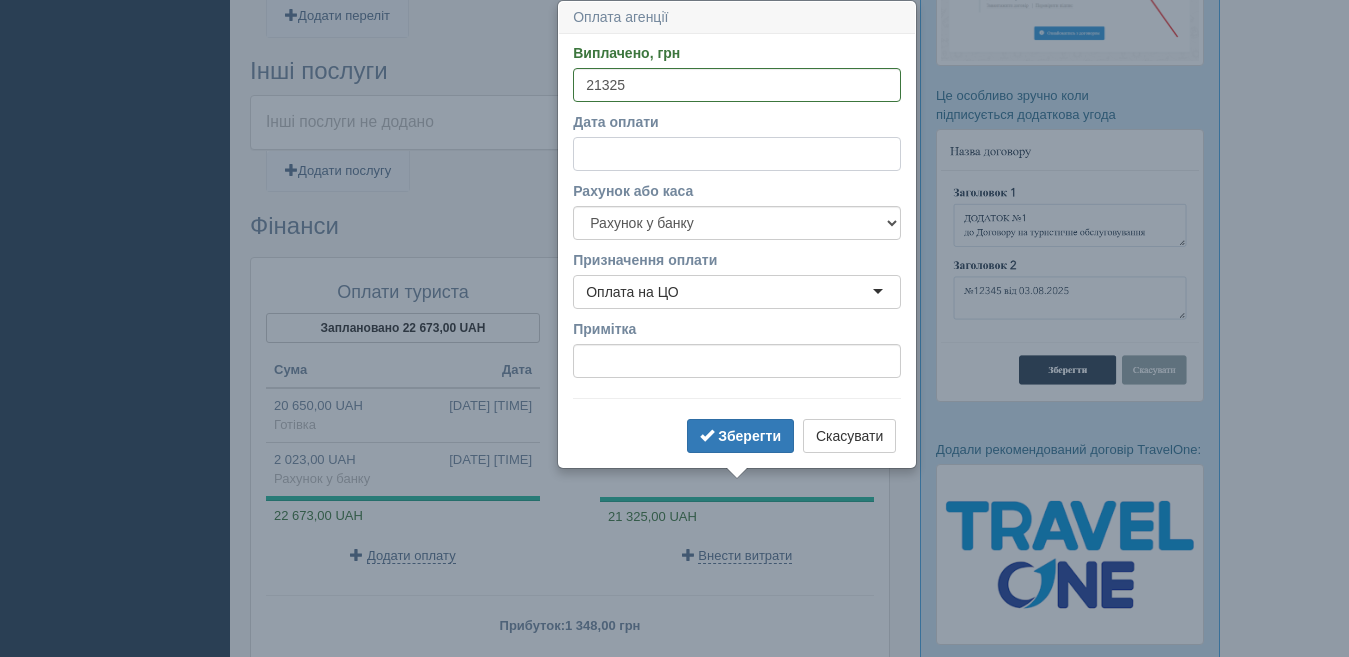 select on "21" 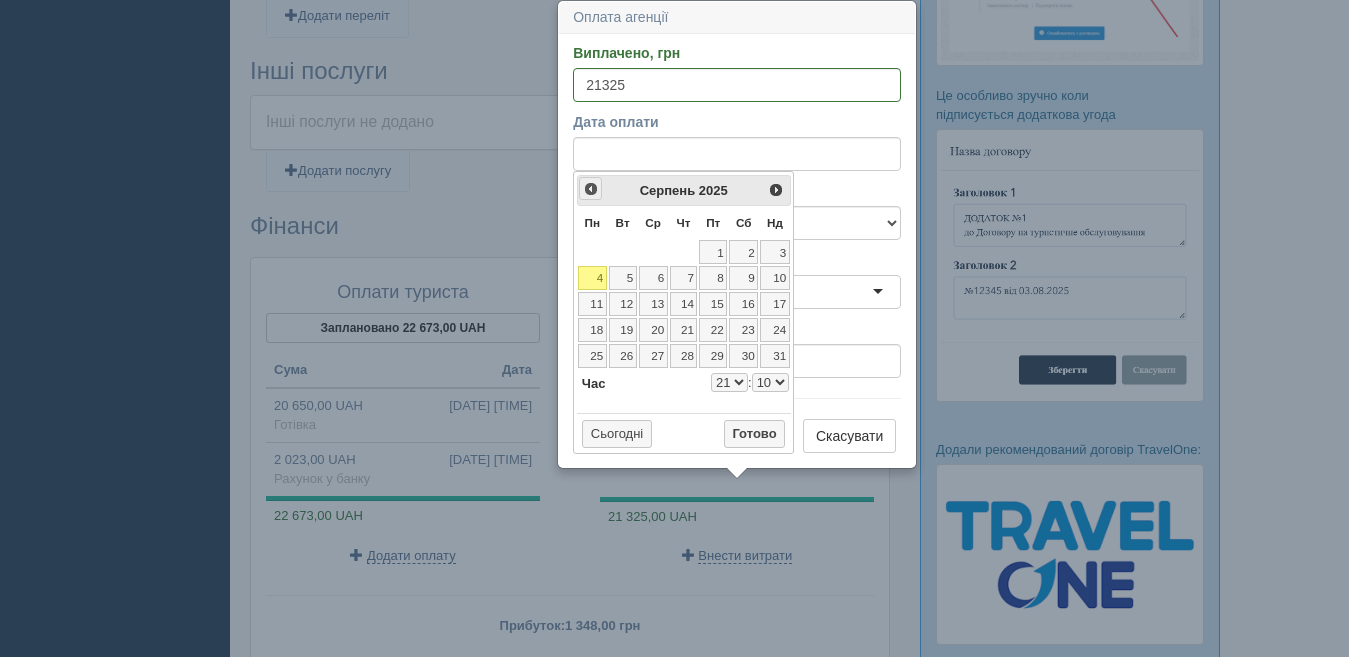 click on "<Попер" at bounding box center (591, 189) 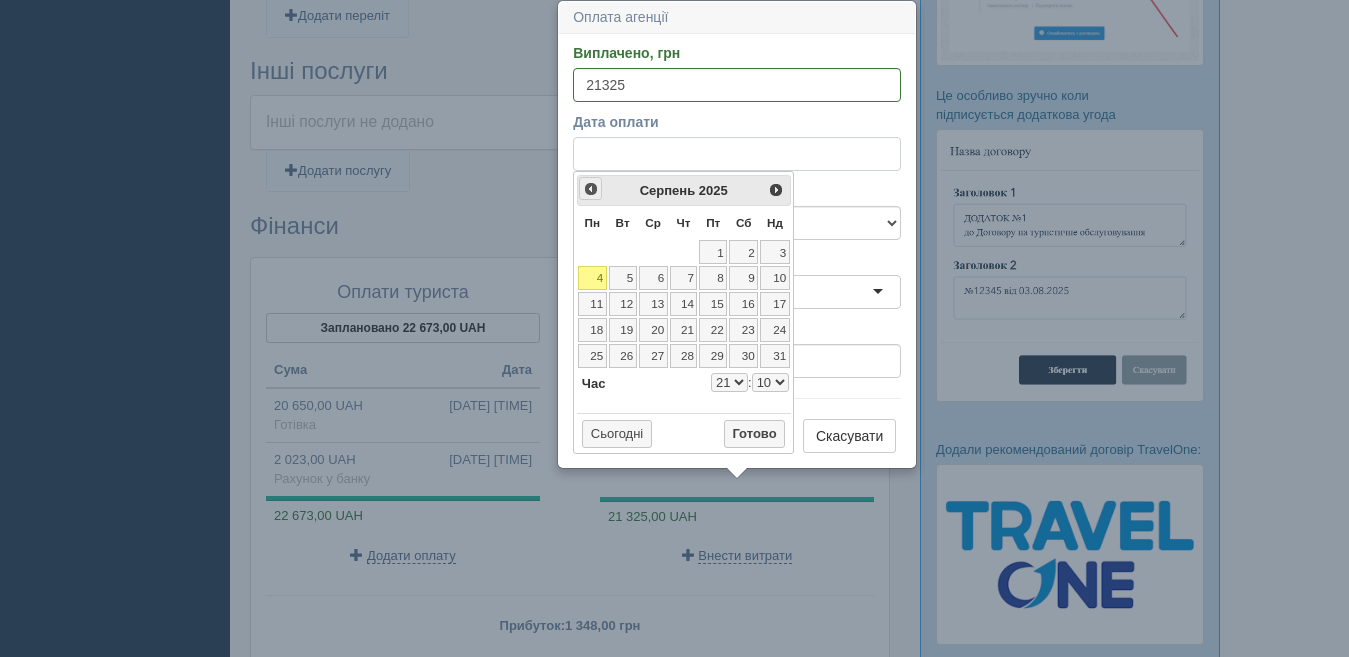 select on "21" 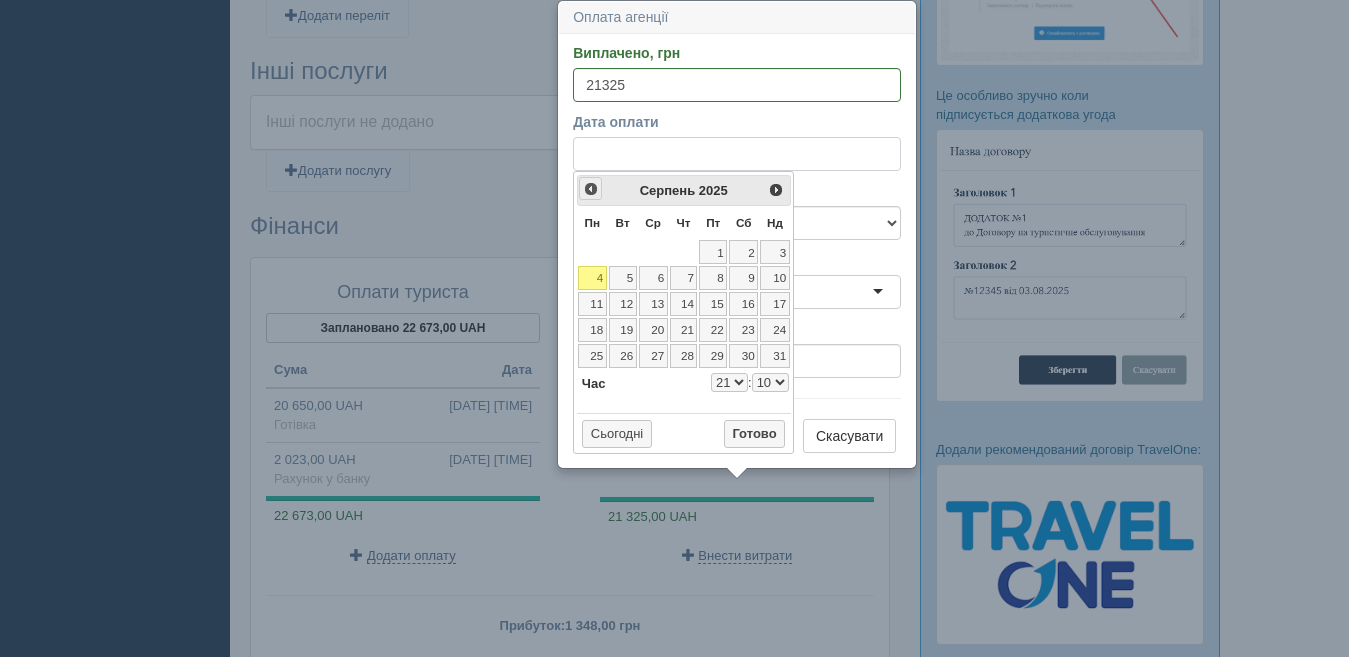 select on "10" 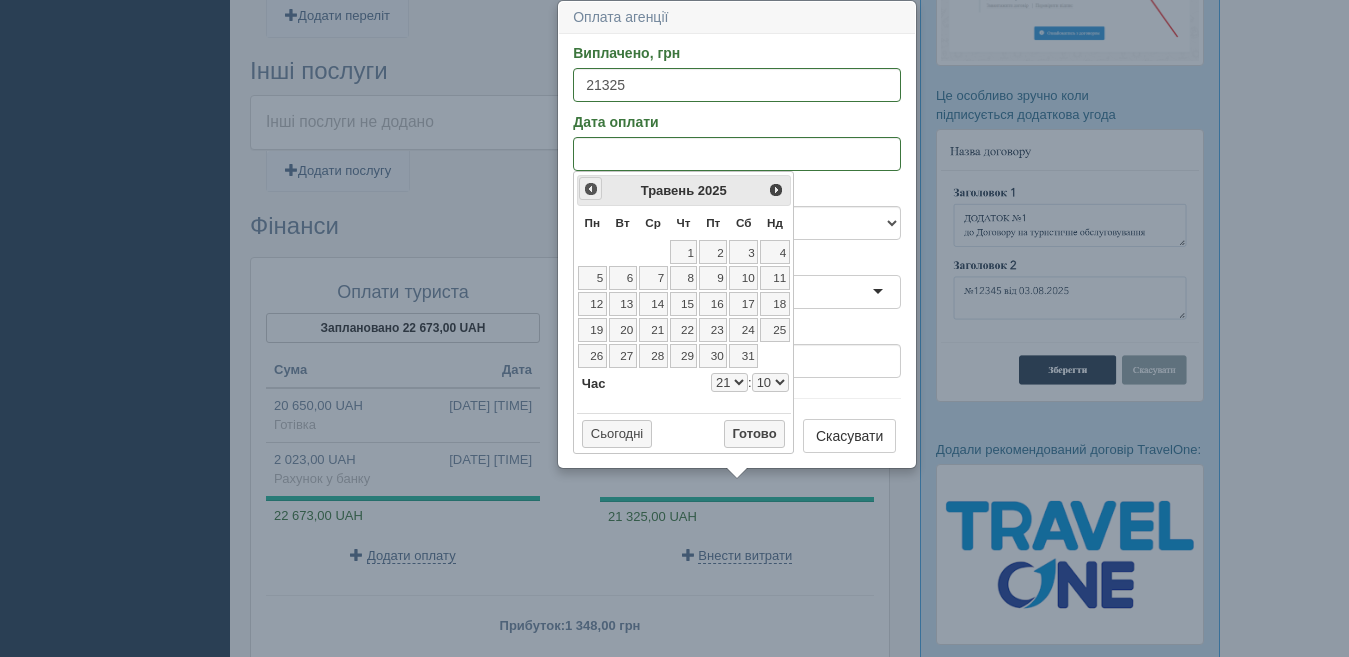 click on "<Попер" at bounding box center [591, 189] 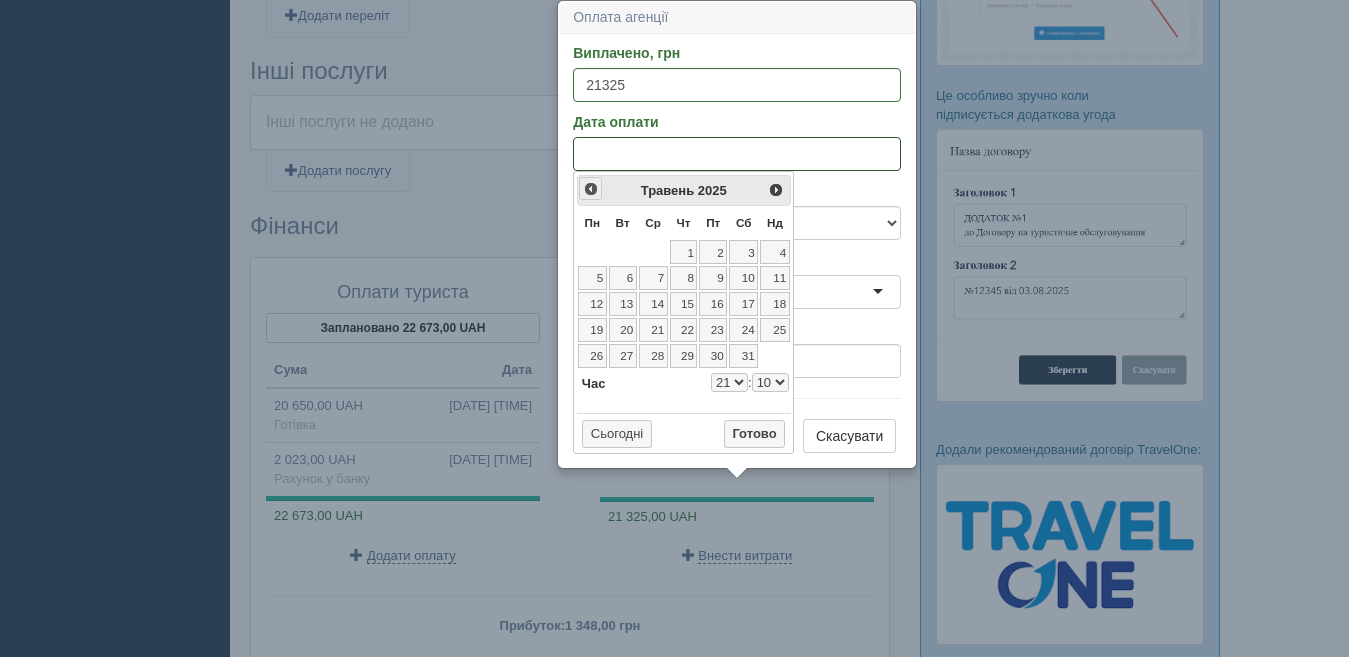 select on "21" 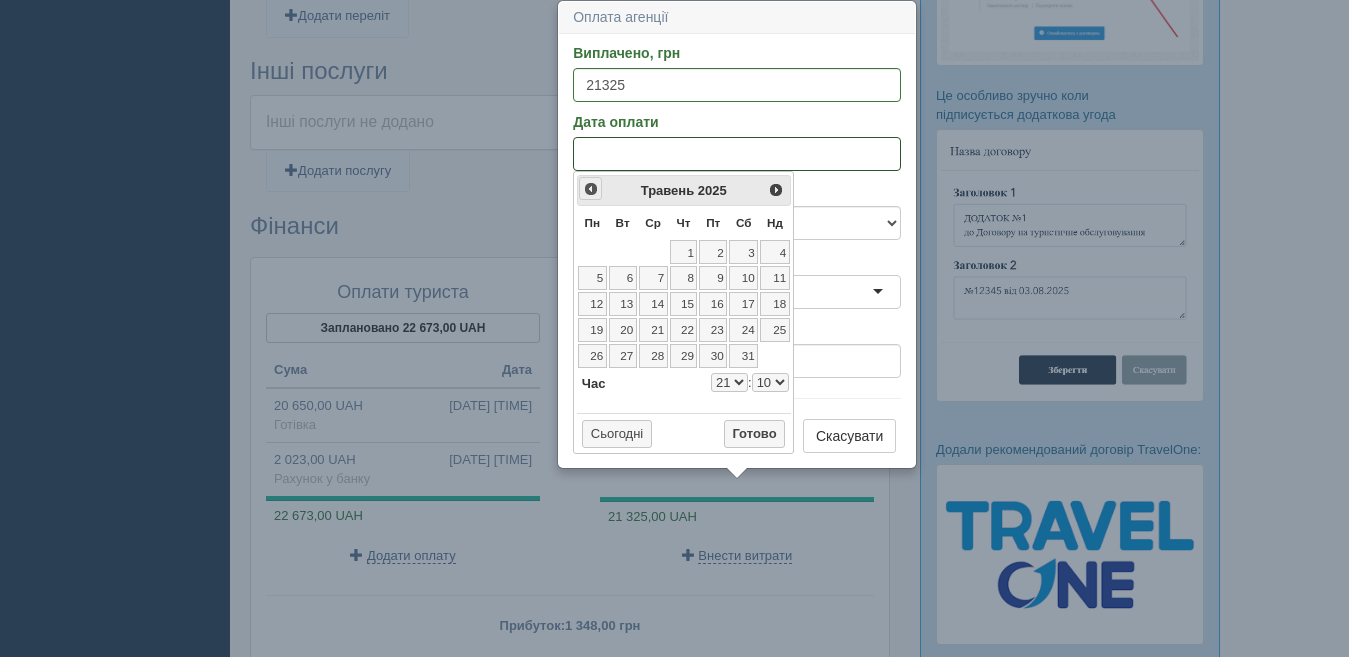 select on "10" 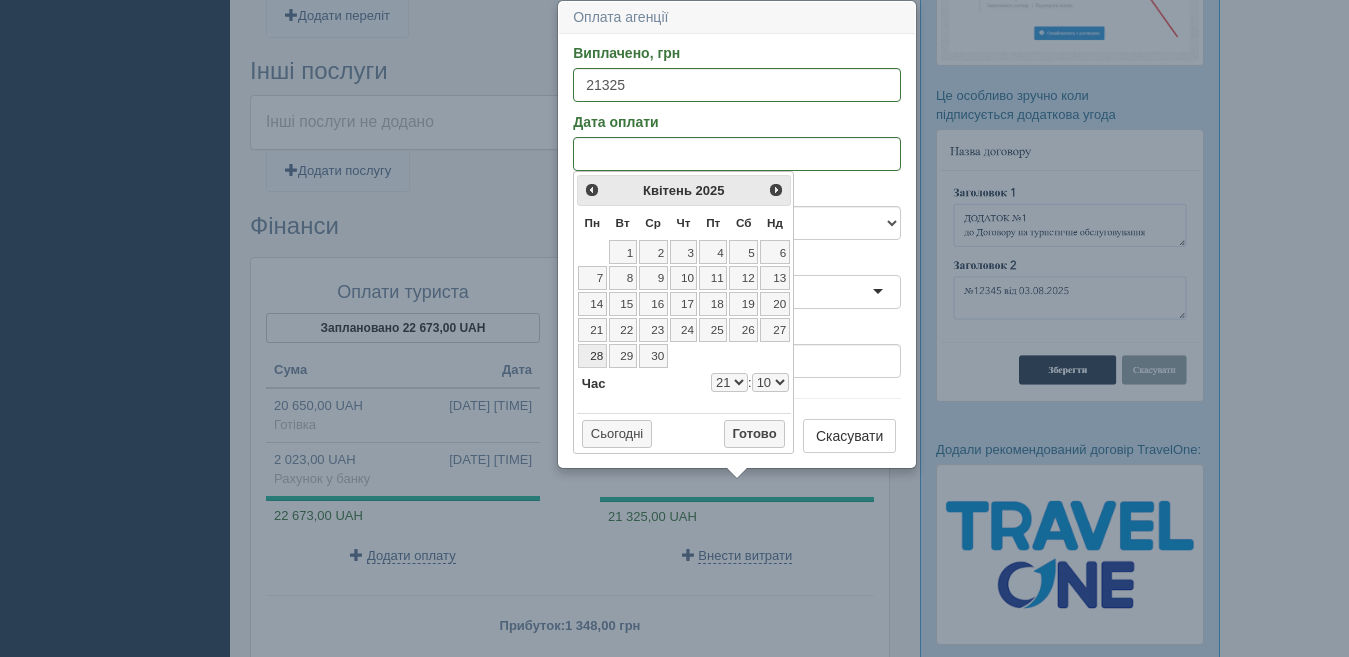 click on "28" at bounding box center [592, 356] 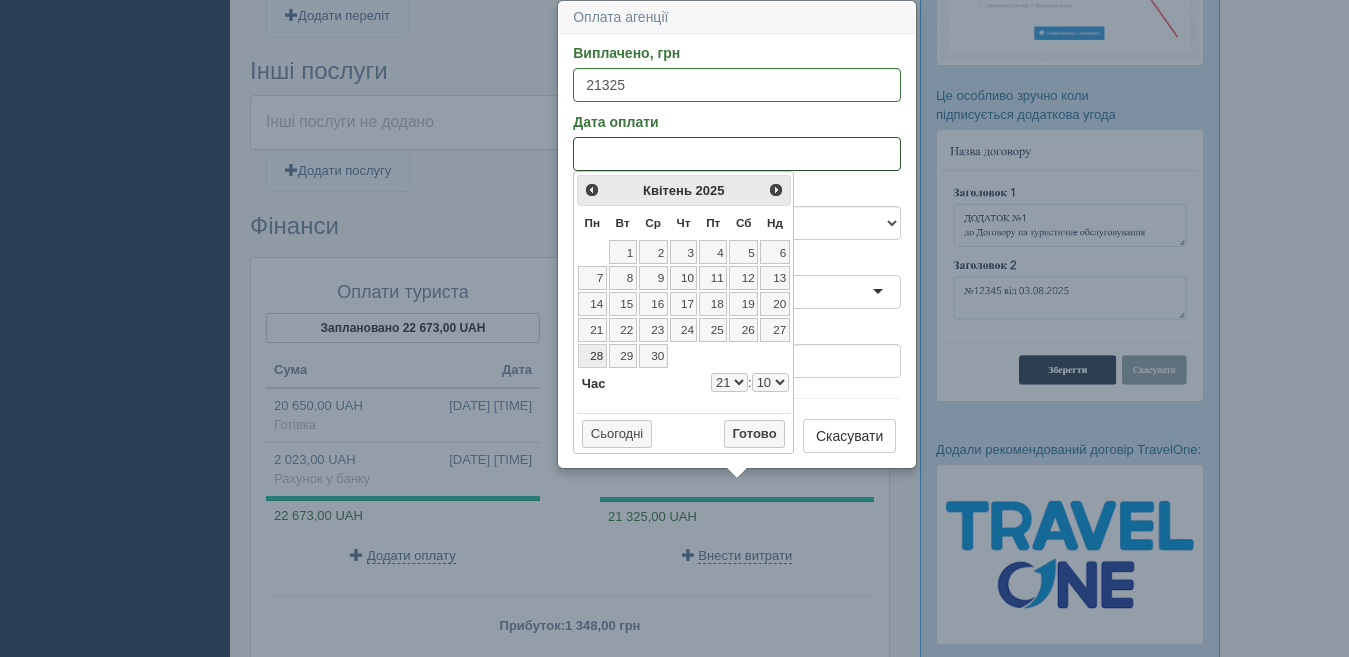 select on "21" 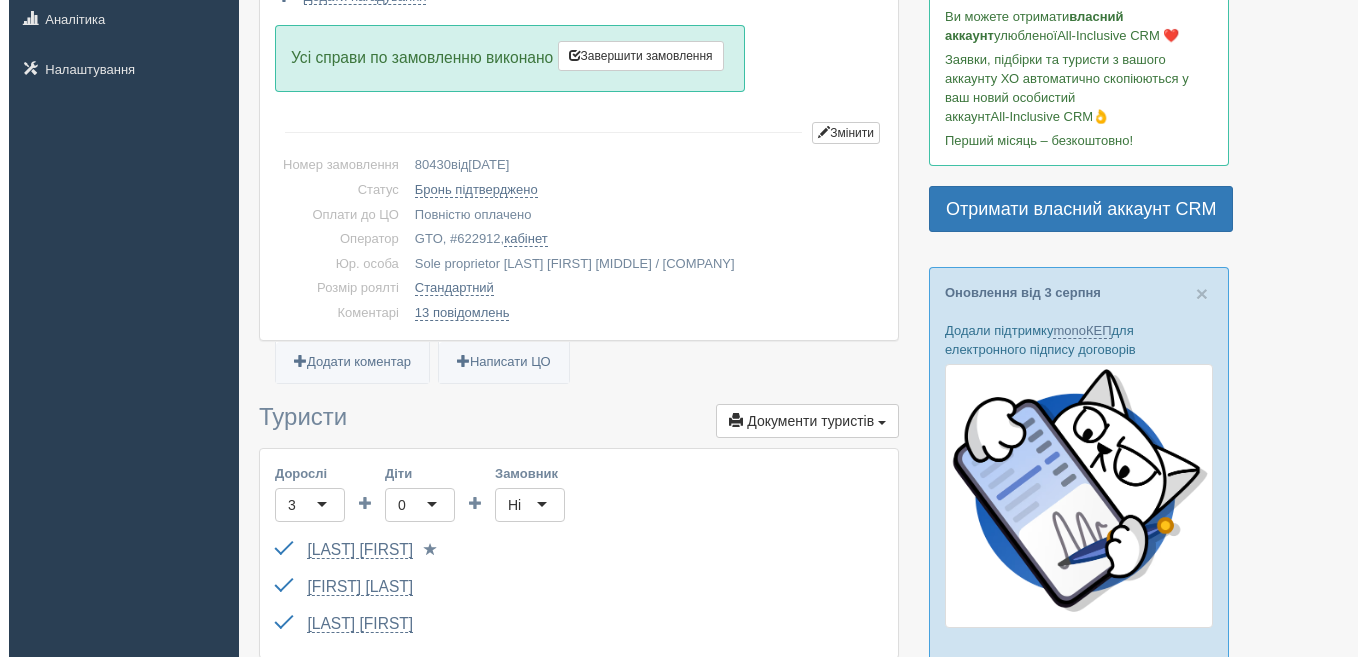 scroll, scrollTop: 341, scrollLeft: 0, axis: vertical 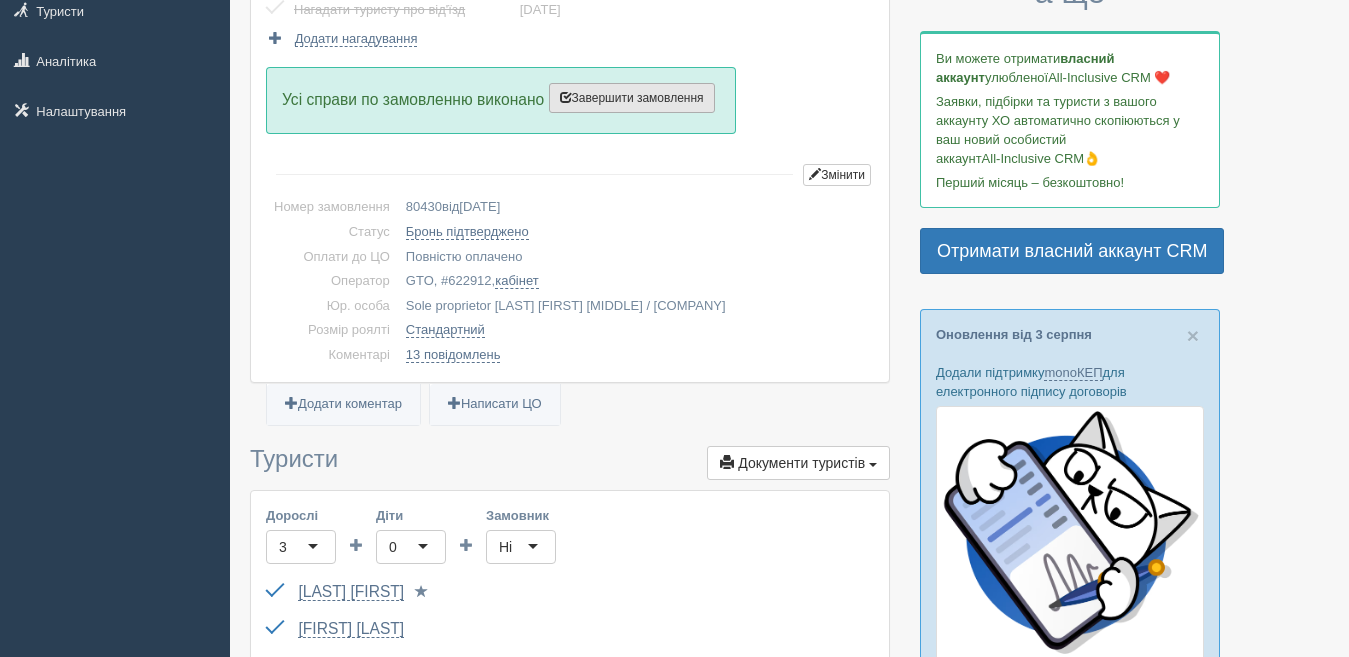 click on "Завершити замовлення" at bounding box center [632, 98] 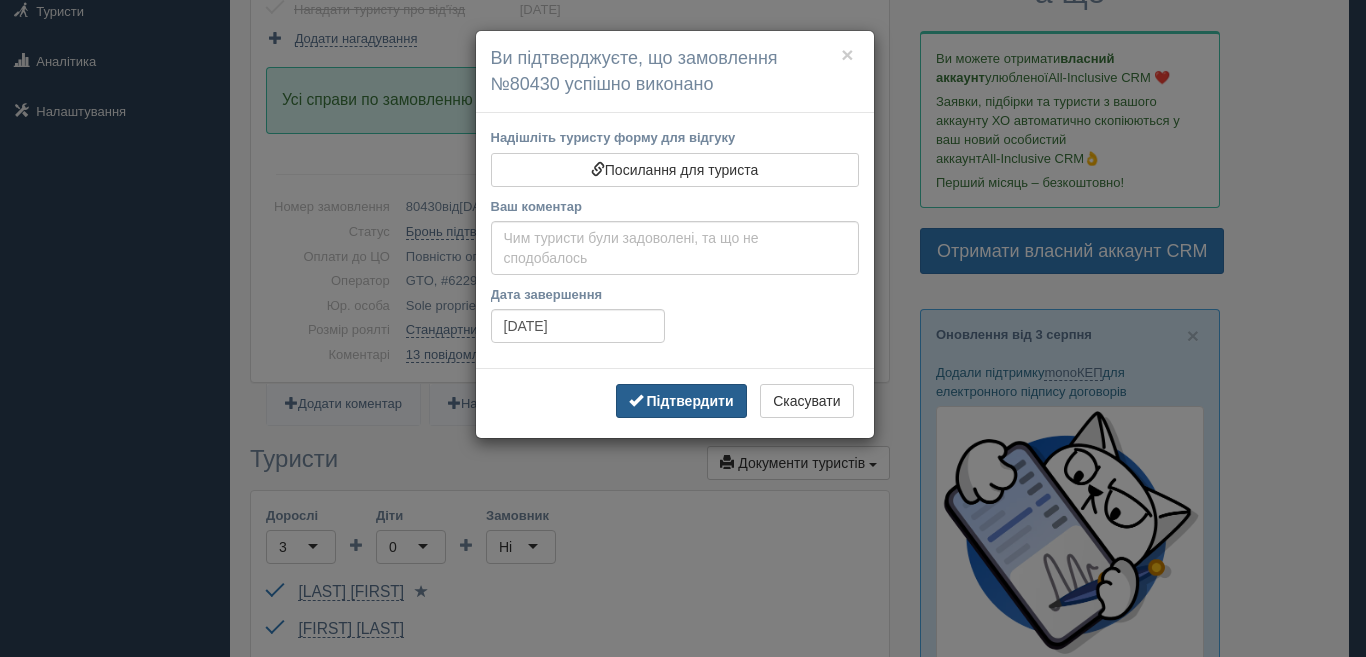 click on "Підтвердити" at bounding box center [681, 401] 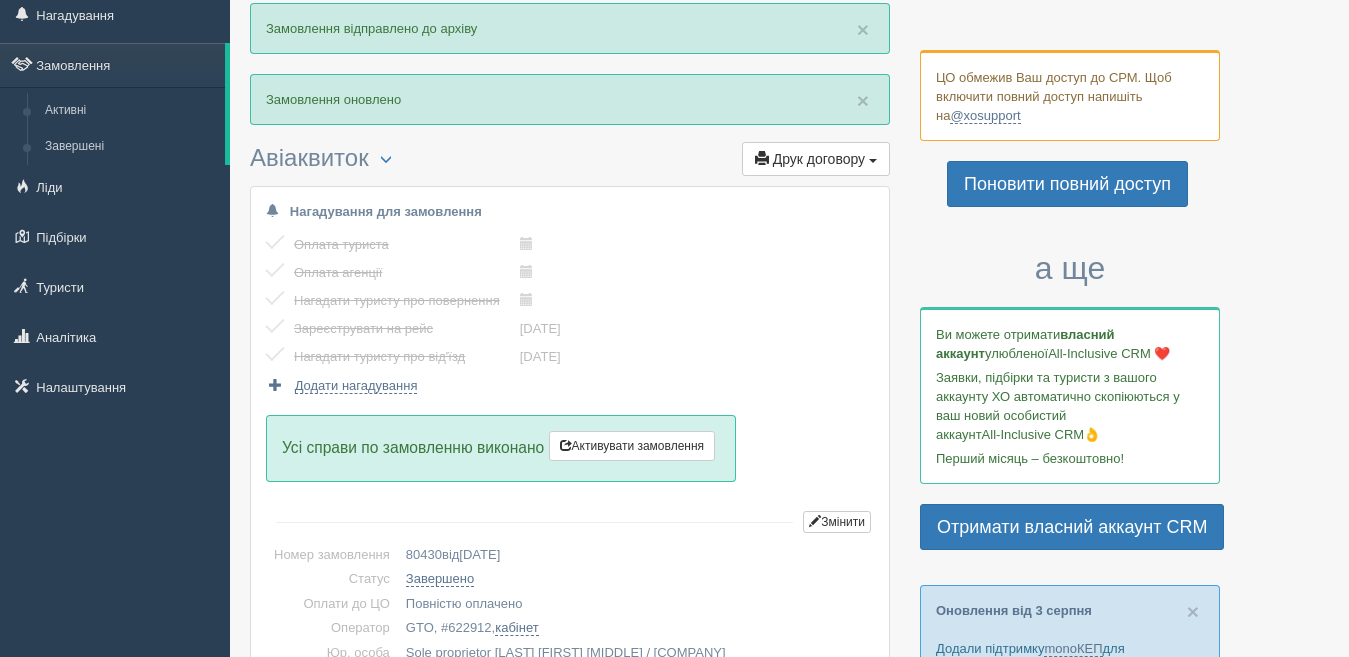 scroll, scrollTop: 0, scrollLeft: 0, axis: both 